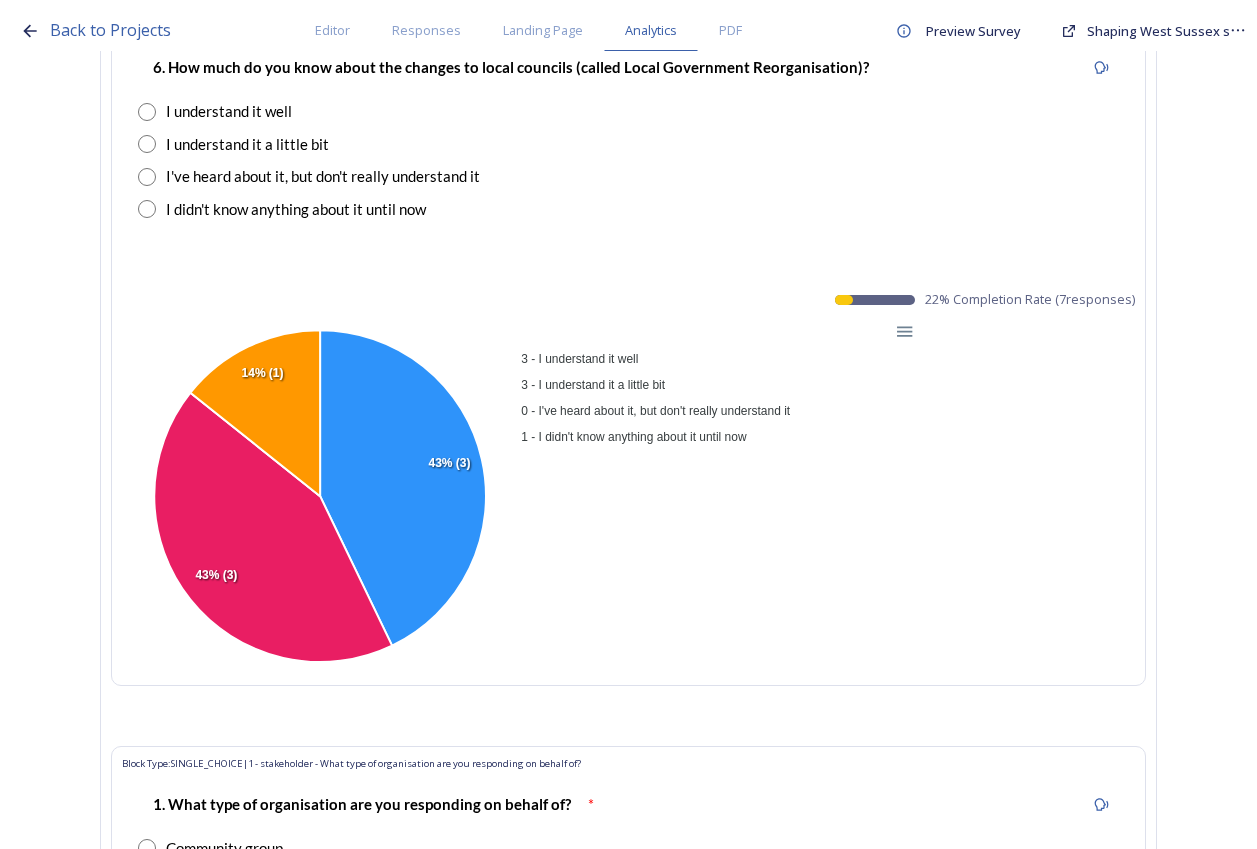 scroll, scrollTop: 7500, scrollLeft: 0, axis: vertical 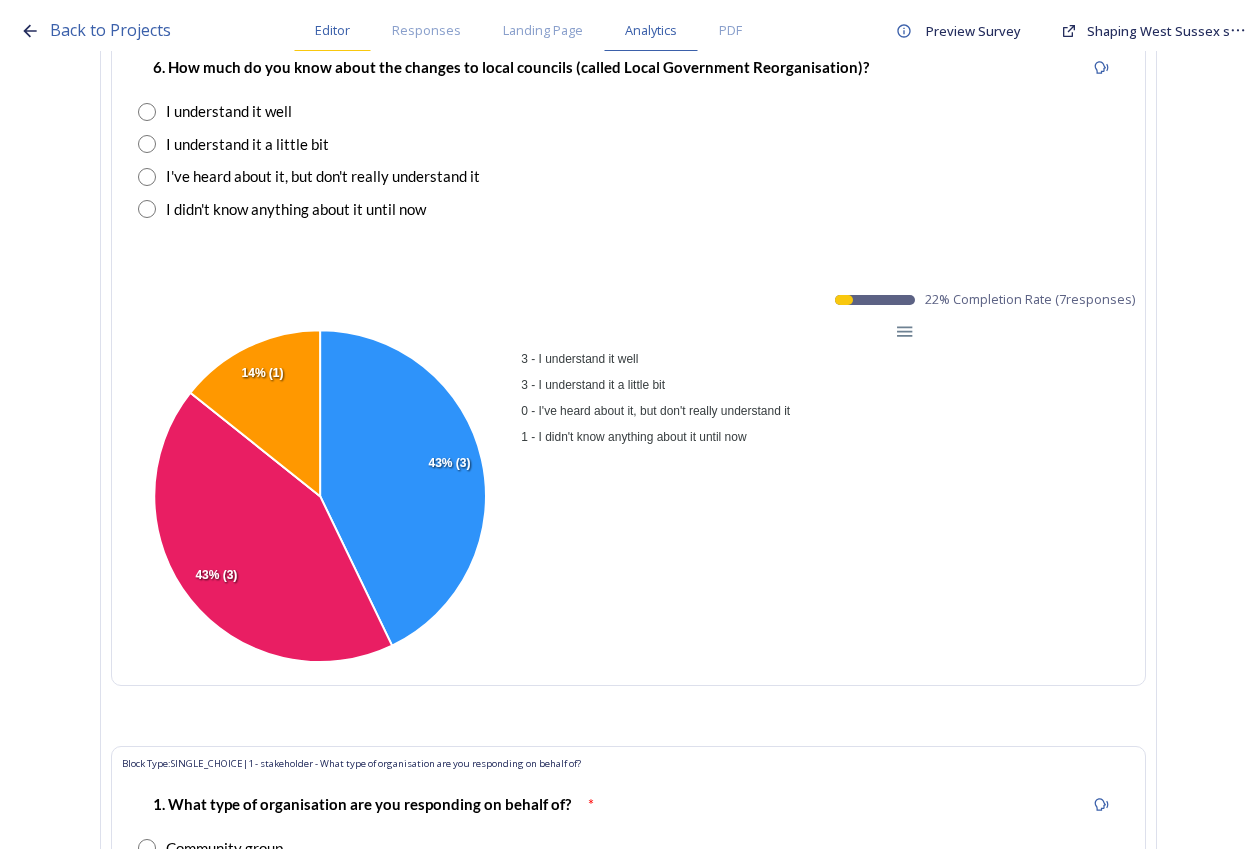 click on "Editor" at bounding box center [332, 30] 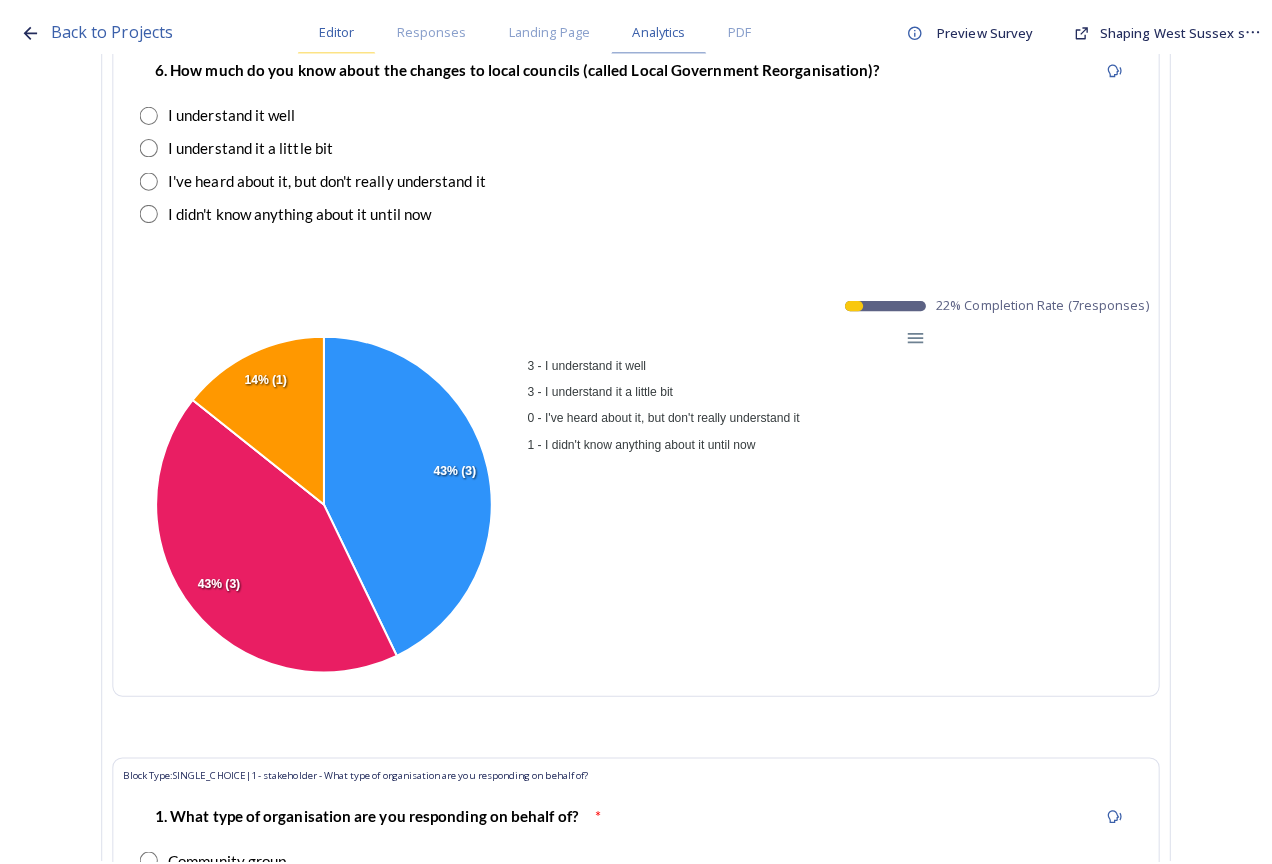 scroll, scrollTop: 0, scrollLeft: 0, axis: both 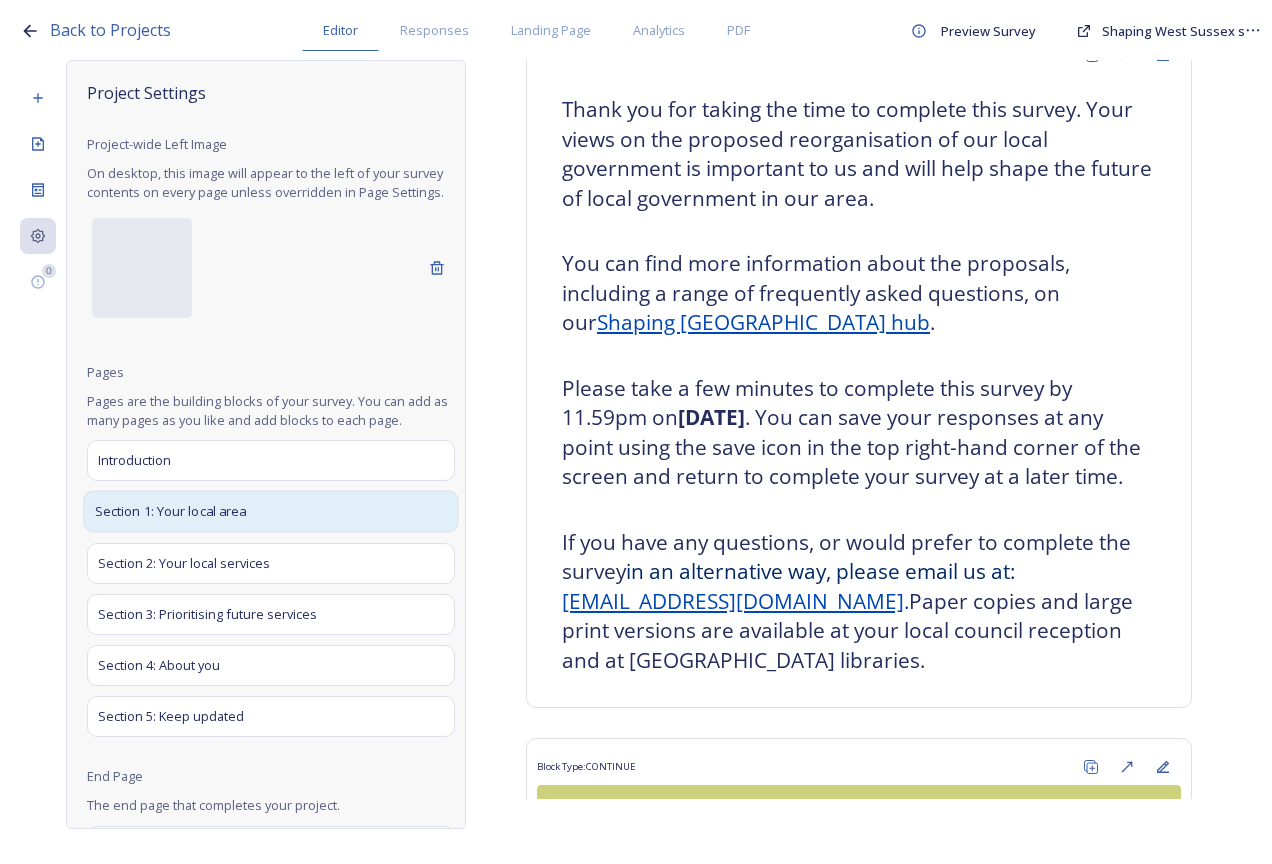 click on "Section 1: Your local area" at bounding box center (270, 512) 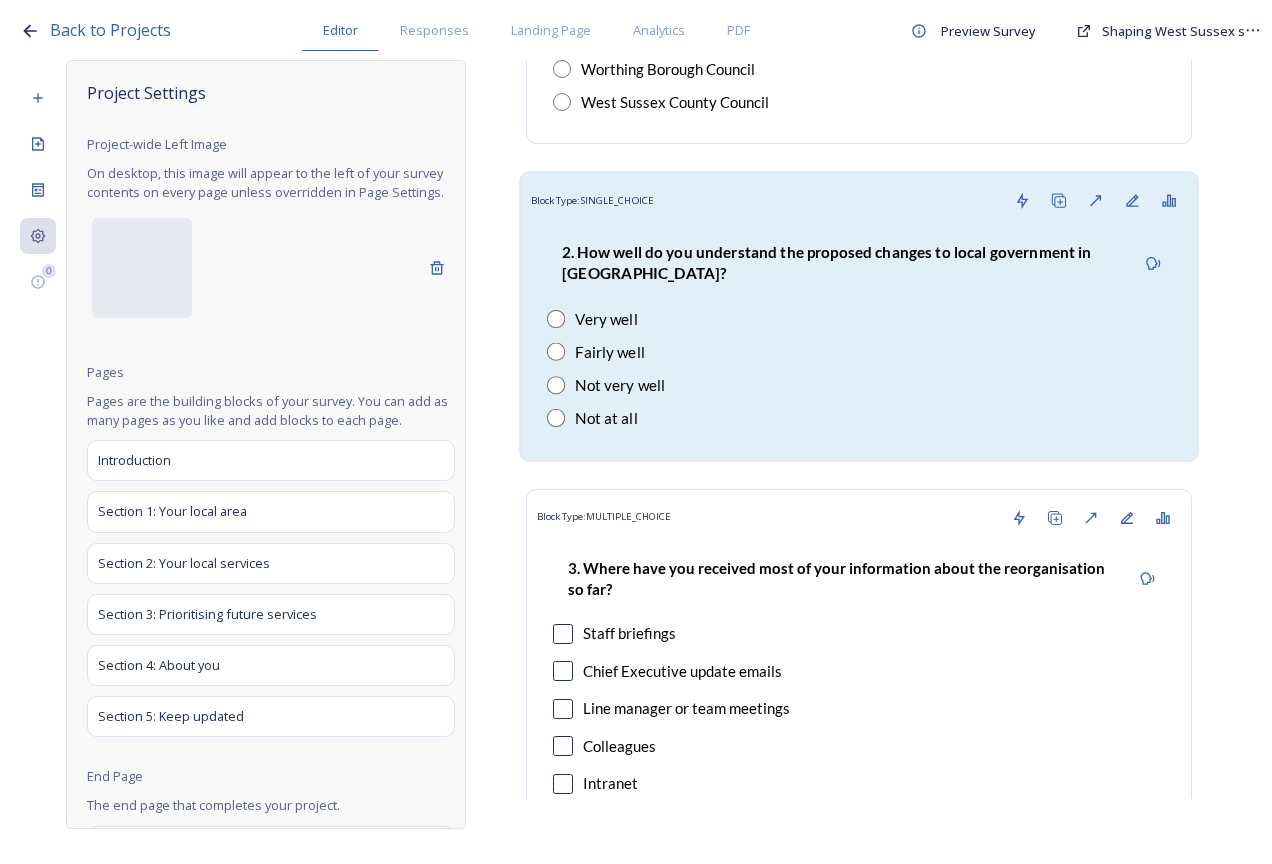 scroll, scrollTop: 5900, scrollLeft: 0, axis: vertical 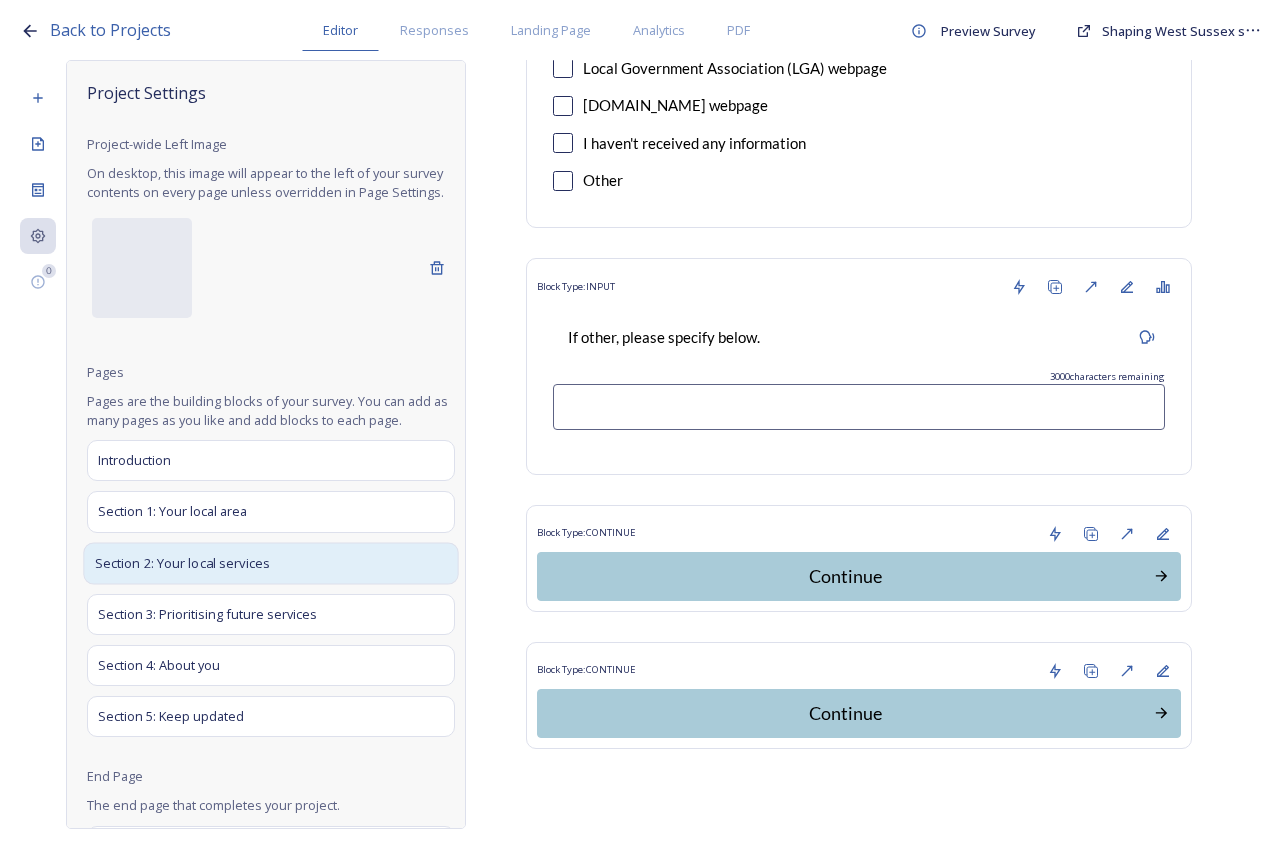 click on "Section 2: Your local services" at bounding box center [270, 563] 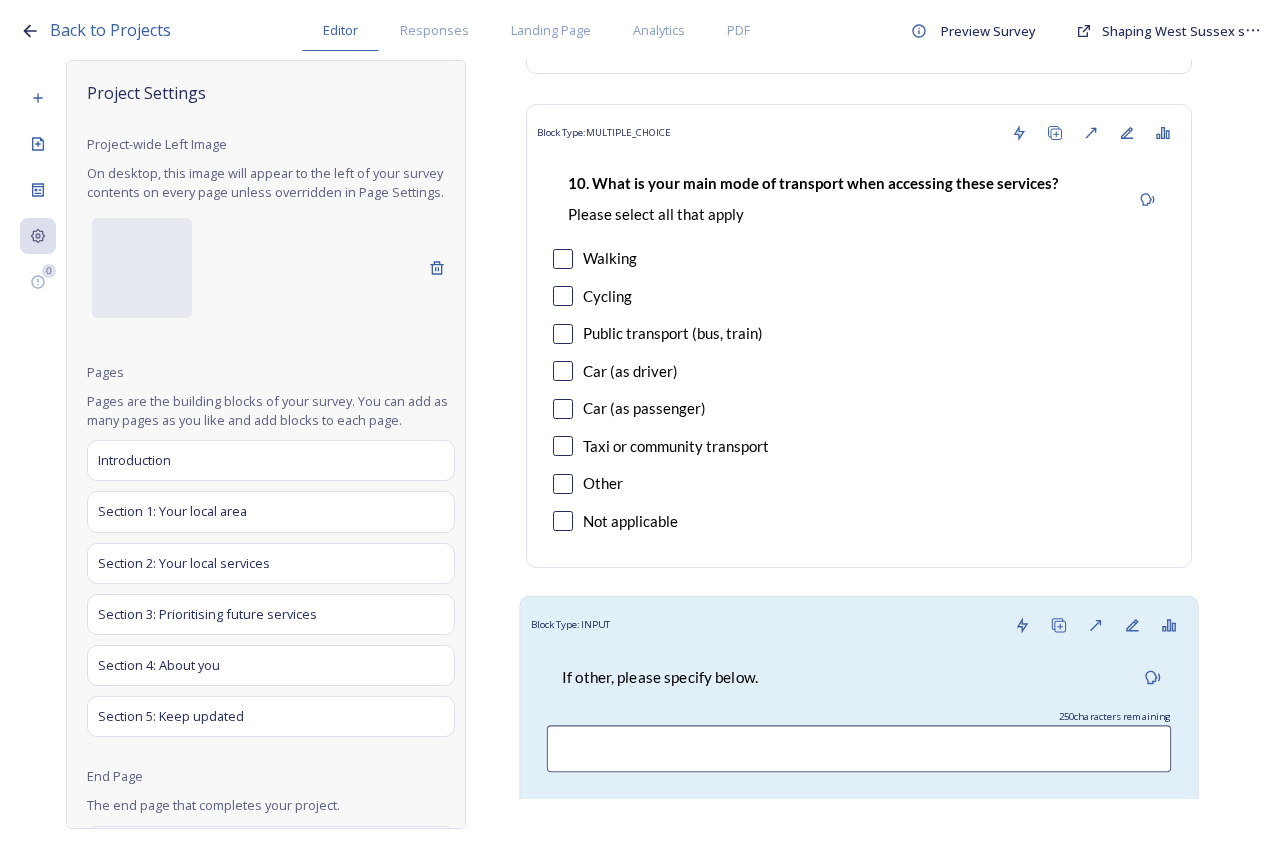 scroll, scrollTop: 1820, scrollLeft: 0, axis: vertical 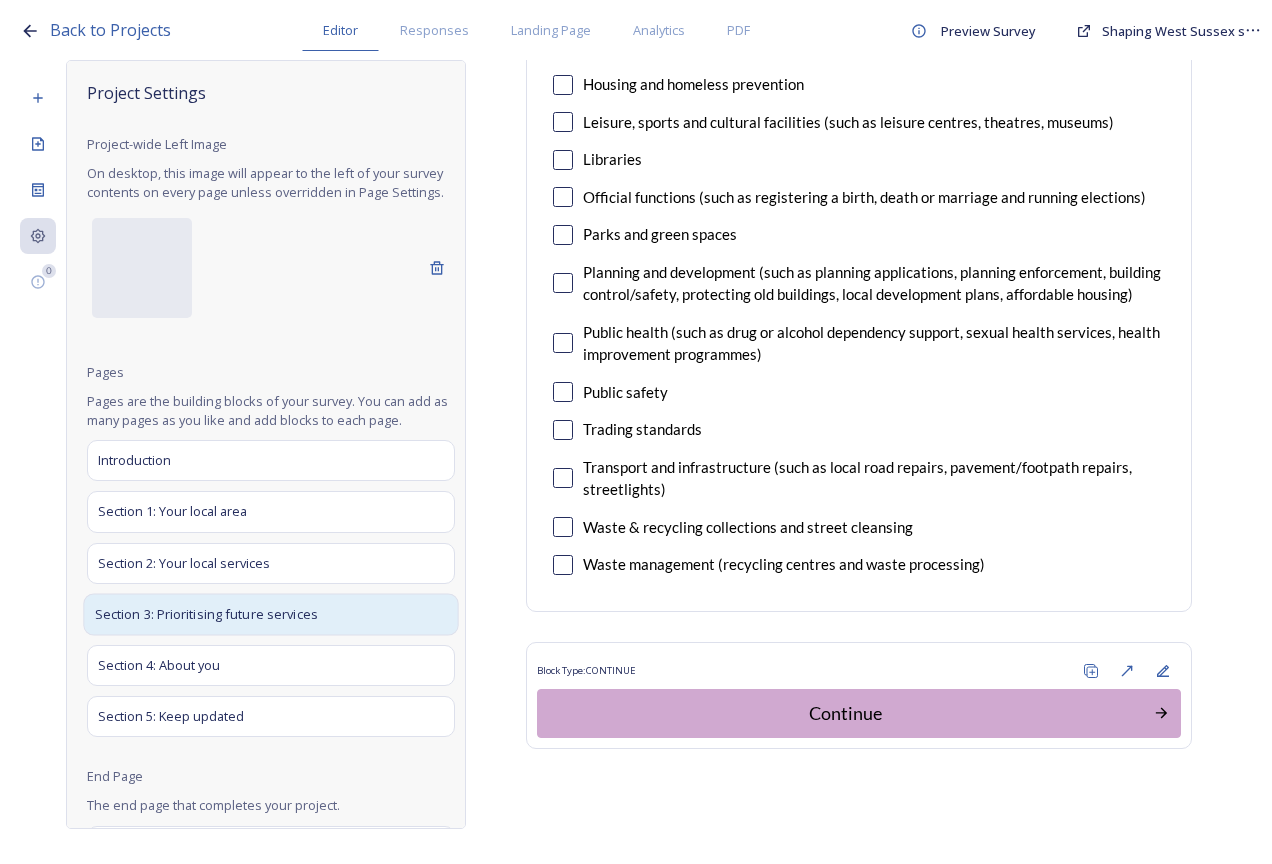 click on "Section 3: Prioritising future services" at bounding box center (270, 614) 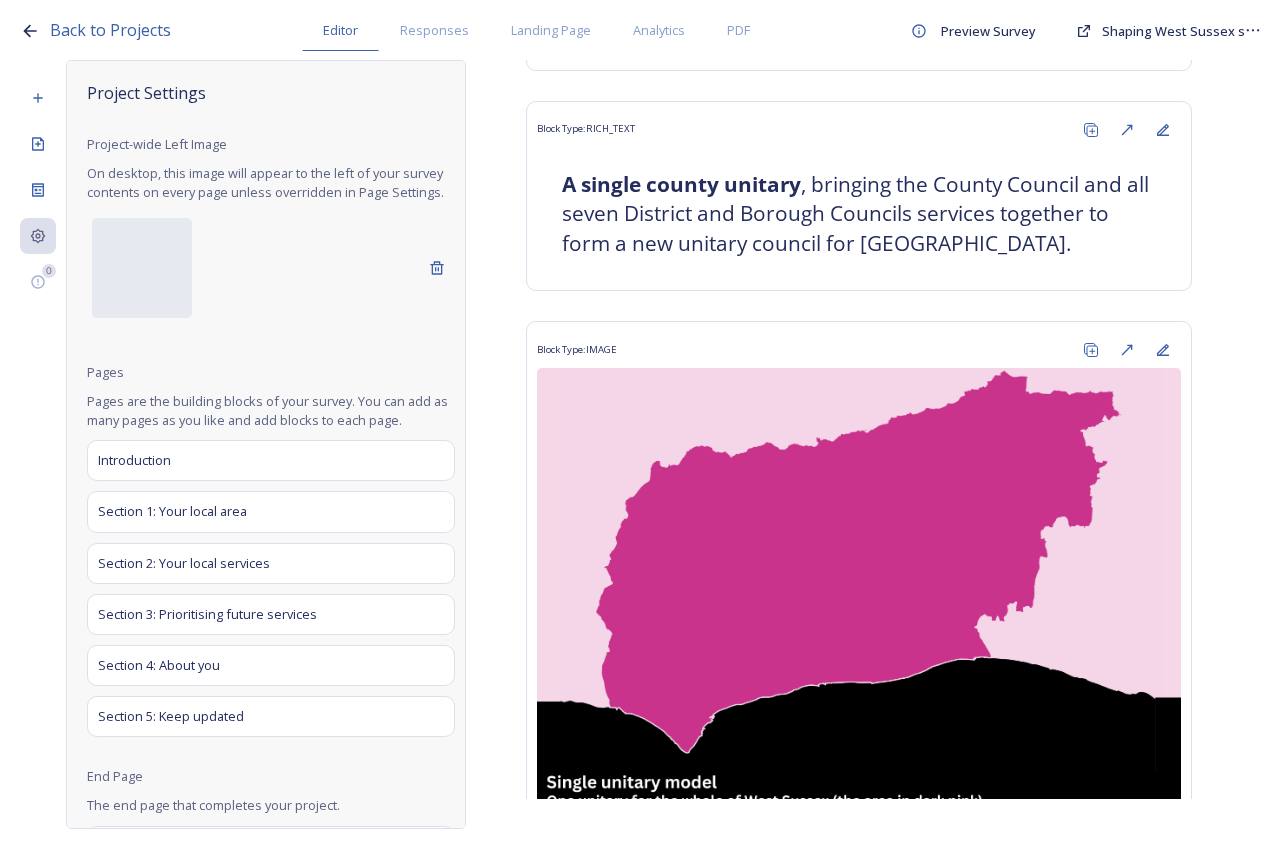 scroll, scrollTop: 0, scrollLeft: 0, axis: both 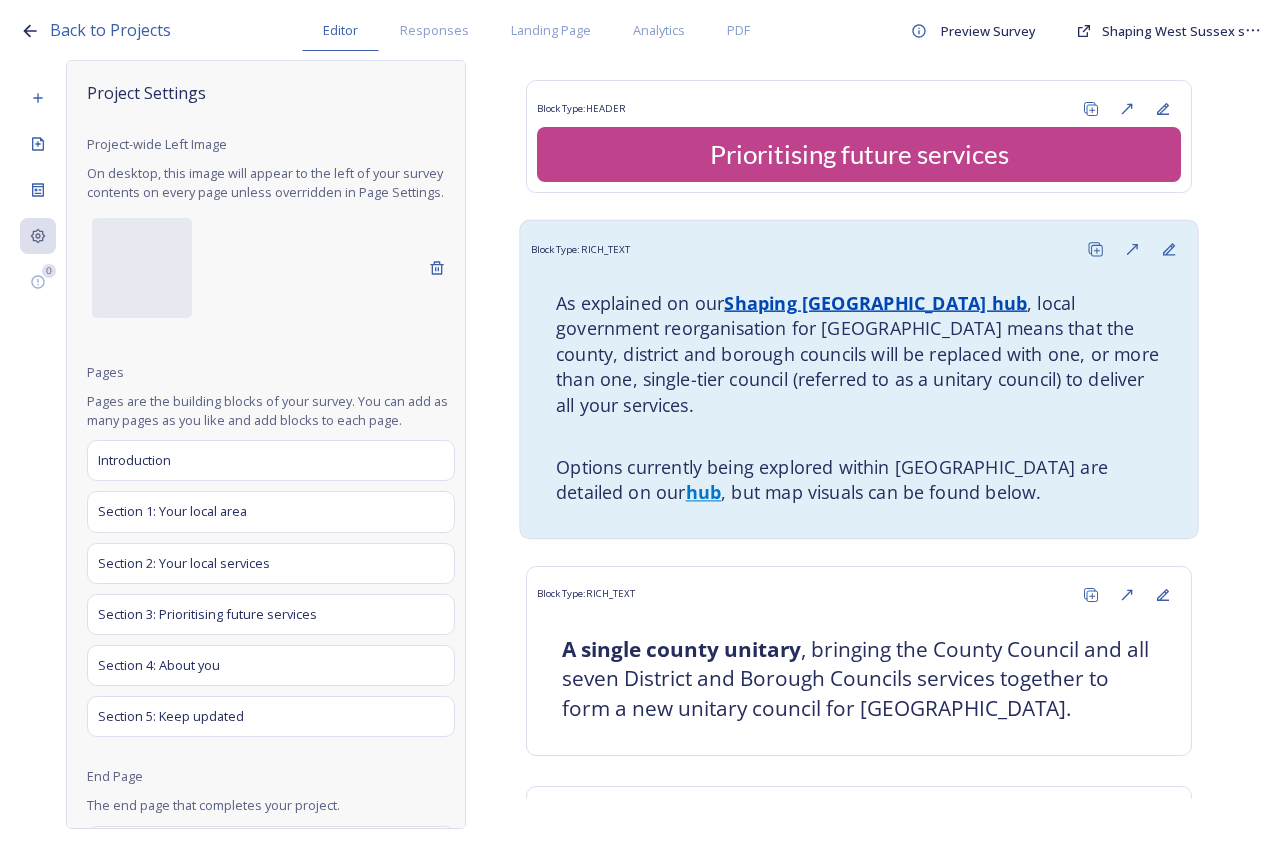 click on "As explained on our  Shaping West Sussex hub , local government reorganisation for West Sussex means that the county, district and borough councils will be replaced with one, or more than one, single-tier council (referred to as a unitary council) to deliver all your services." at bounding box center [859, 353] 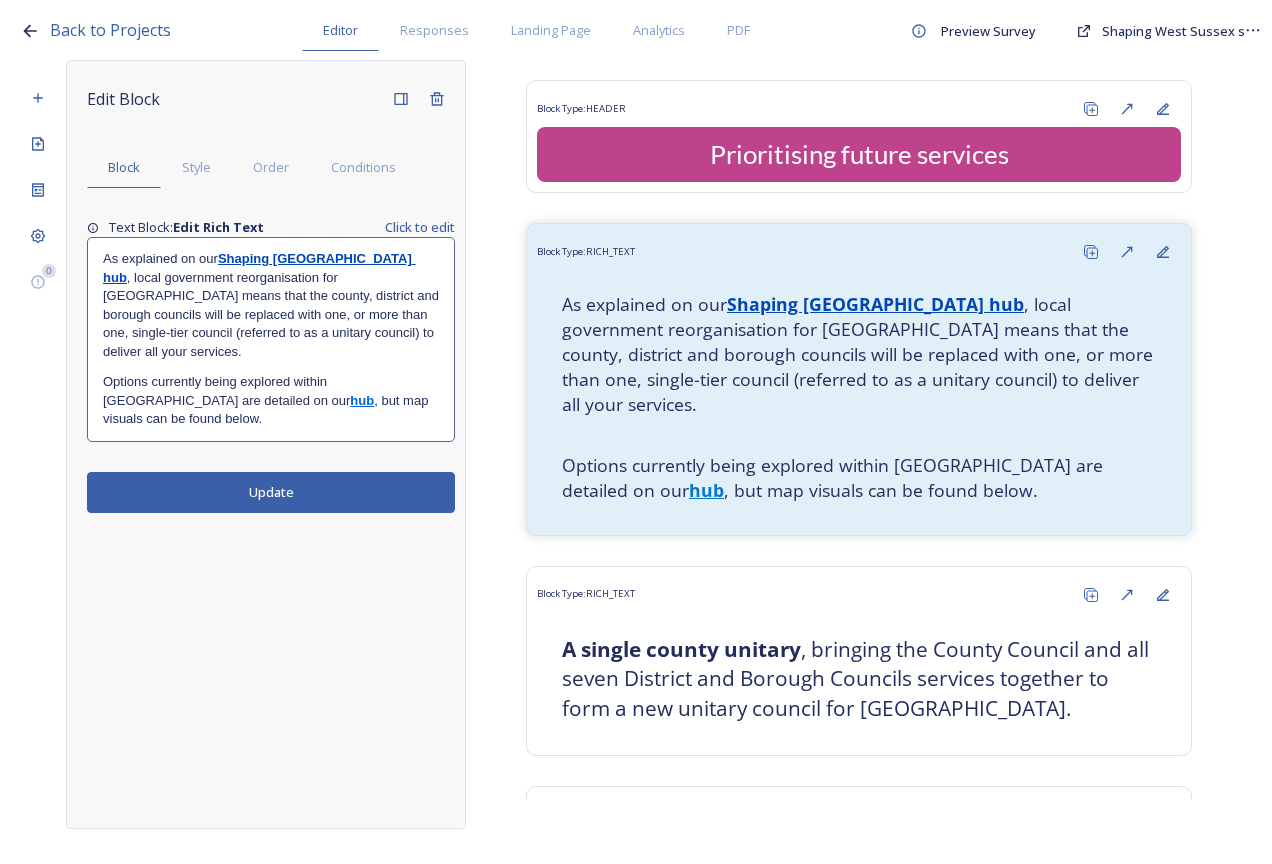 click on "Options currently being explored within West Sussex are detailed on our  hub , but map visuals can be found below." at bounding box center (271, 400) 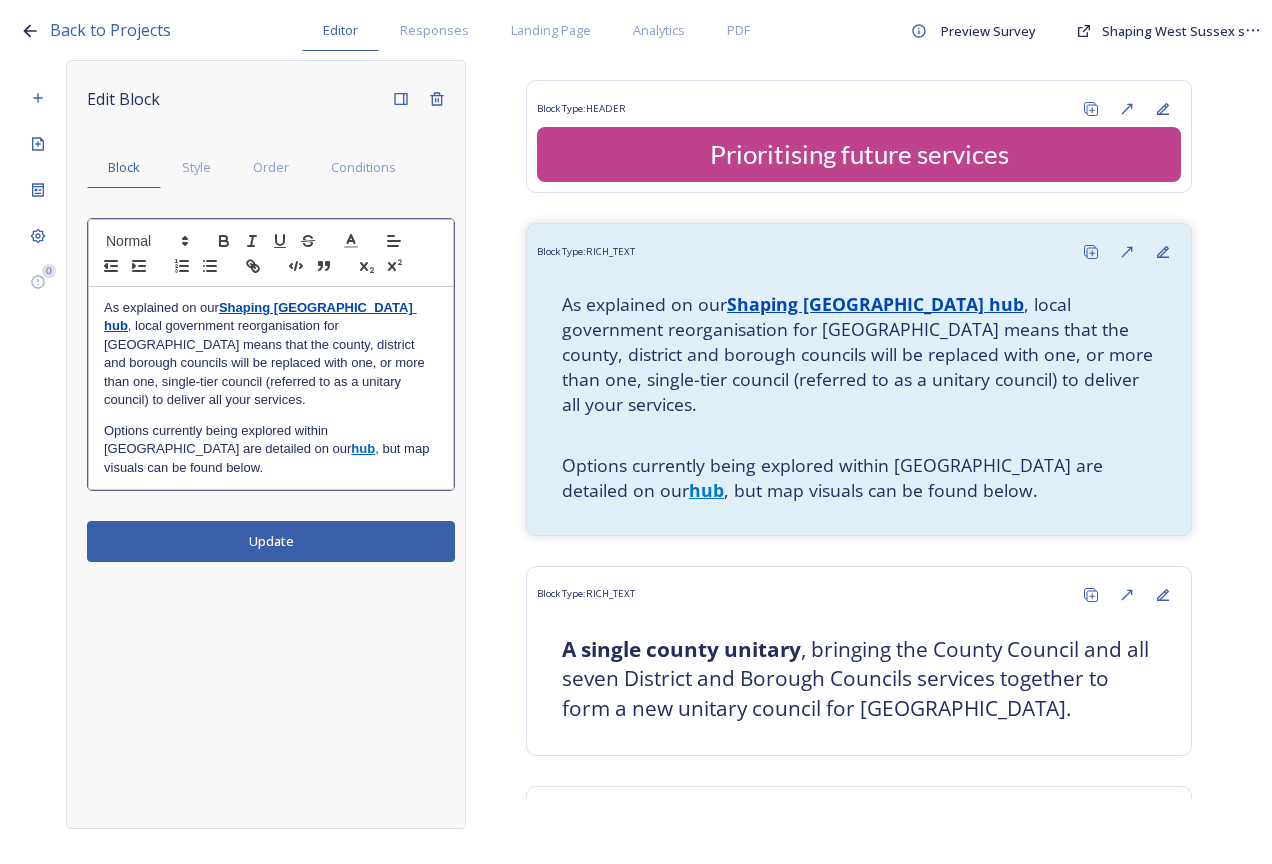 click on "As explained on our  Shaping West Sussex hub , local government reorganisation for West Sussex means that the county, district and borough councils will be replaced with one, or more than one, single-tier council (referred to as a unitary council) to deliver all your services." at bounding box center [271, 354] 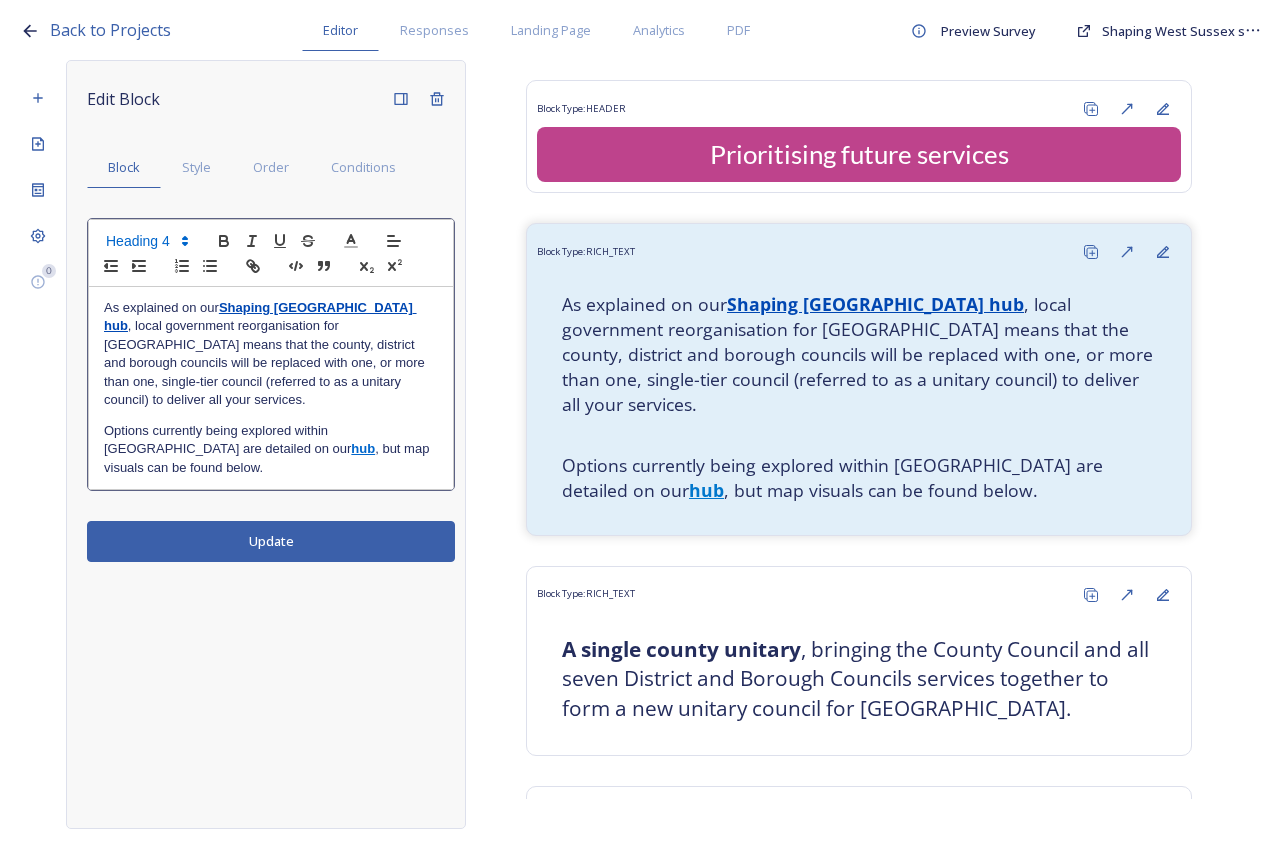 type 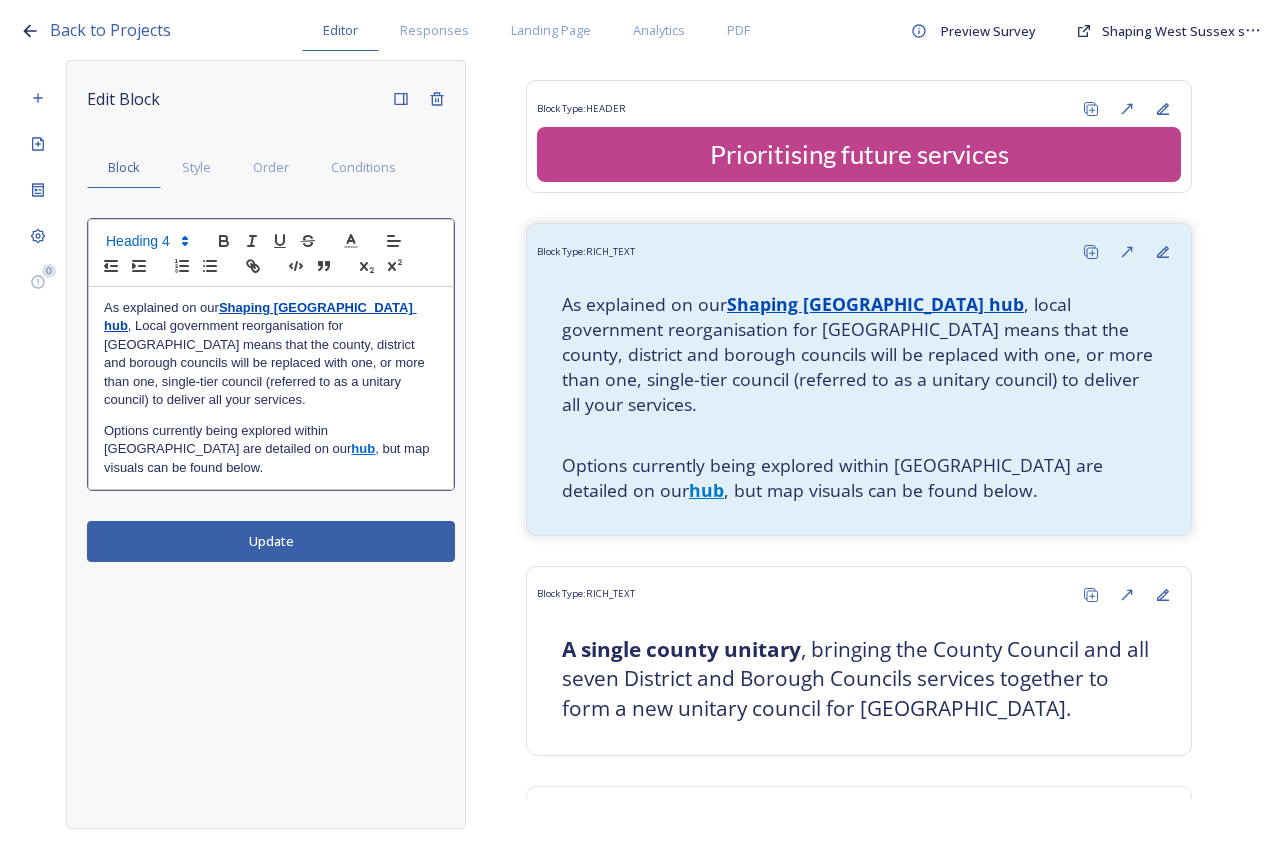 click on "As explained on our  Shaping West Sussex hub , Local government reorganisation for West Sussex means that the county, district and borough councils will be replaced with one, or more than one, single-tier council (referred to as a unitary council) to deliver all your services." at bounding box center (271, 354) 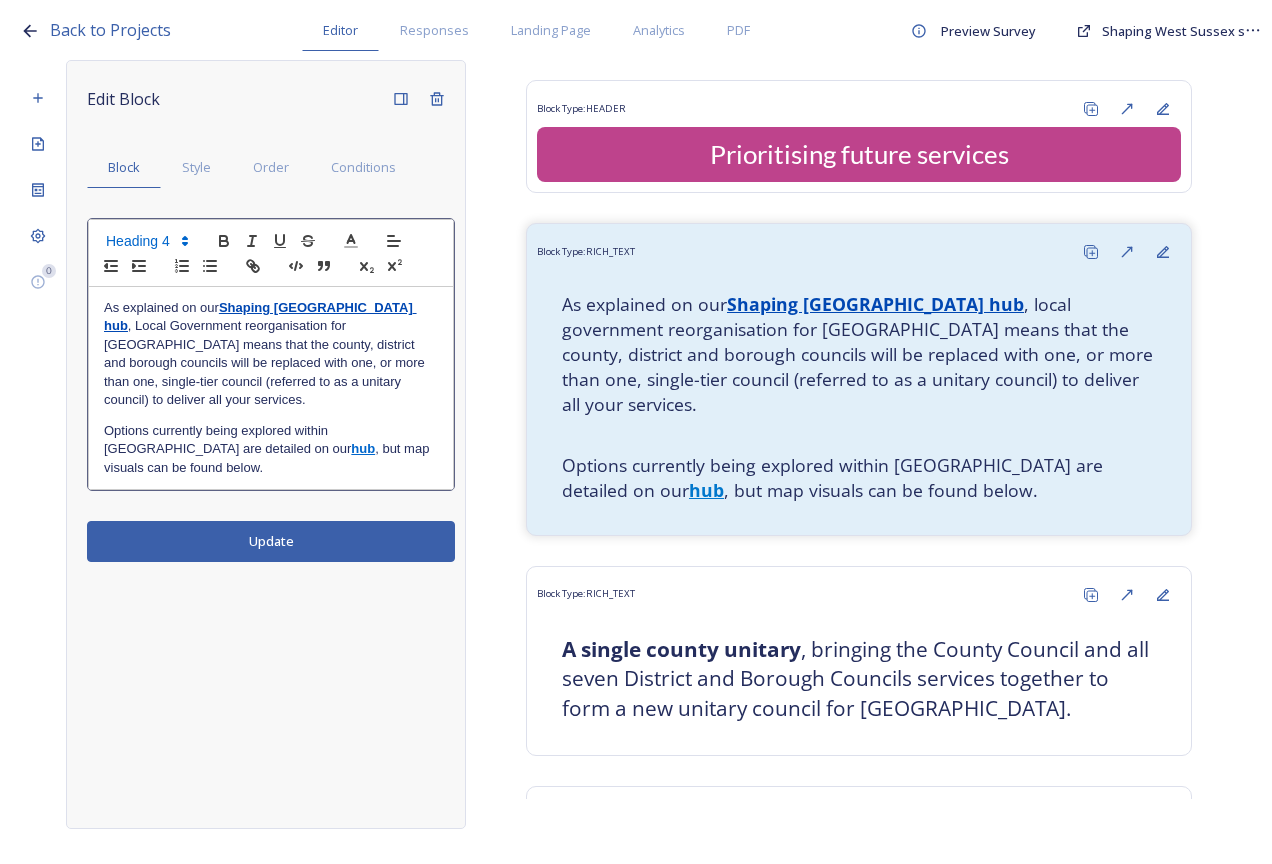 drag, startPoint x: 183, startPoint y: 324, endPoint x: 403, endPoint y: 315, distance: 220.18402 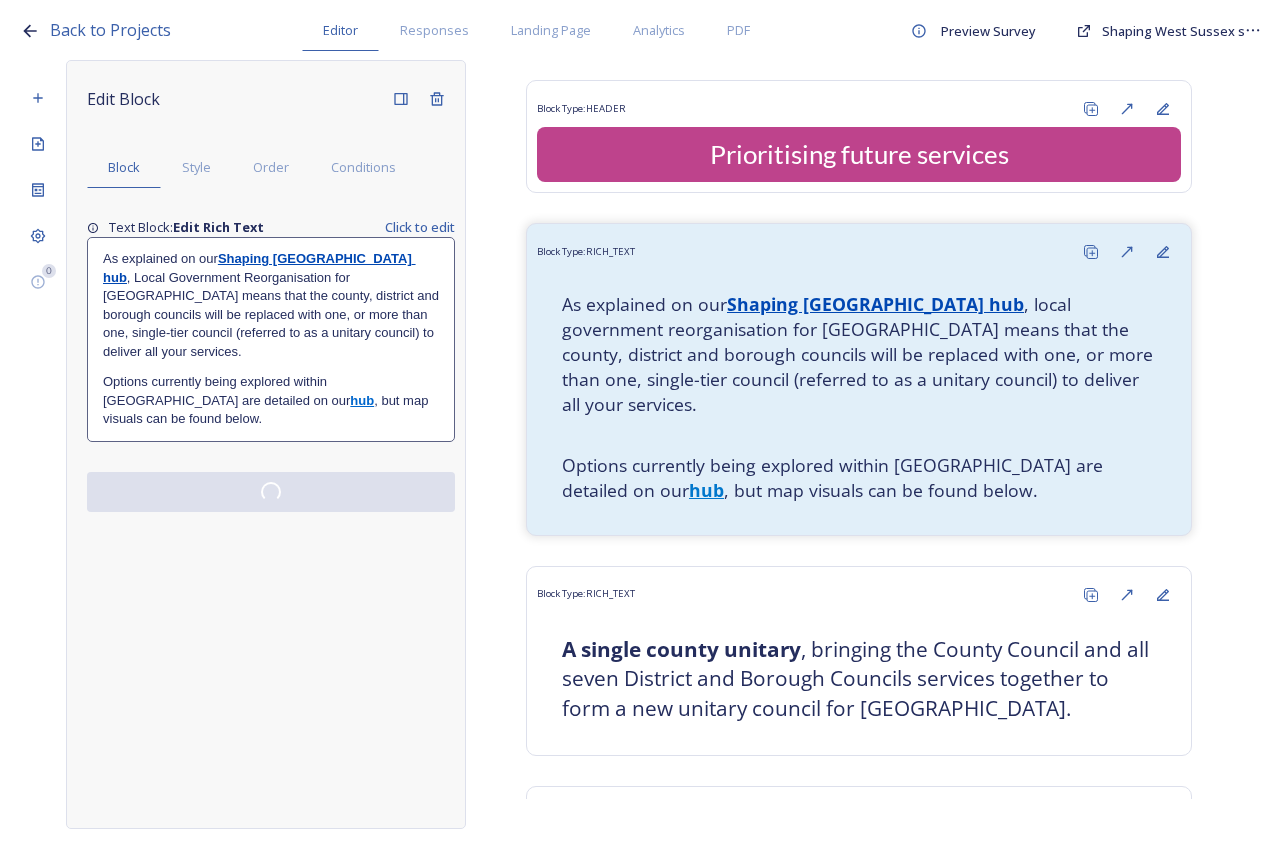 click on "Edit Block Block Style Order Conditions Text Block:  Edit Rich Text Click to edit As explained on our  Shaping West Sussex hub , Local Government Reorganisation for West Sussex means that the county, district and borough councils will be replaced with one, or more than one, single-tier council (referred to as a unitary council) to deliver all your services.  Options currently being explored within West Sussex are detailed on our  hub , but map visuals can be found below." at bounding box center [266, 444] 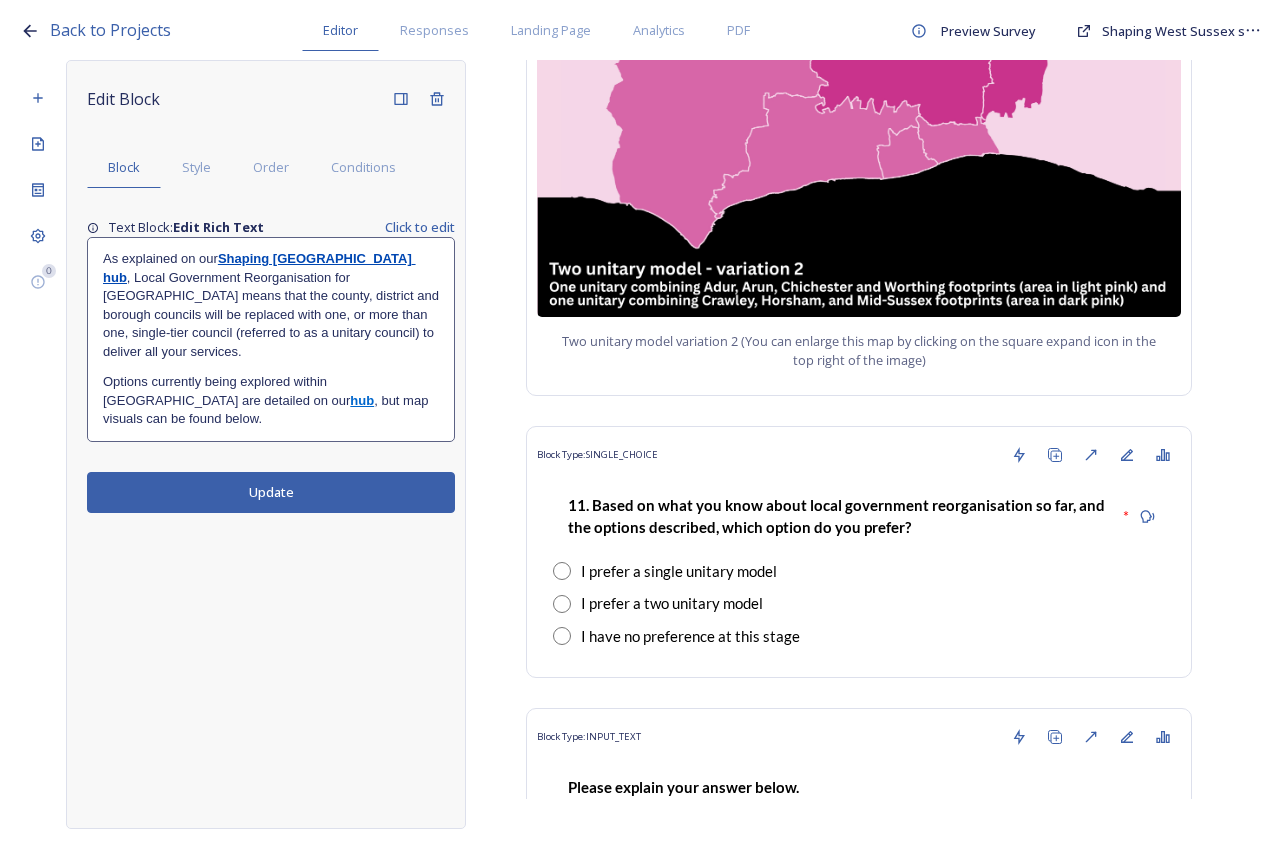 scroll, scrollTop: 2800, scrollLeft: 0, axis: vertical 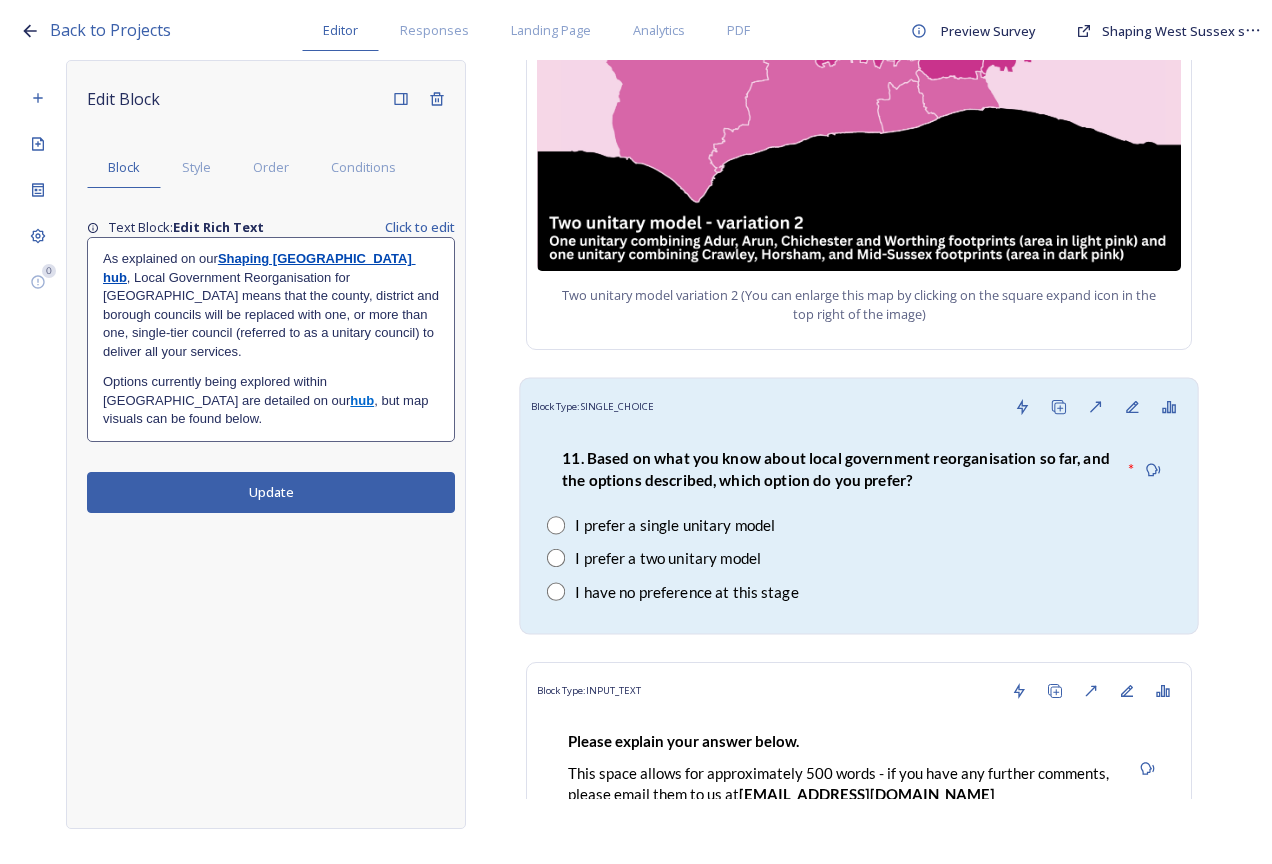 click on "I have no preference at this stage" at bounding box center (859, 591) 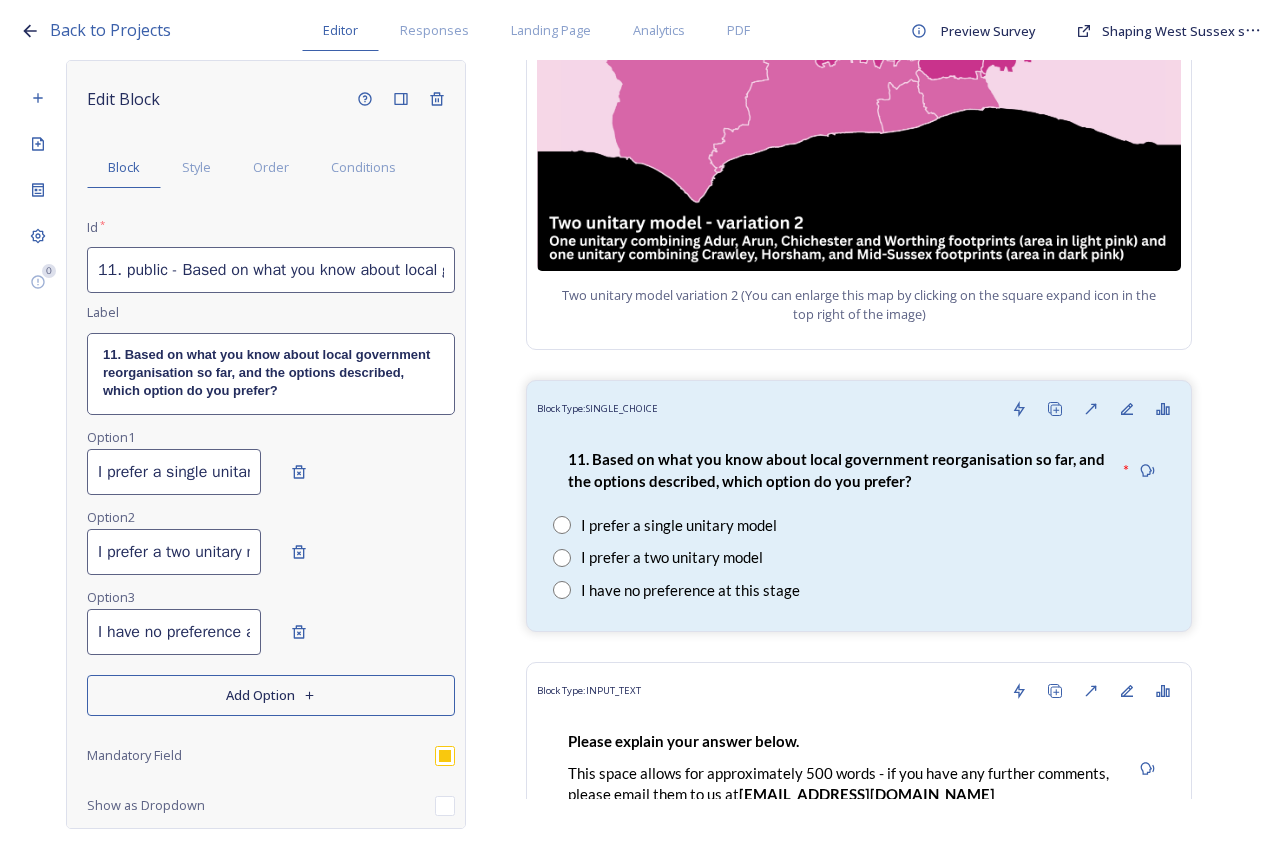 click on "11. Based on what you know about local government reorganisation so far, and the options described, which option do you prefer?" at bounding box center (268, 373) 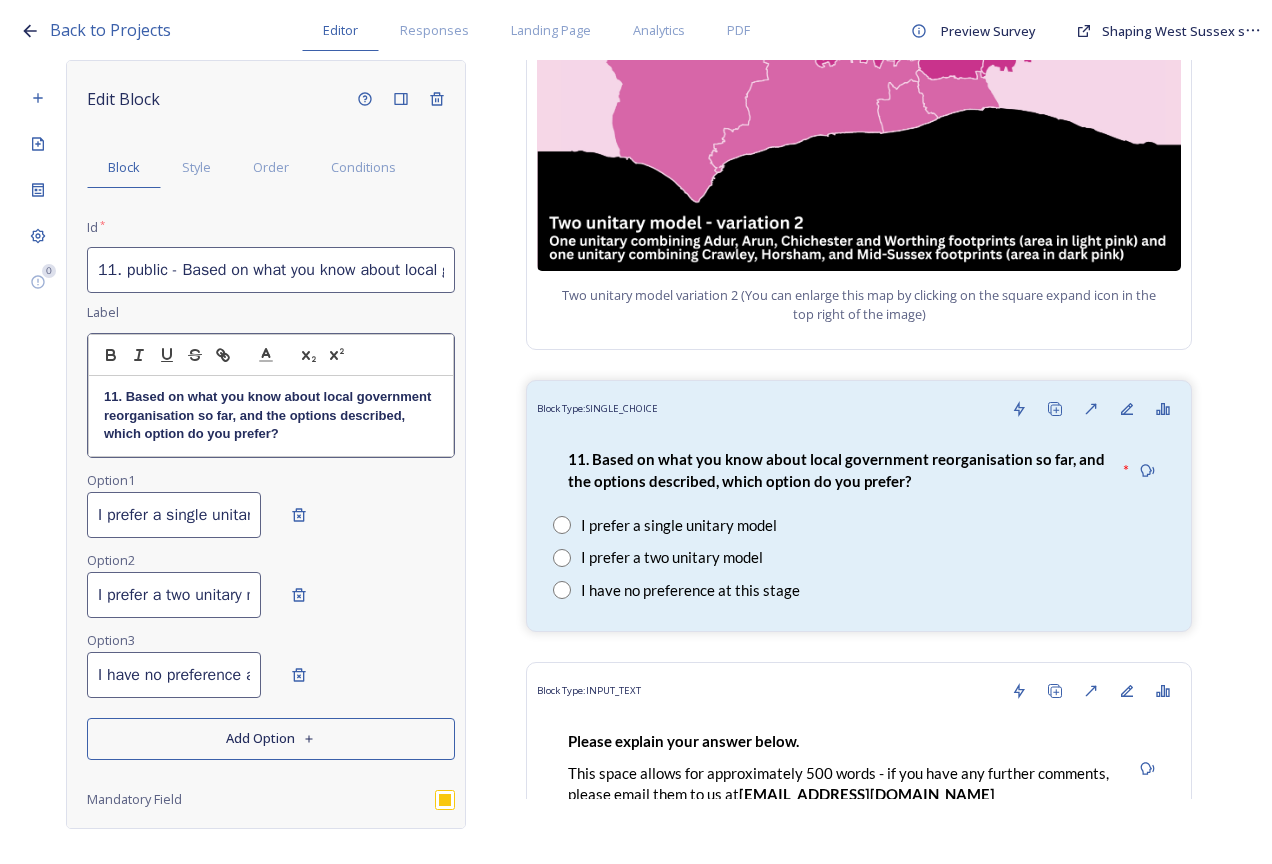click on "11. Based on what you know about local government reorganisation so far, and the options described, which option do you prefer?" at bounding box center [269, 415] 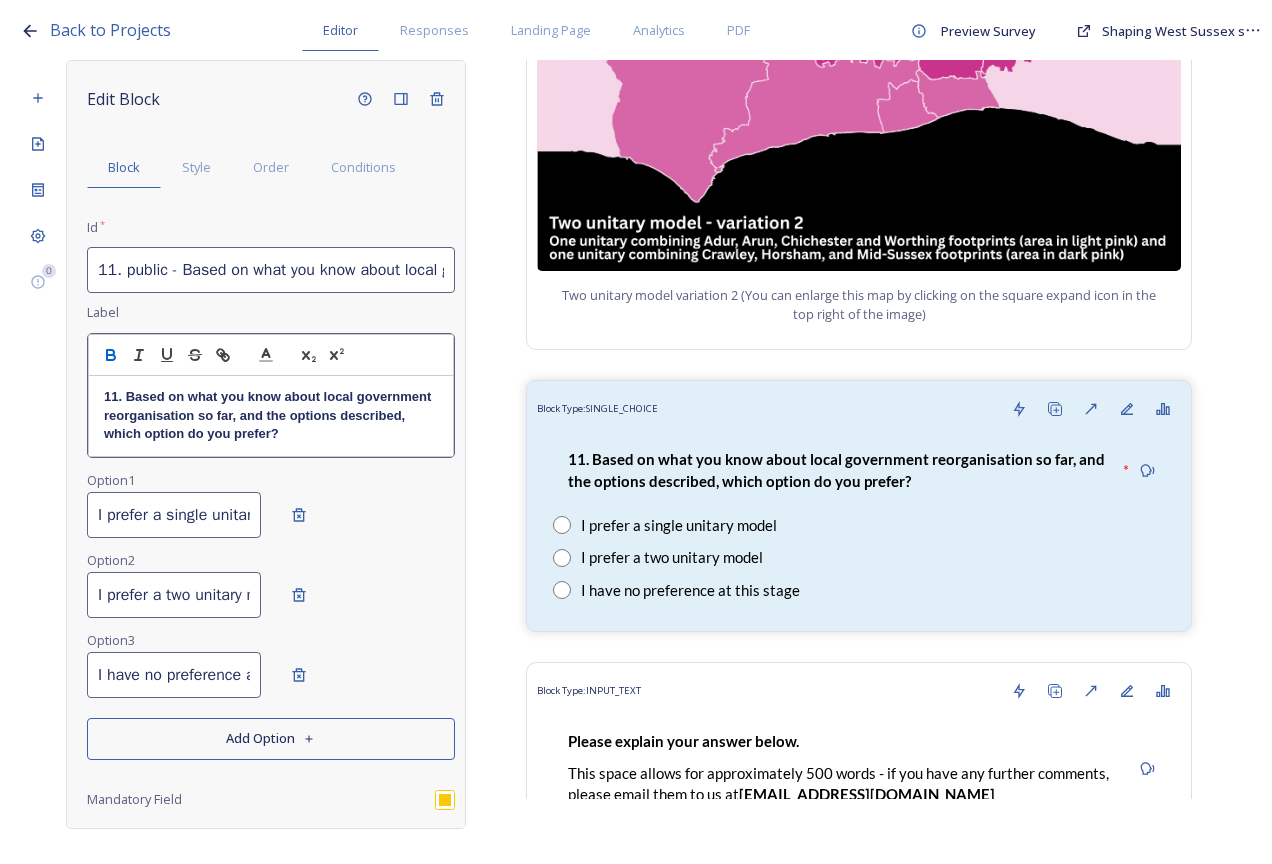 type 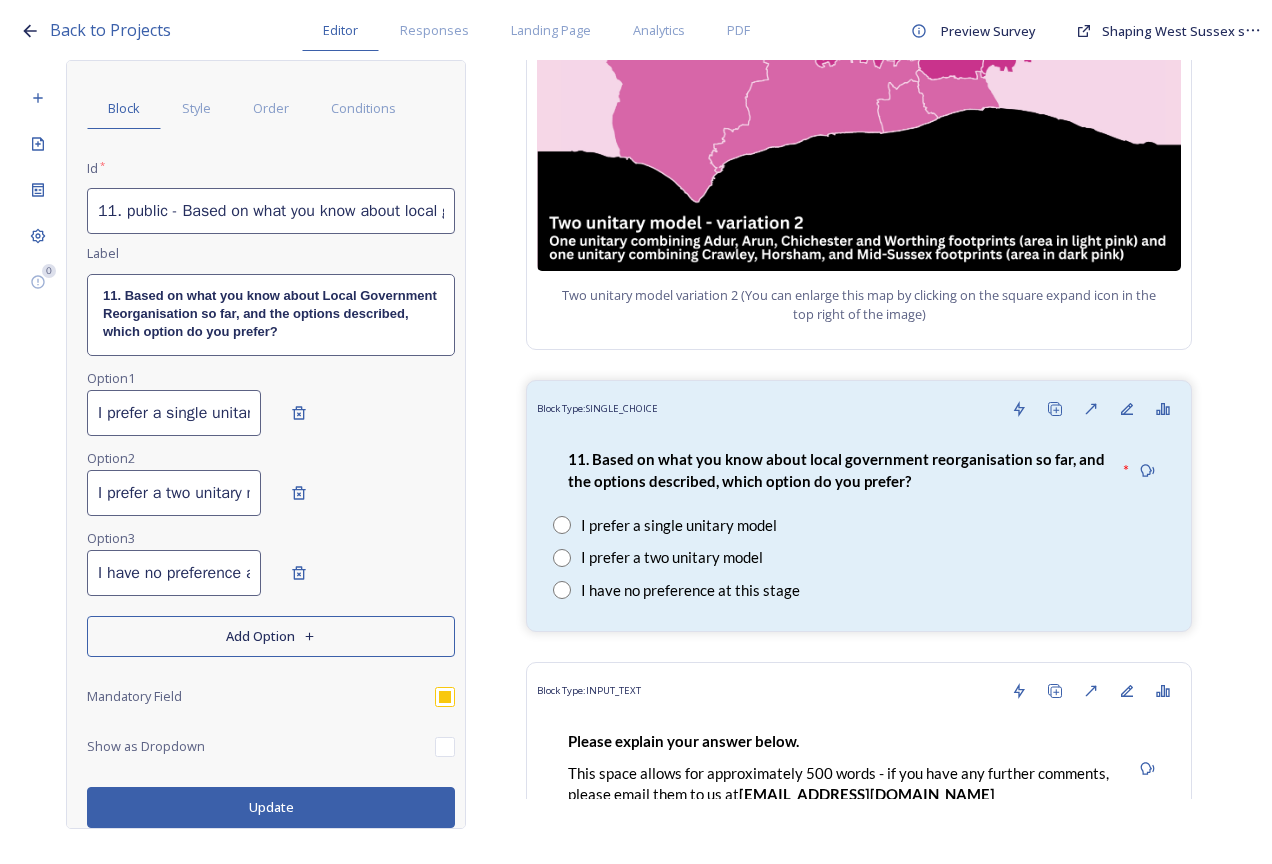 scroll, scrollTop: 59, scrollLeft: 0, axis: vertical 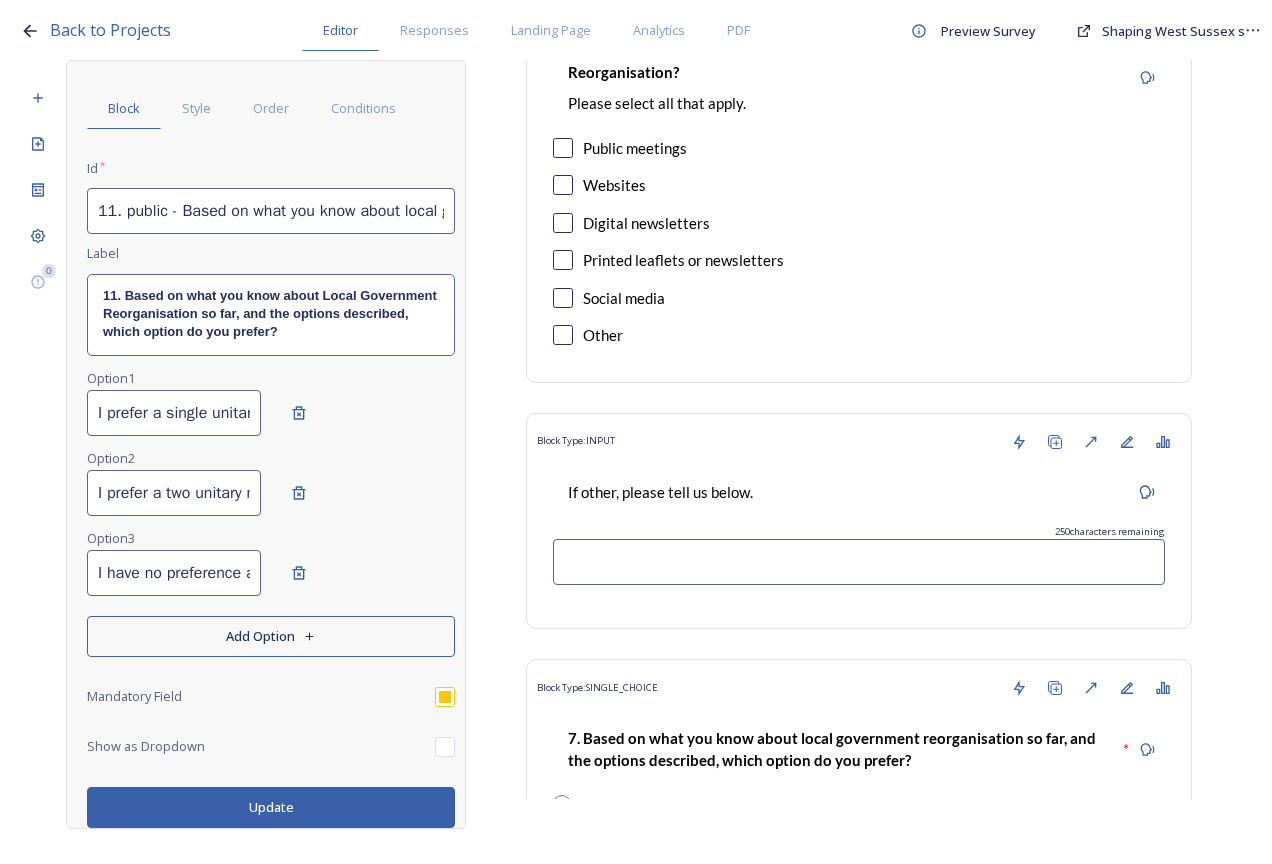 click on "Block Type:  SINGLE_CHOICE" at bounding box center (859, 688) 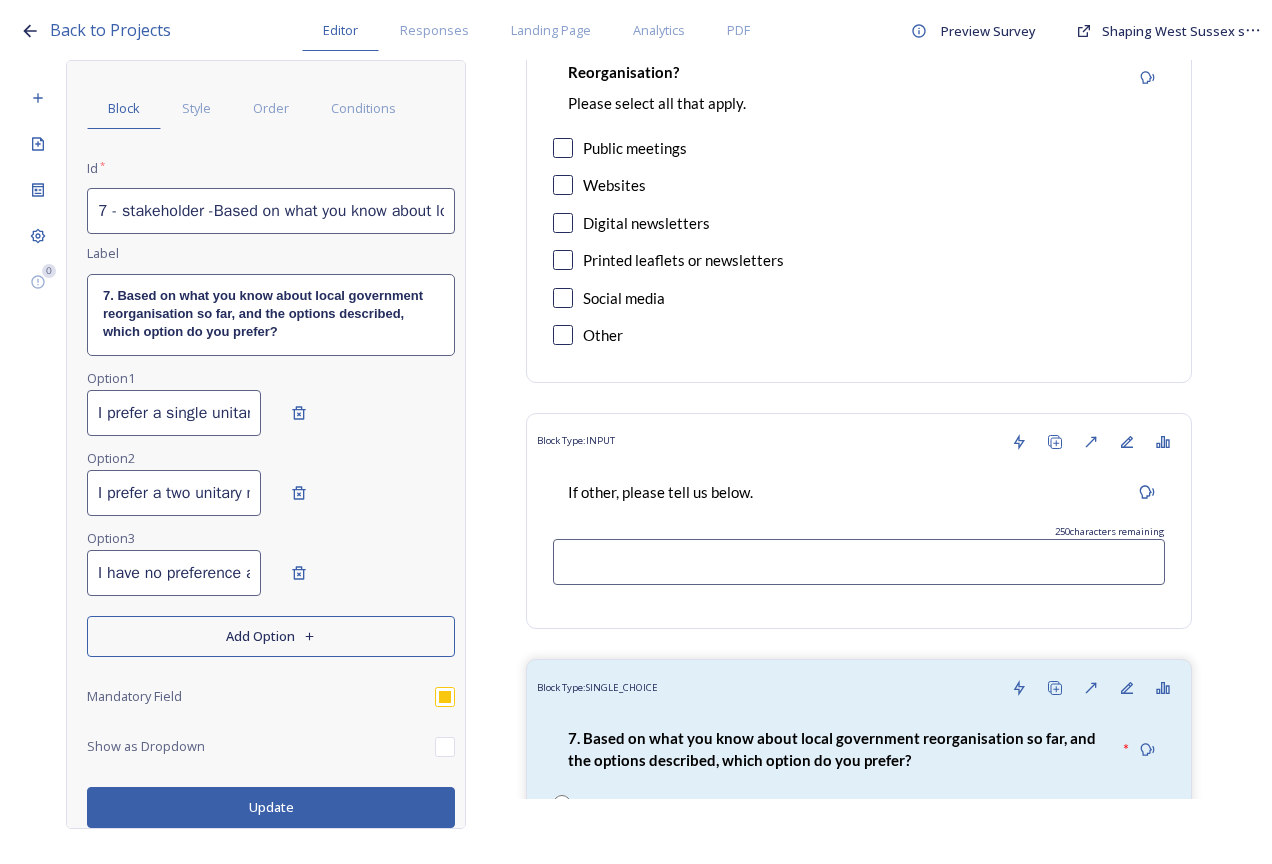 click on "7. Based on what you know about local government reorganisation so far, and the options described, which option do you prefer?" at bounding box center (271, 314) 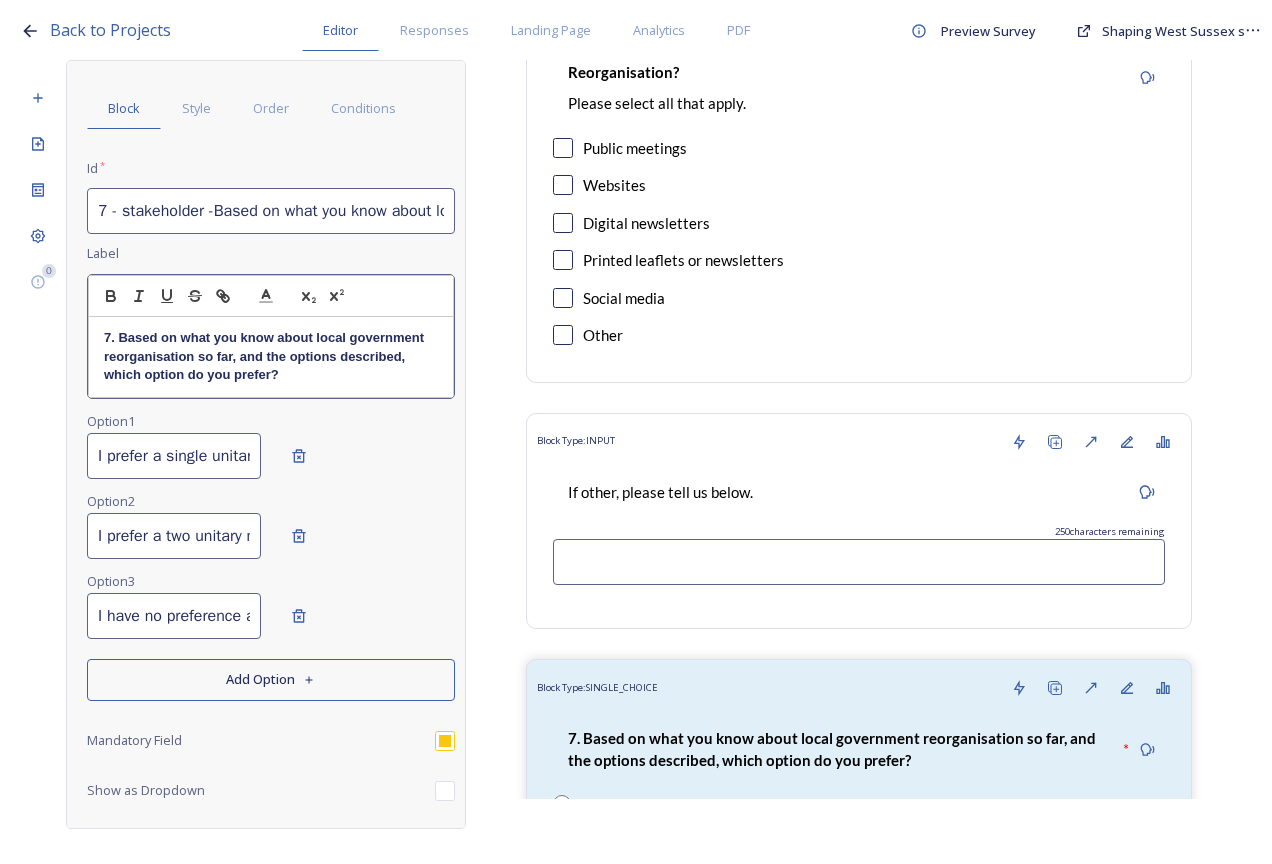 click on "7. Based on what you know about local government reorganisation so far, and the options described, which option do you prefer?" at bounding box center (266, 356) 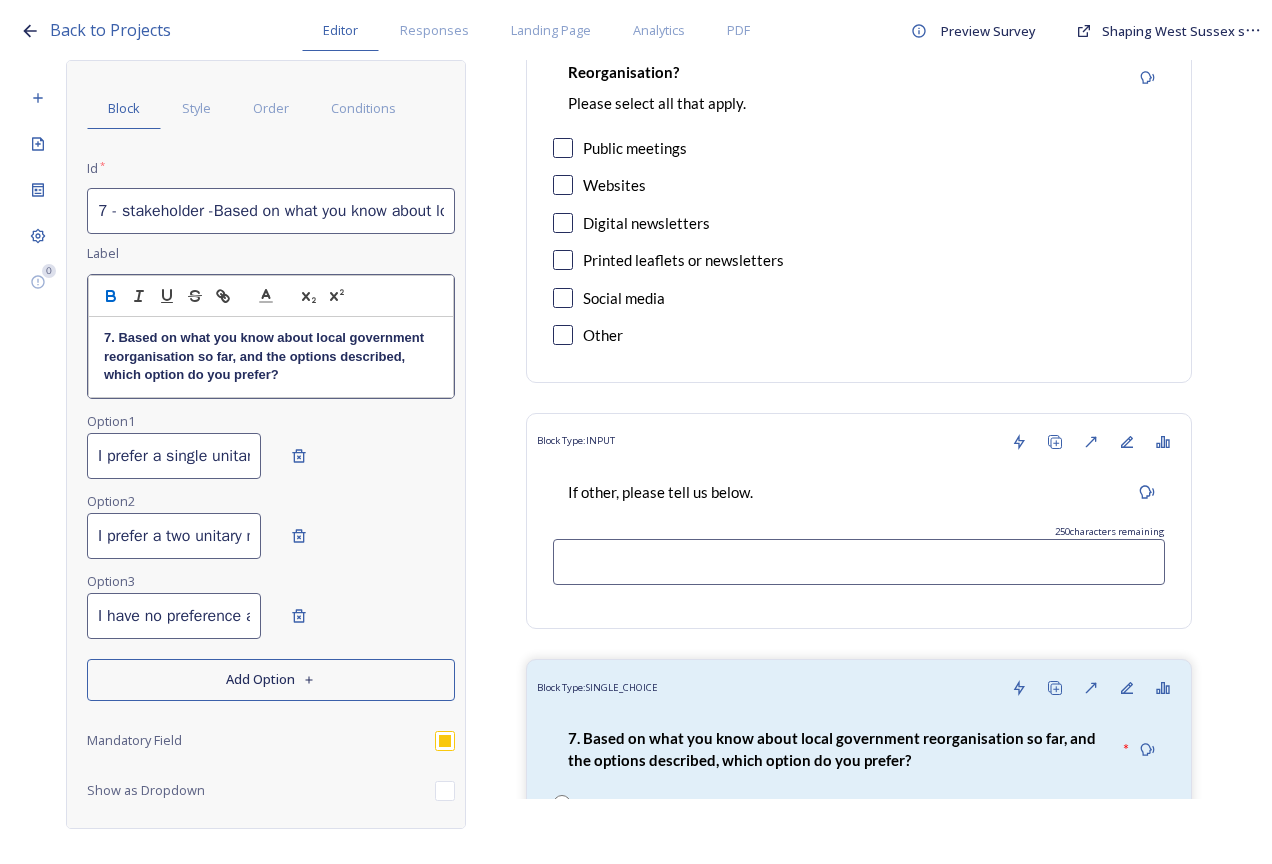 type 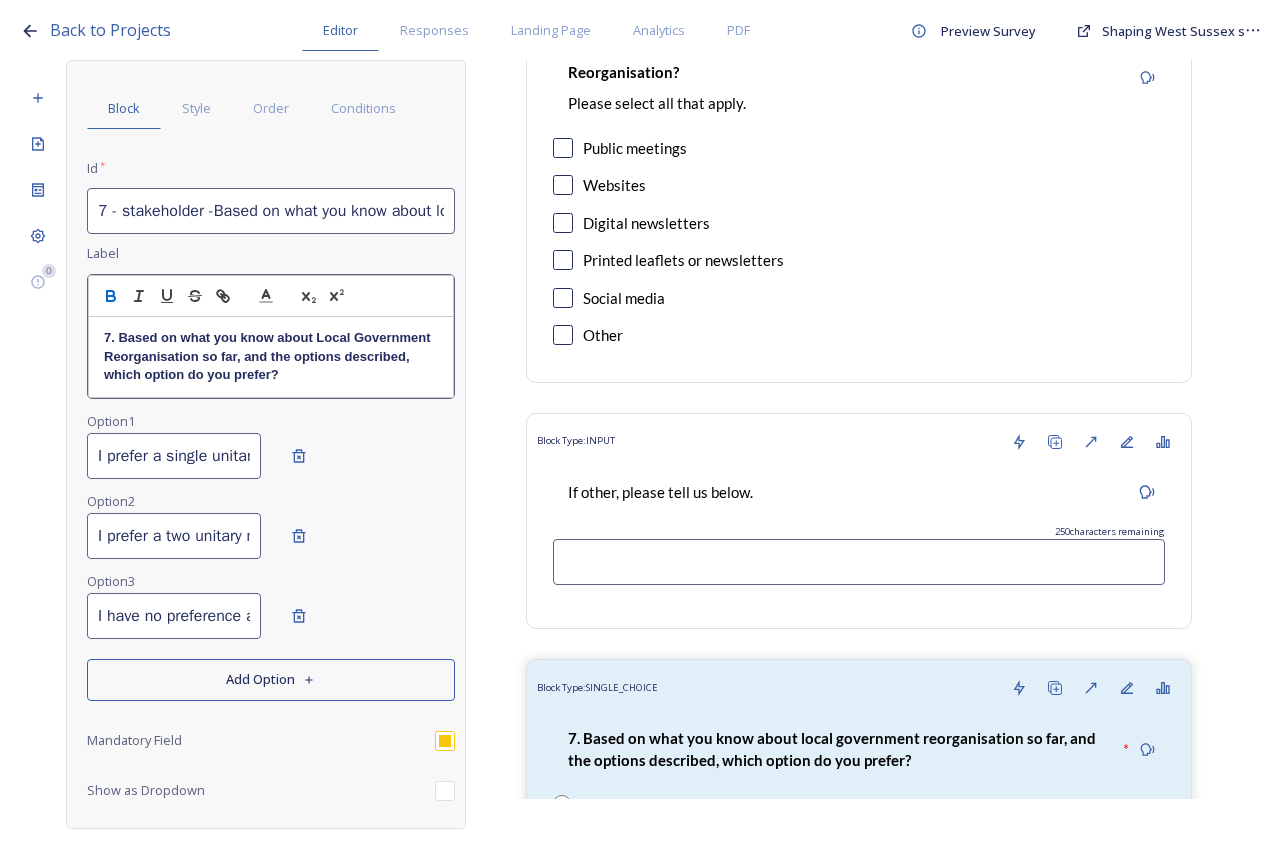 click on "Update" at bounding box center (271, 851) 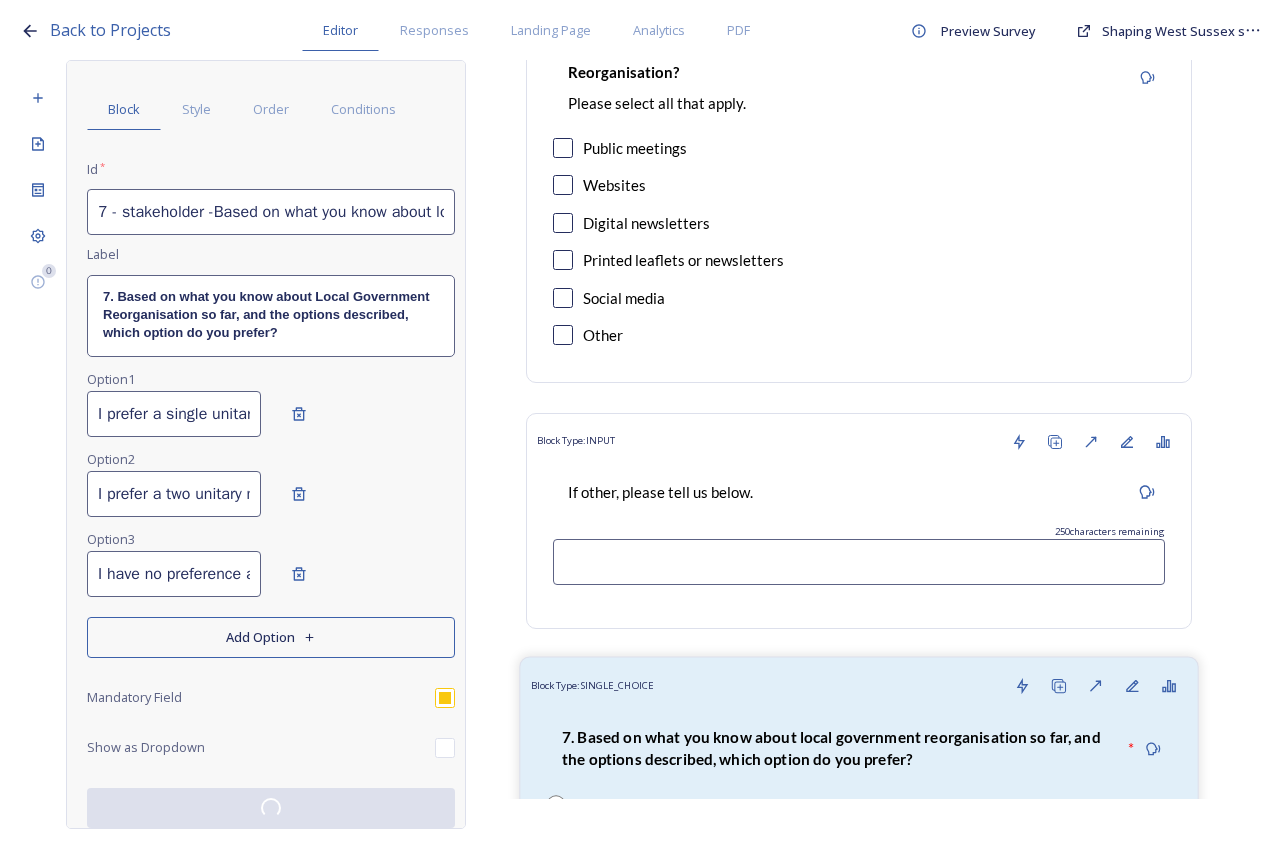 scroll, scrollTop: 59, scrollLeft: 0, axis: vertical 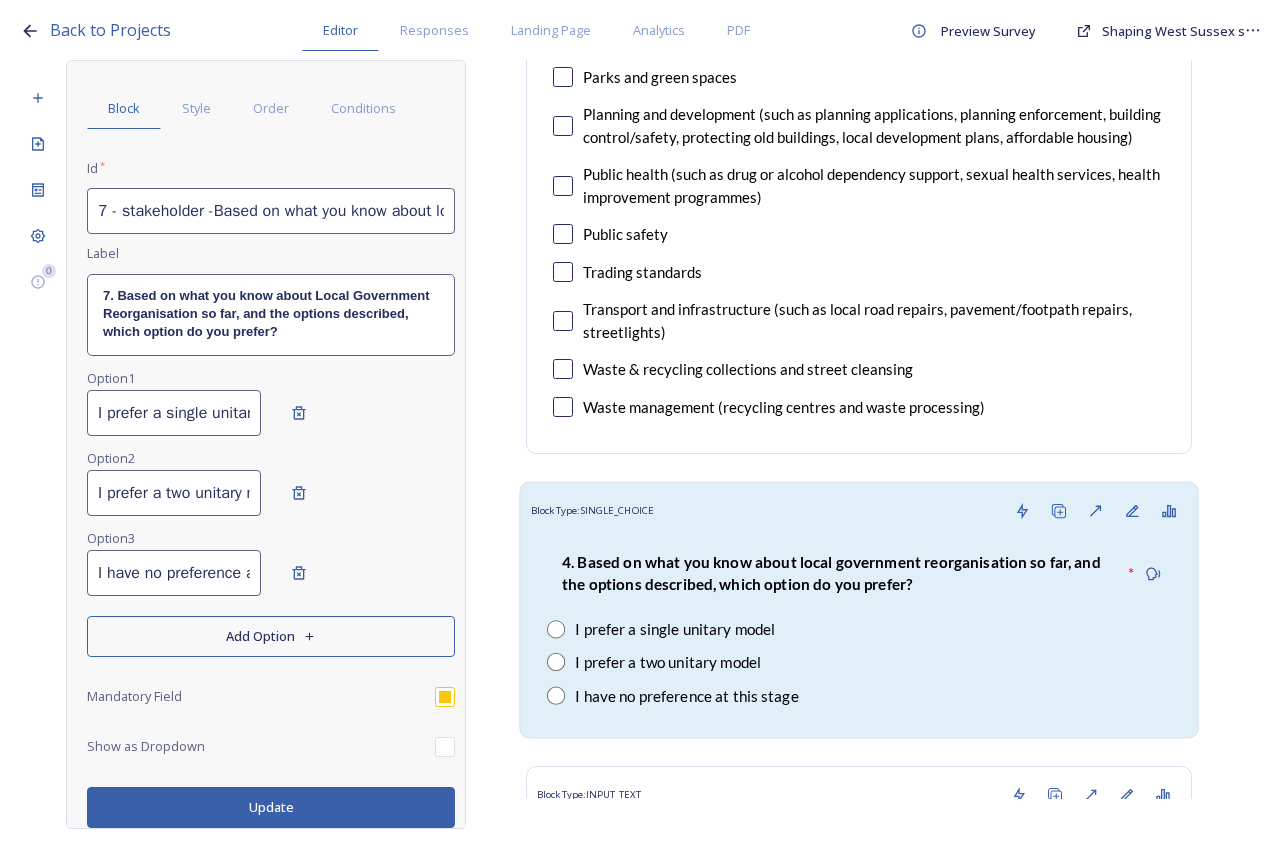 click on "4. Based on what you know about local government reorganisation so far, and the options described, which option do you prefer? * I prefer a single unitary model I prefer a two unitary model I have no preference at this stage" at bounding box center (859, 629) 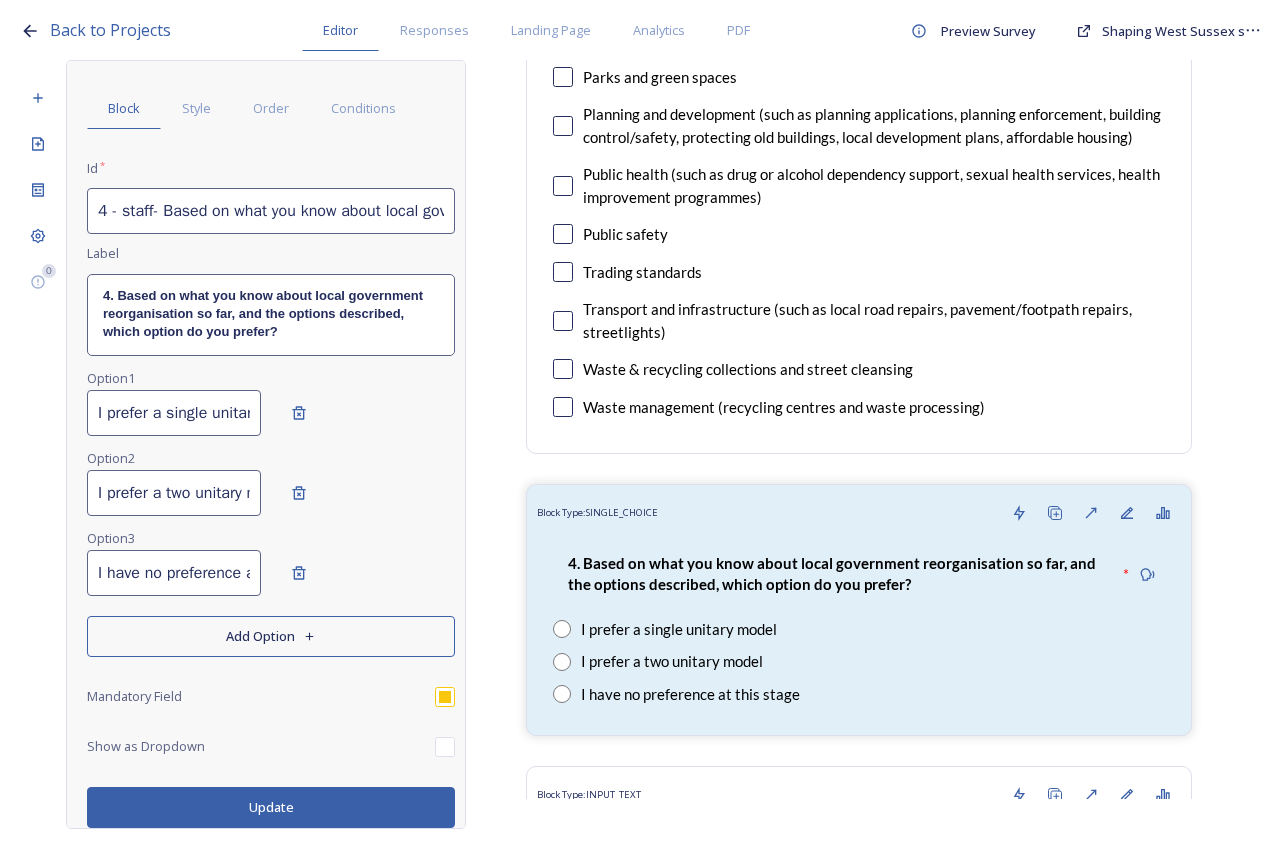 click on "4. Based on what you know about local government reorganisation so far, and the options described, which option do you prefer?" at bounding box center (271, 314) 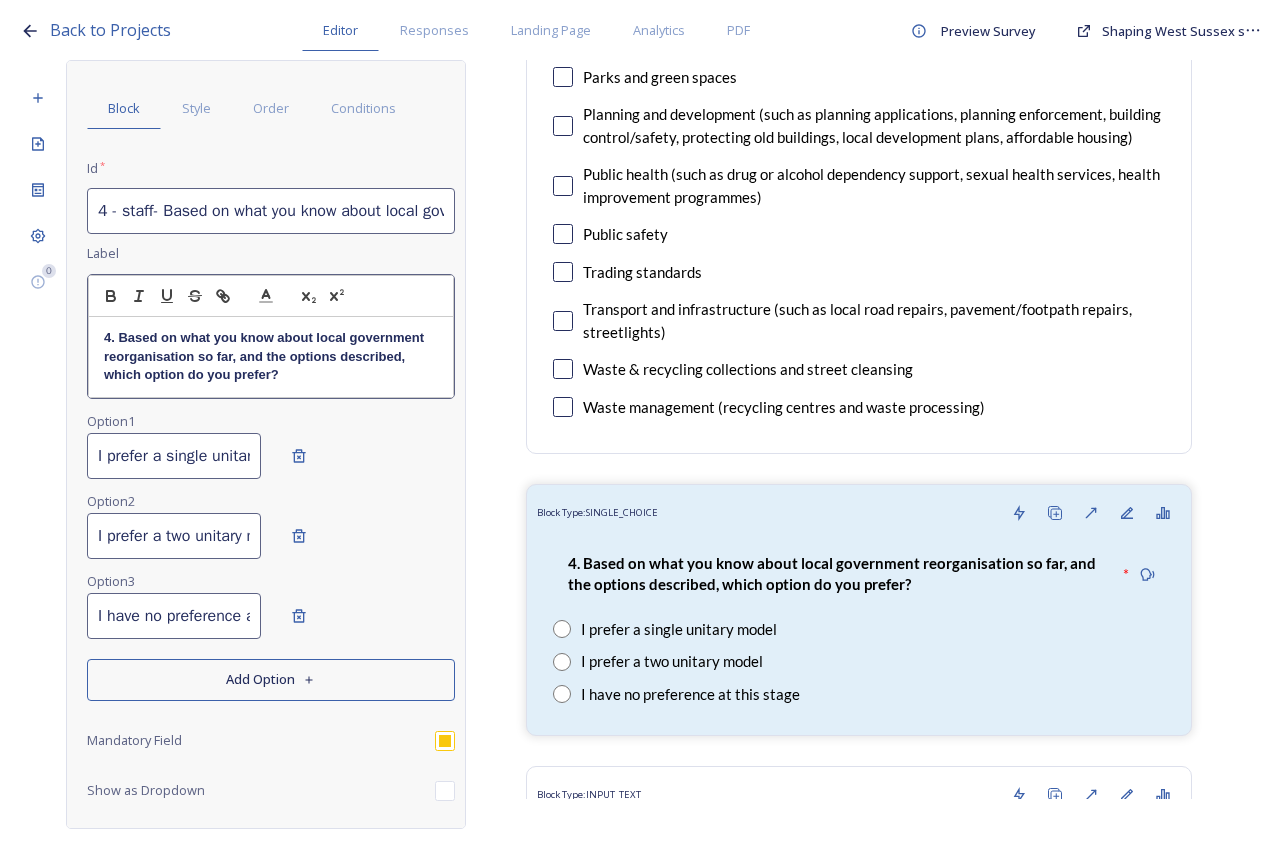 click on "4. Based on what you know about local government reorganisation so far, and the options described, which option do you prefer?" at bounding box center [266, 356] 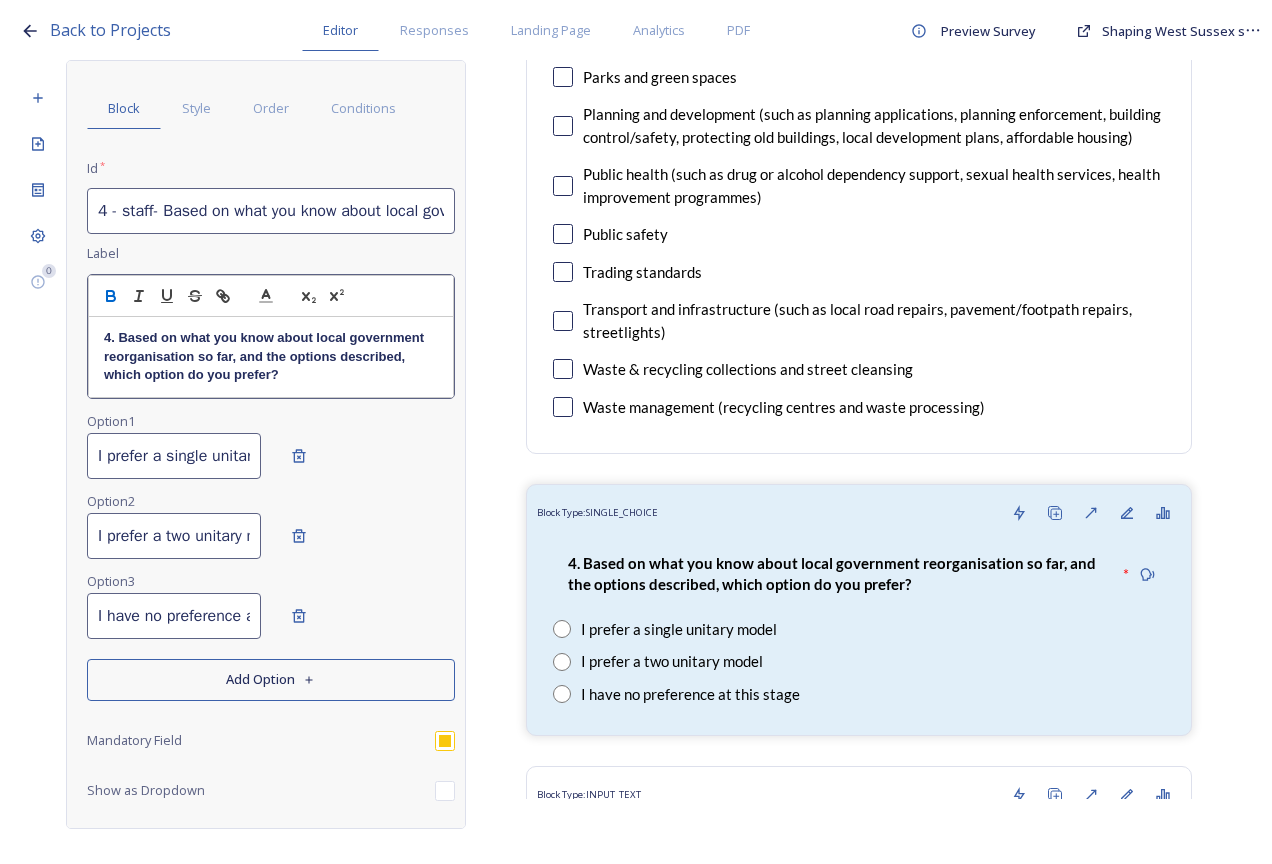 type 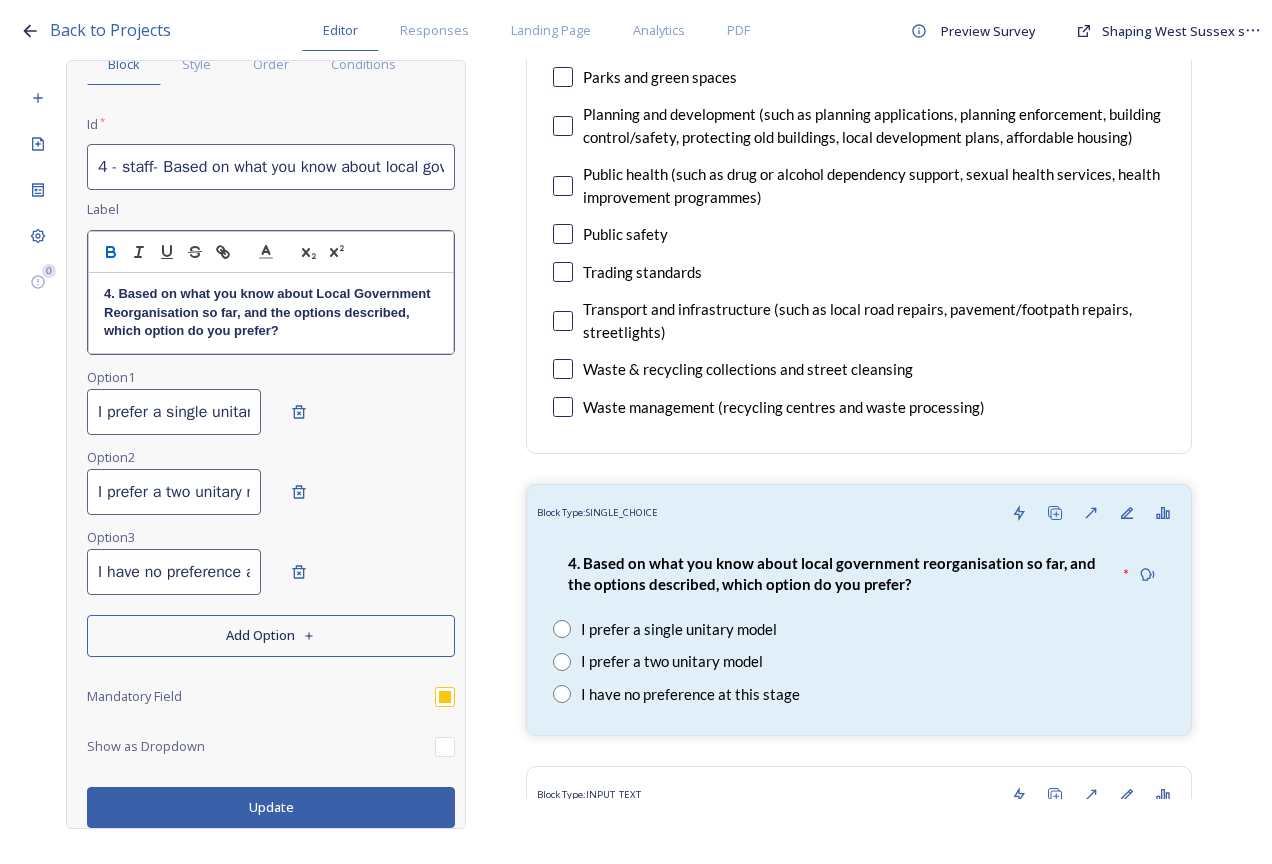 click on "Update" at bounding box center [271, 807] 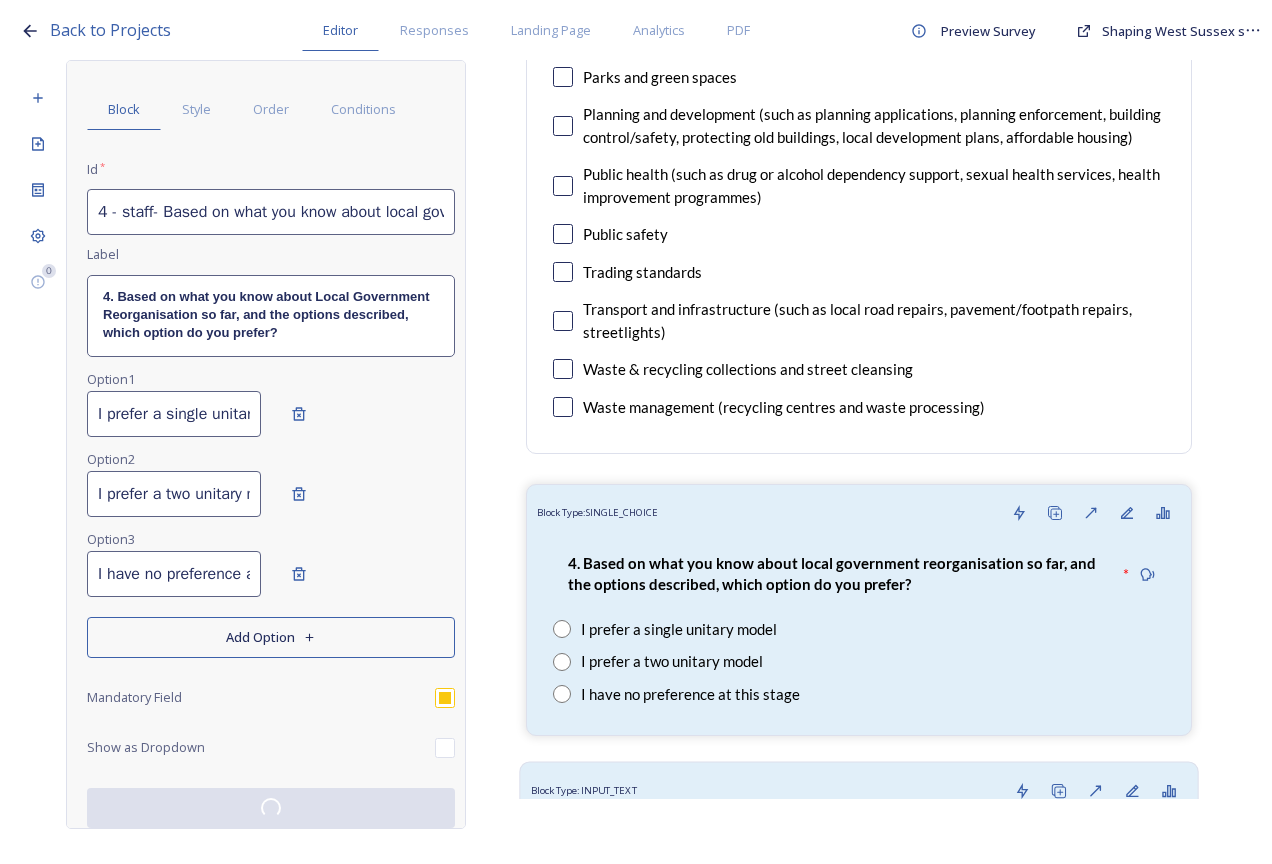 scroll, scrollTop: 59, scrollLeft: 0, axis: vertical 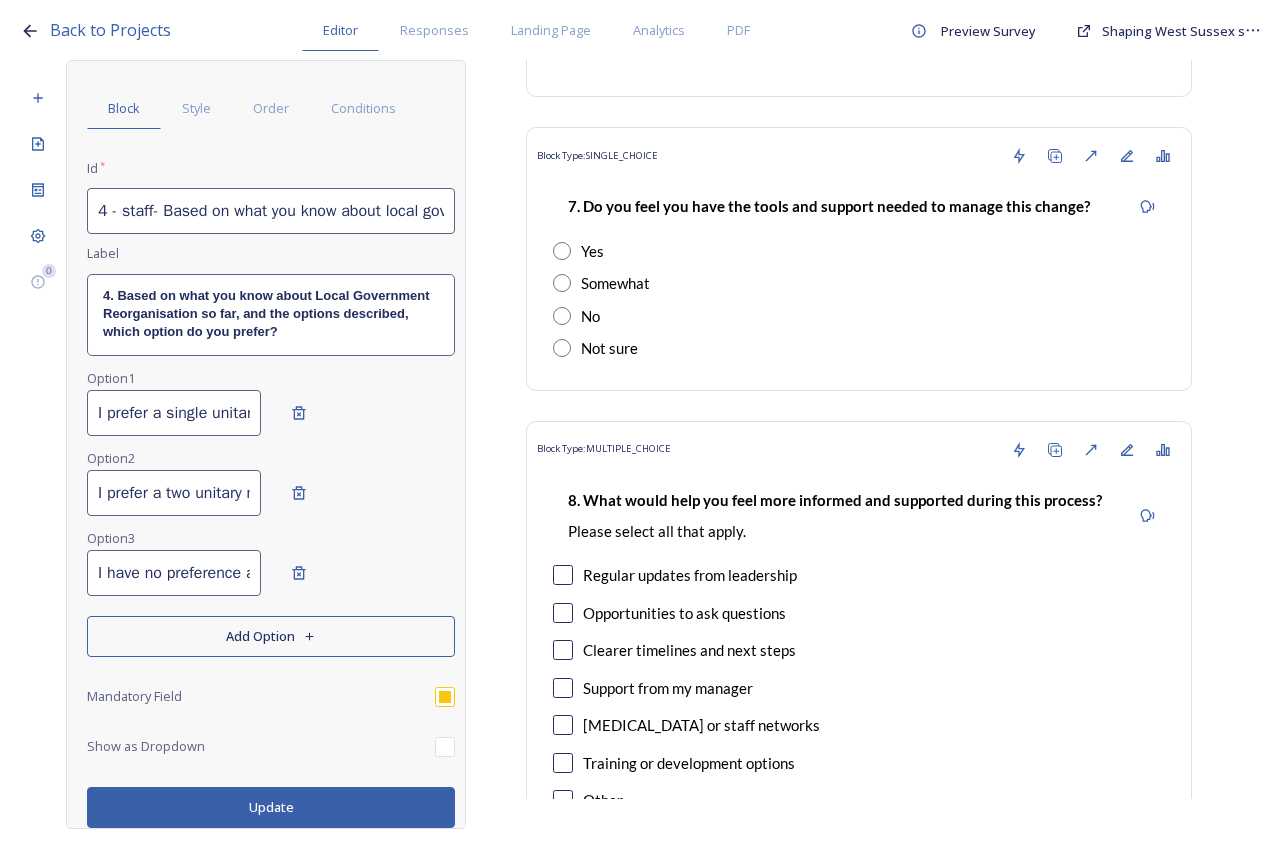 click on "8. What would help you feel more informed and supported during this process? Please select all that apply. Regular updates from leadership Opportunities to ask questions Clearer timelines and next steps Support from my manager Peer support or staff networks Training or development options Other" at bounding box center [859, 652] 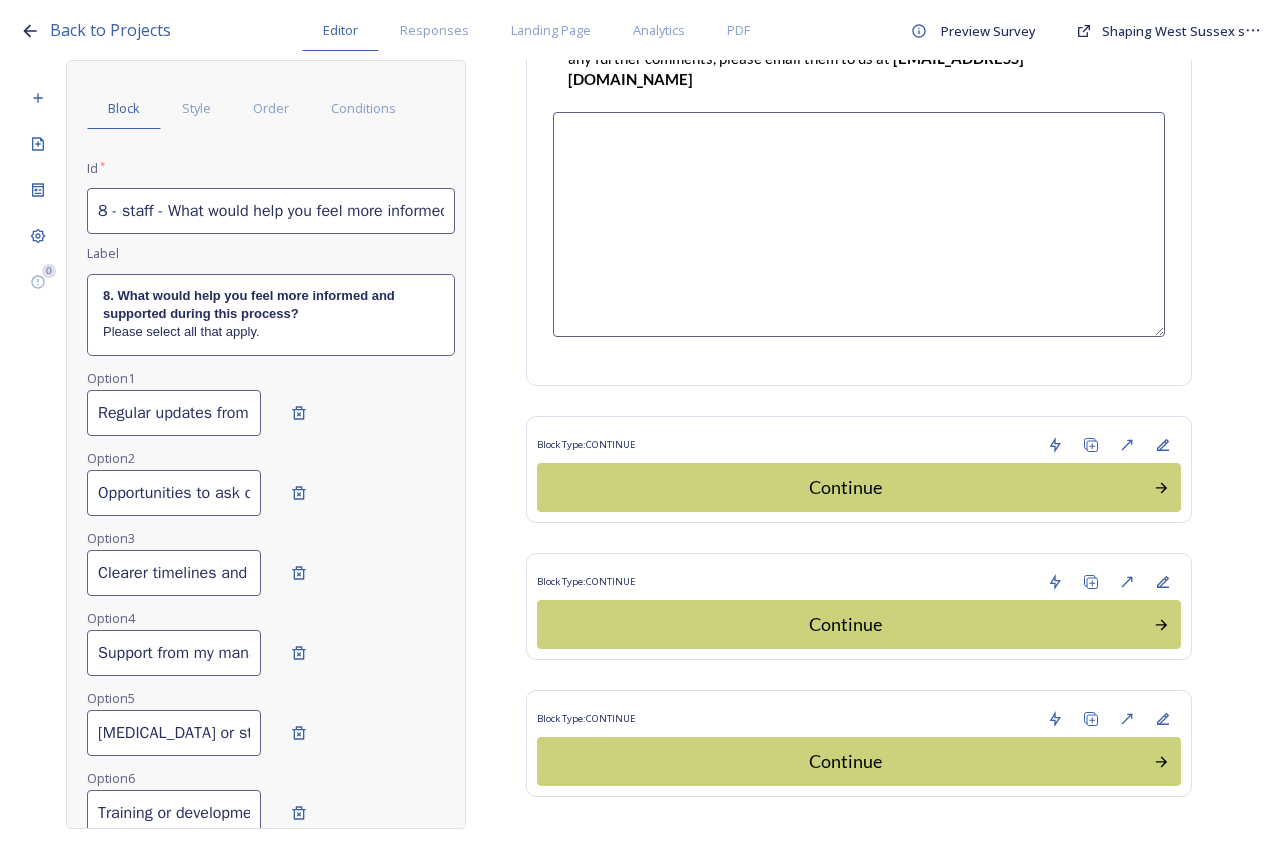 scroll, scrollTop: 20180, scrollLeft: 0, axis: vertical 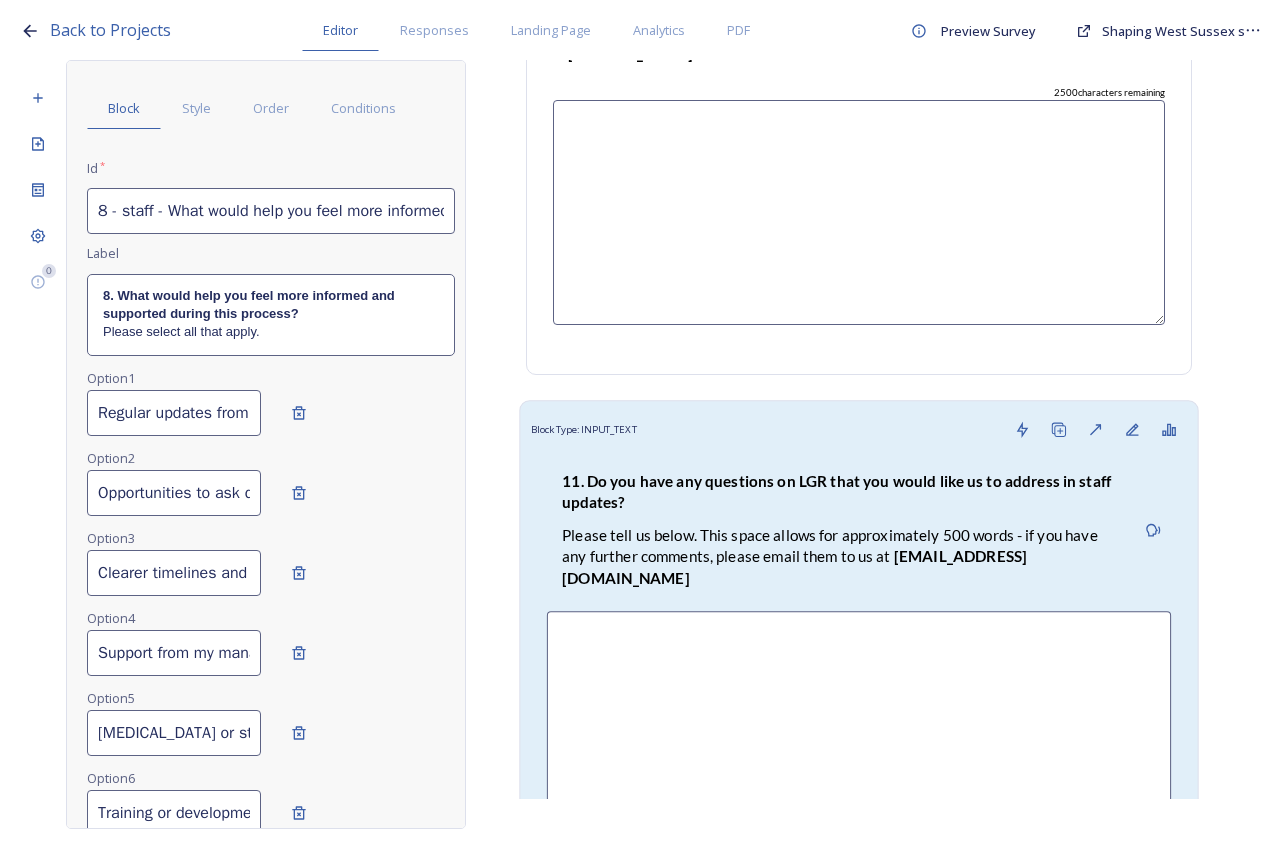 click on "﻿Please tell us below. This space allows for approximately 500 words - if you have any further comments, please email them to us at  LGRquestions@horsham.gov.uk" at bounding box center (840, 556) 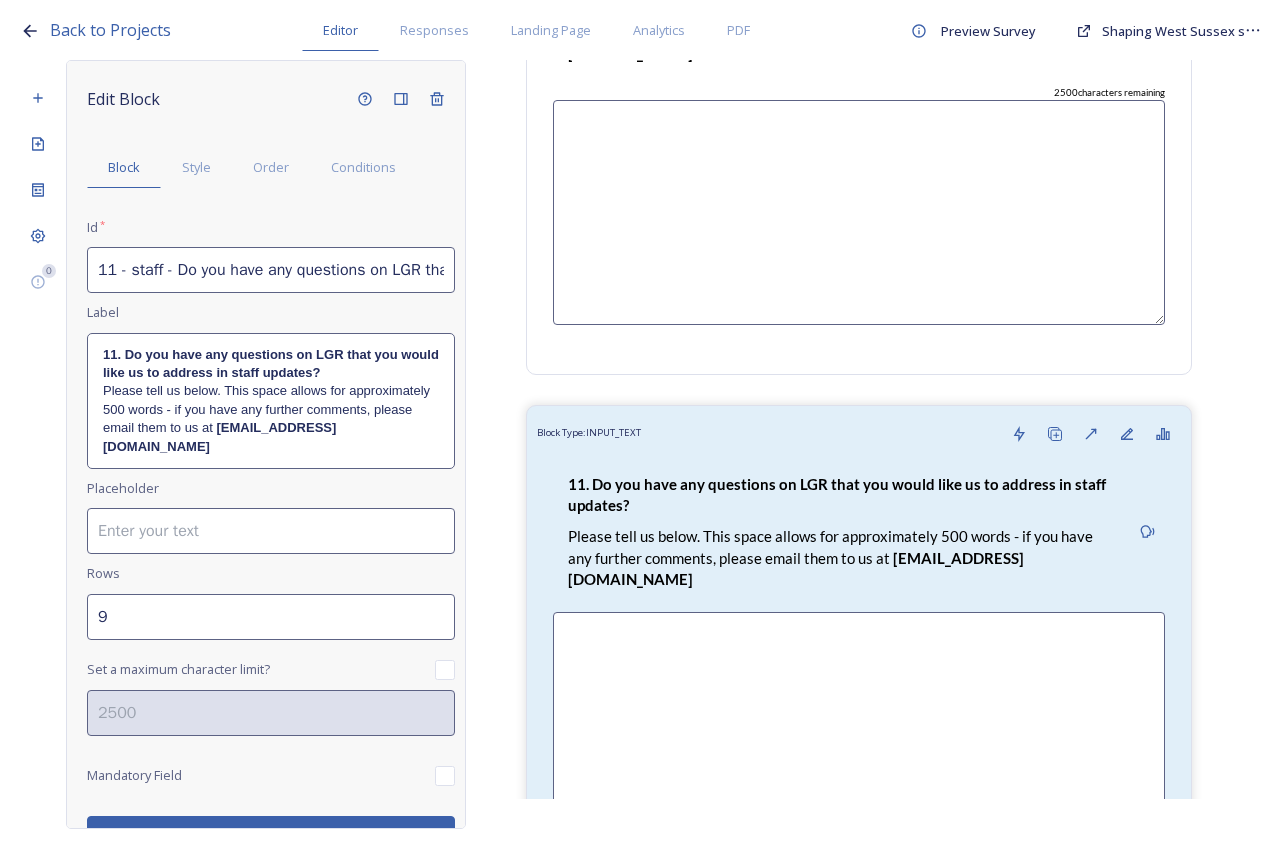click on "11. Do you have any questions on LGR that you would like us to address in staff updates?" at bounding box center [273, 363] 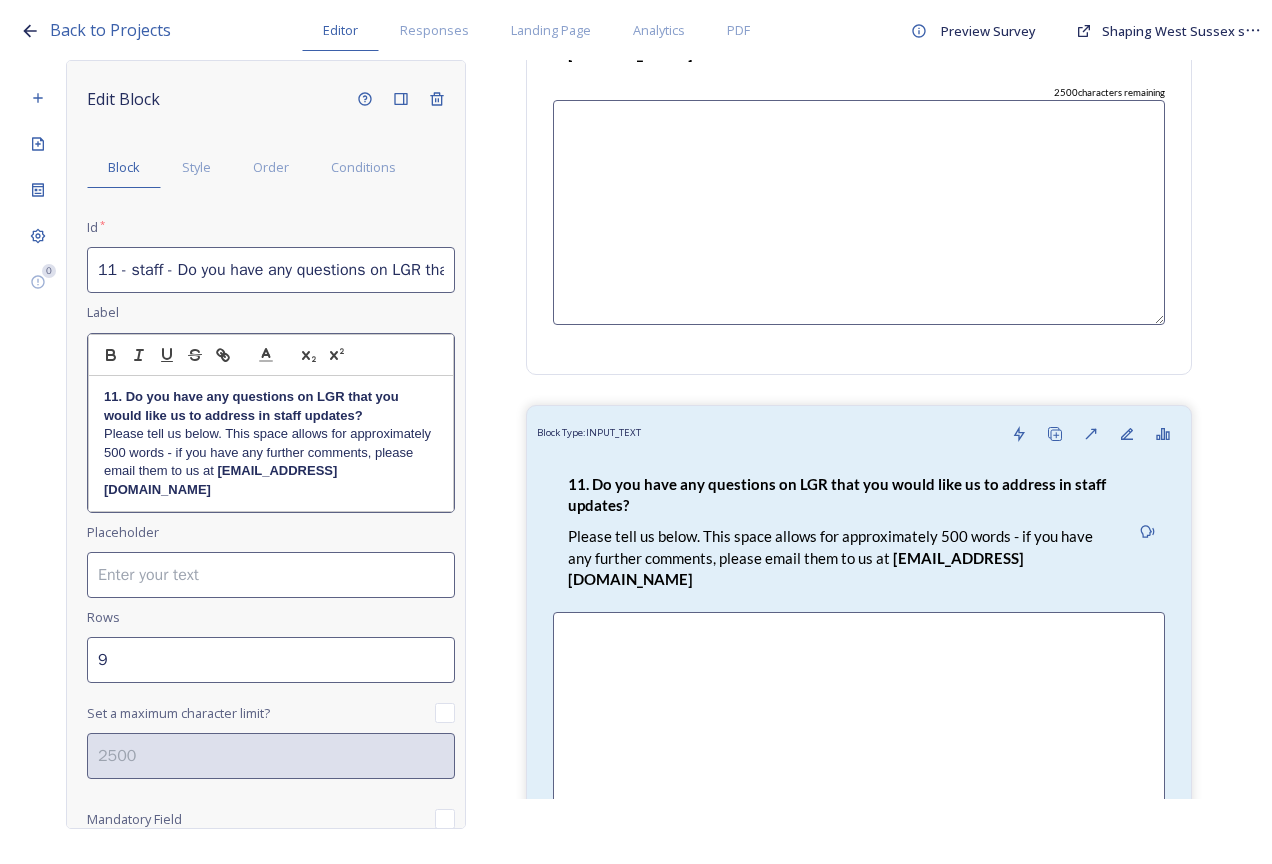 click on "11. Do you have any questions on LGR that you would like us to address in staff updates?" at bounding box center [253, 405] 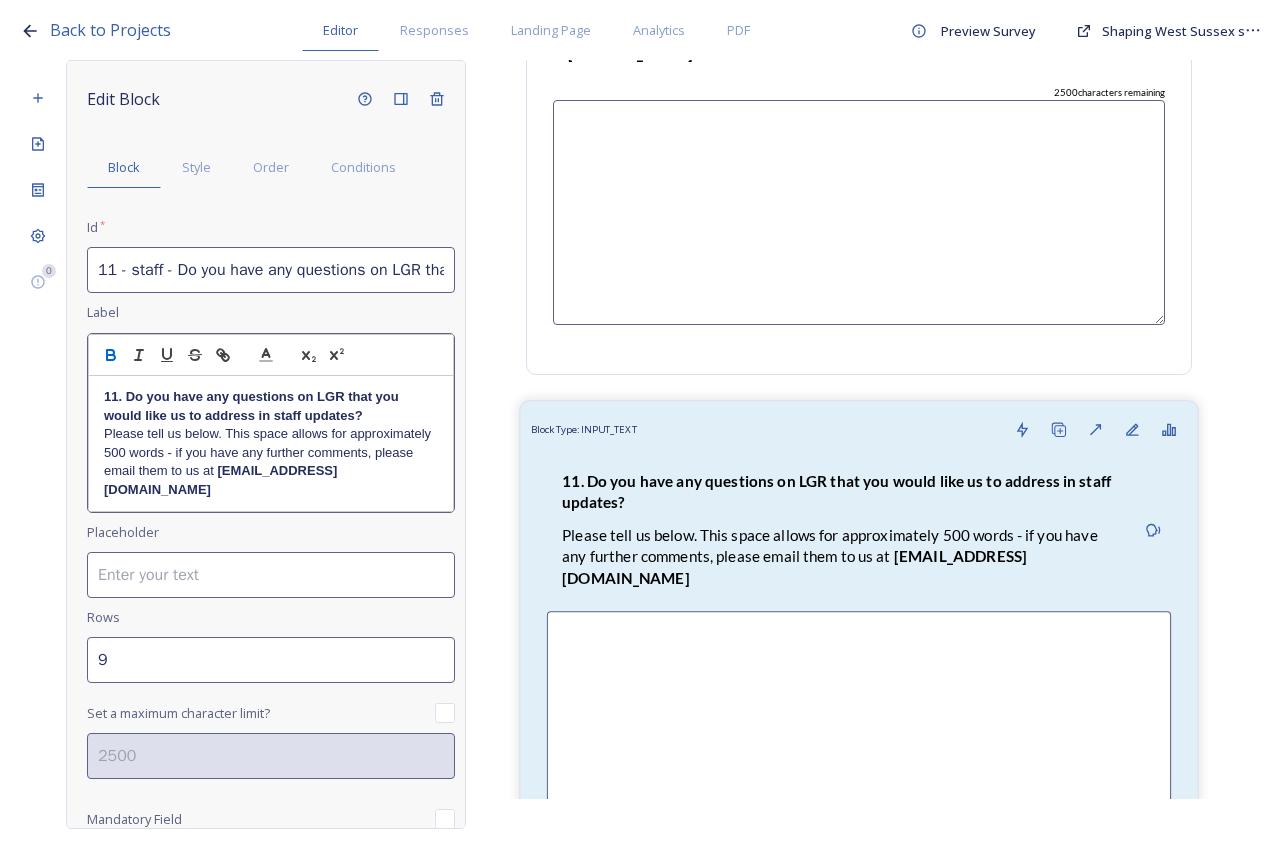 type 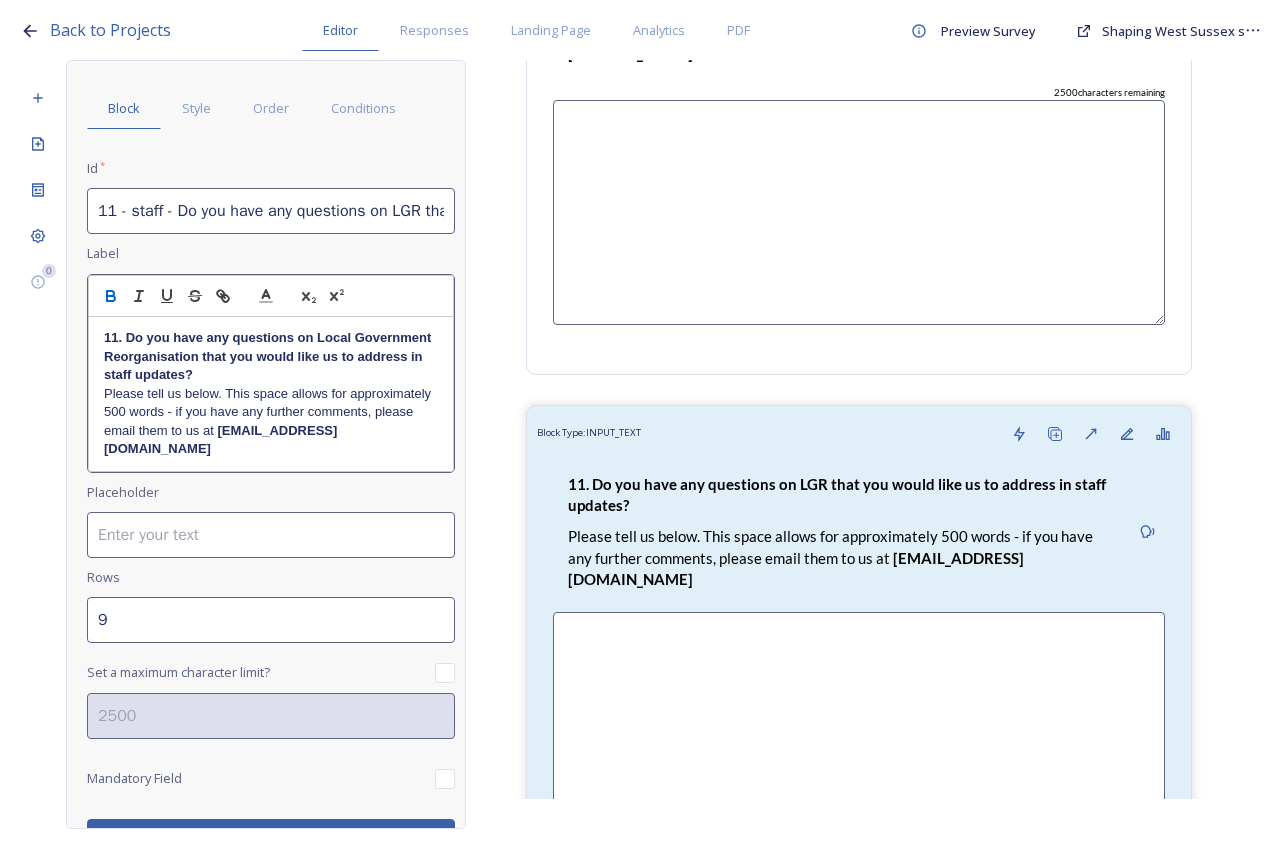 scroll, scrollTop: 91, scrollLeft: 0, axis: vertical 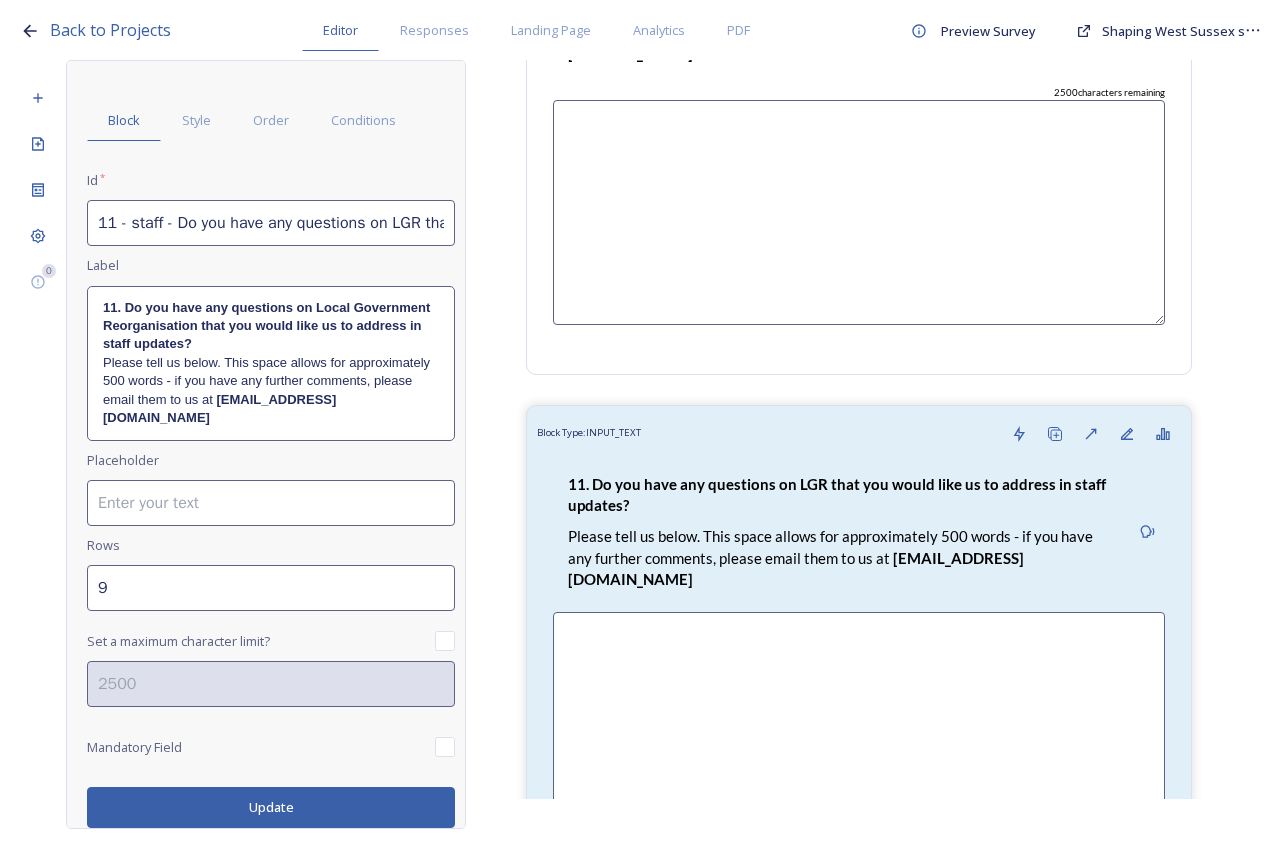 click on "Edit Block Block Style Order Conditions Id * 11 - staff - Do you have any questions on LGR that you would like us to address in staff updates?_20250711104417 Label 11. Do you have any questions on Local Government Reorganisation that you would like us to address in staff updates?  ﻿Please tell us below. This space allows for approximately 500 words - if you have any further comments, please email them to us at  LGRquestions@horsham.gov.uk Placeholder Rows 9 Set a maximum character limit? Mandatory Field Update" at bounding box center (271, 431) 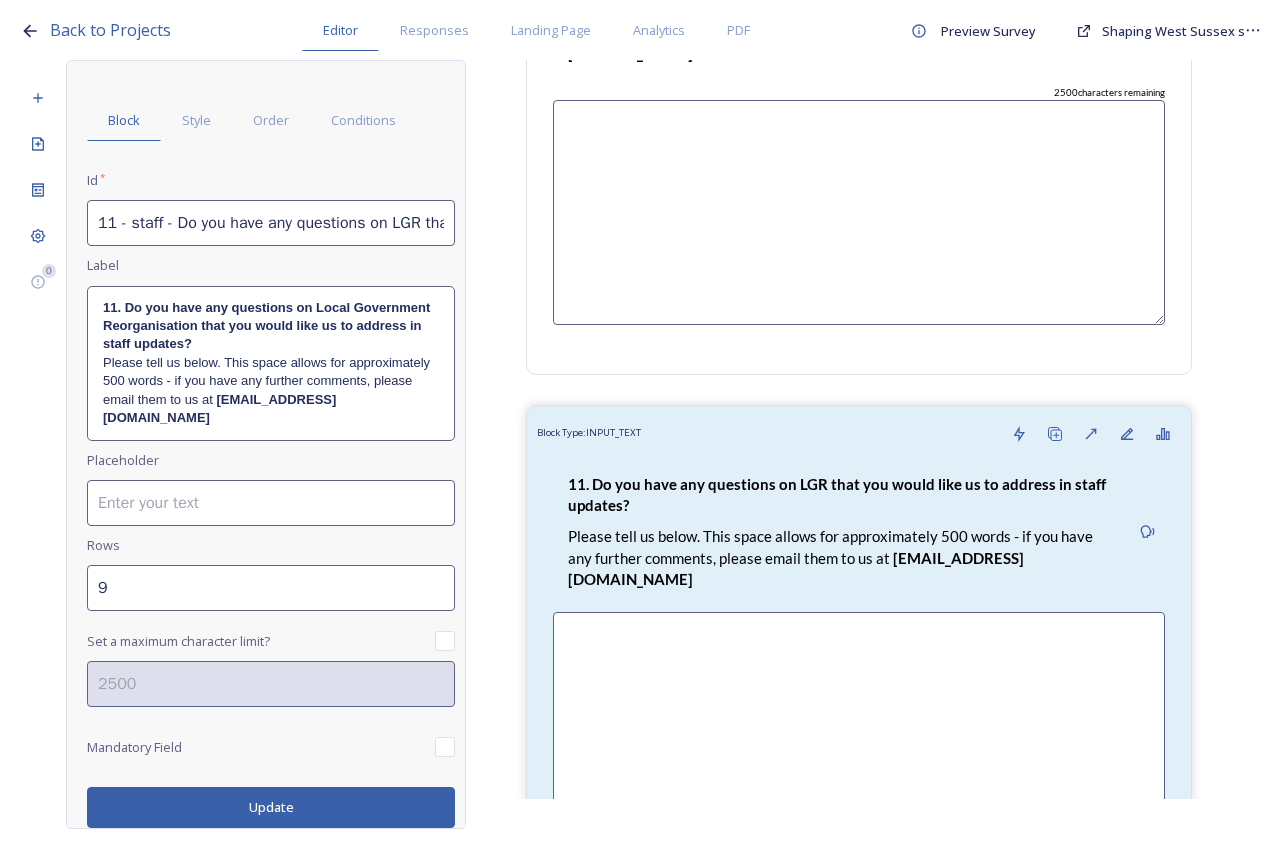 click on "Update" at bounding box center (271, 807) 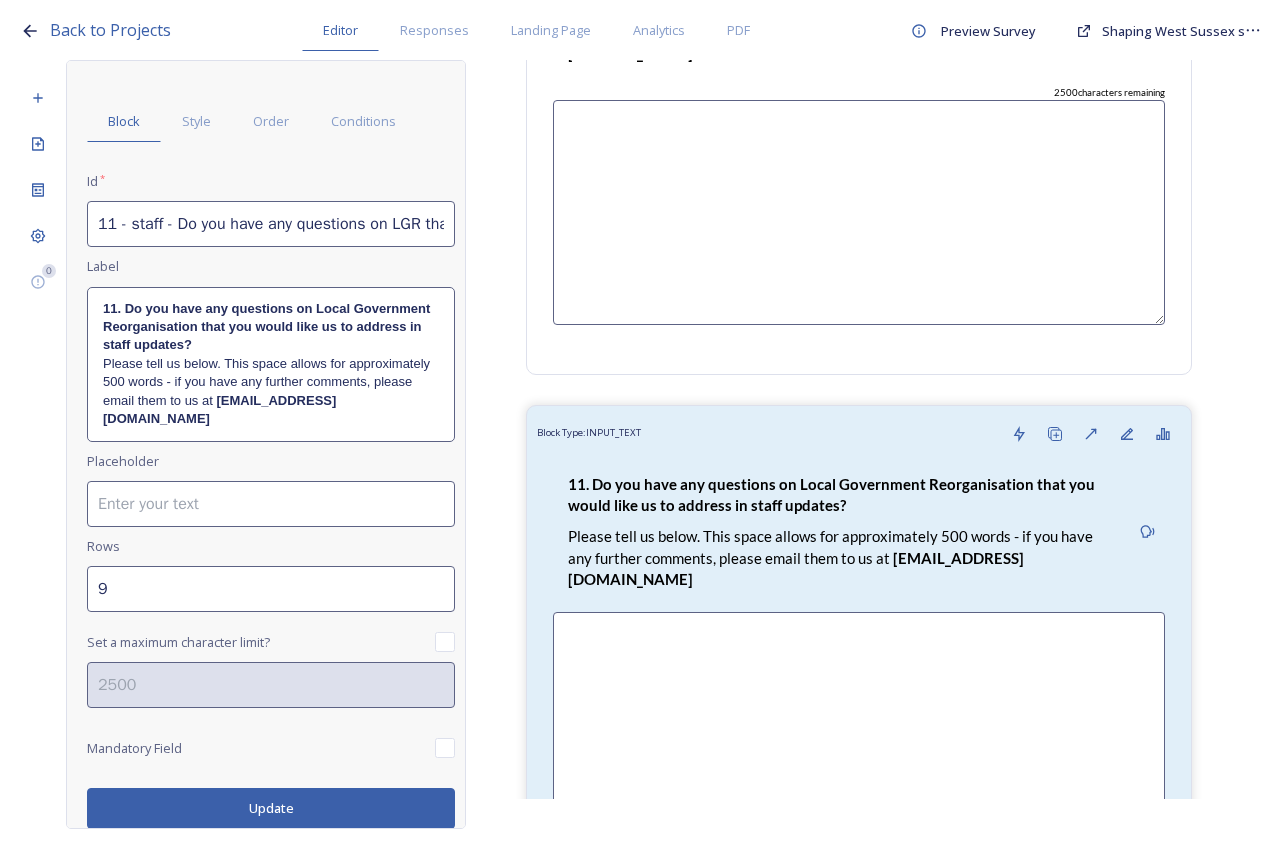 scroll, scrollTop: 47, scrollLeft: 0, axis: vertical 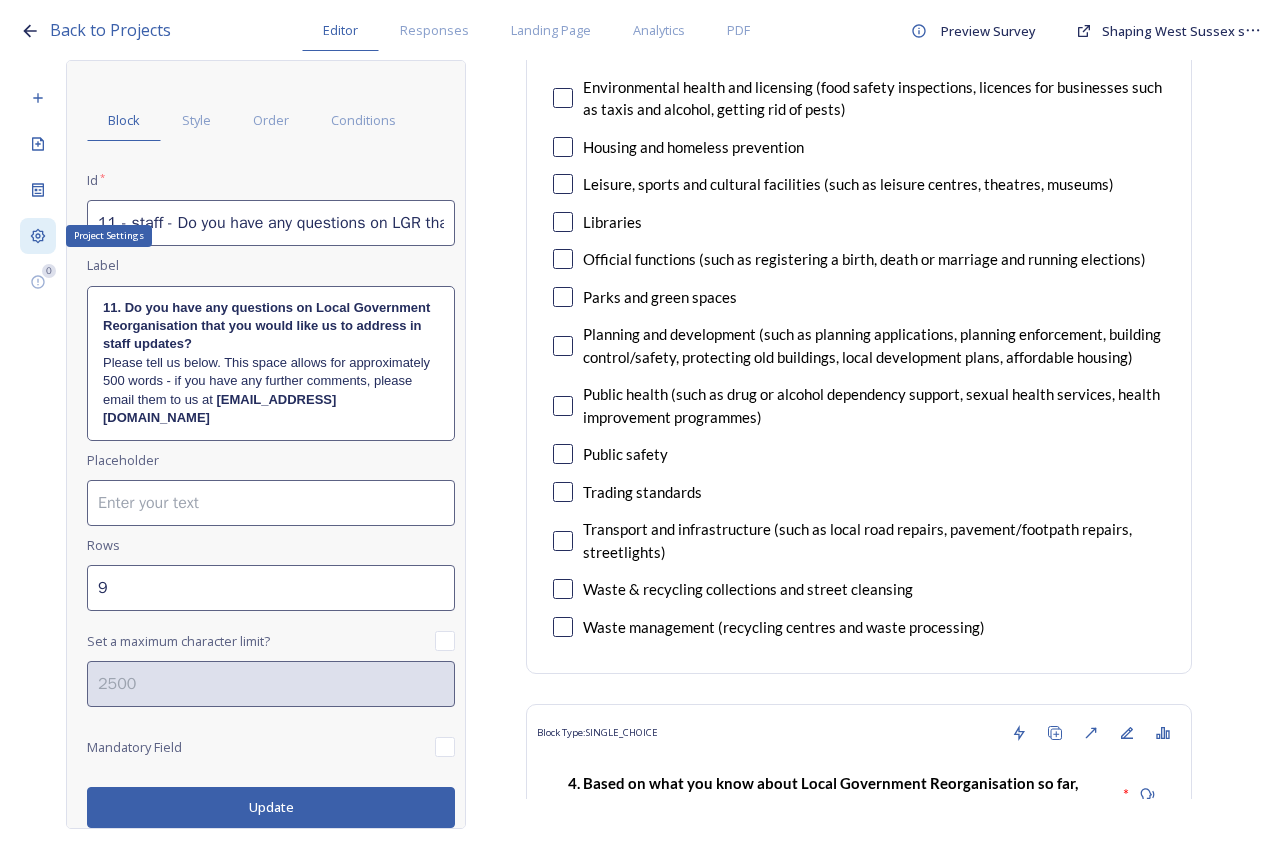 click on "Project Settings" at bounding box center (38, 236) 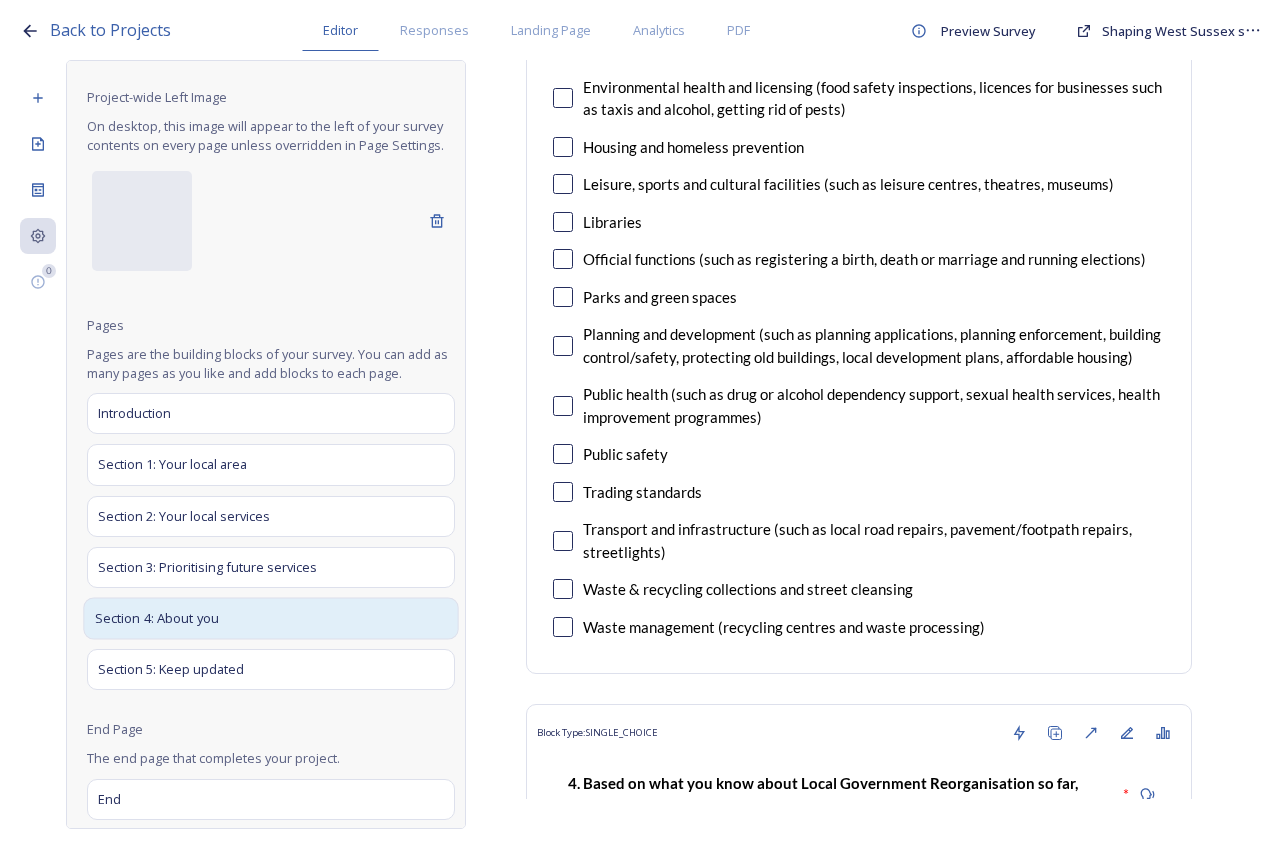 click on "Section 4: About you" at bounding box center (157, 619) 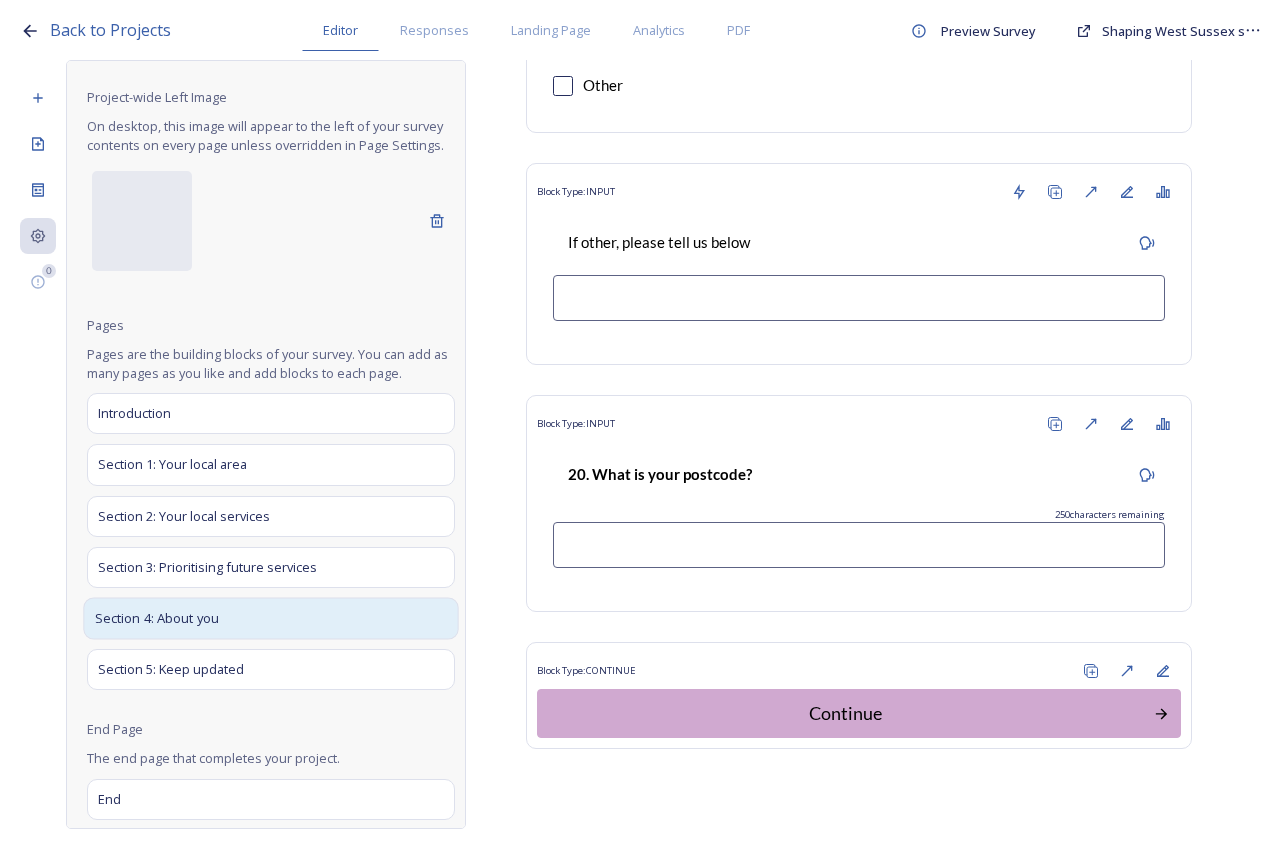scroll, scrollTop: 2361, scrollLeft: 0, axis: vertical 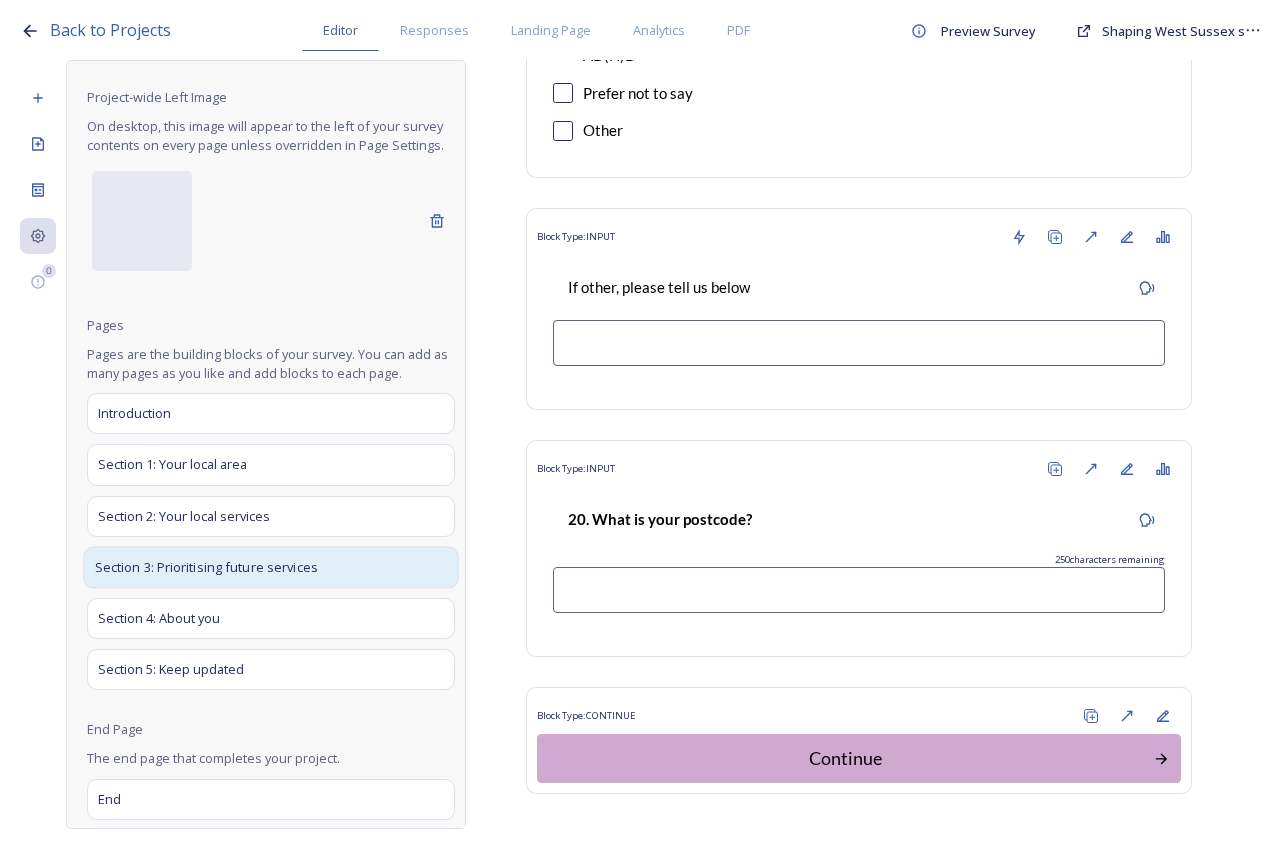 click on "Section 3: Prioritising future services" at bounding box center [206, 567] 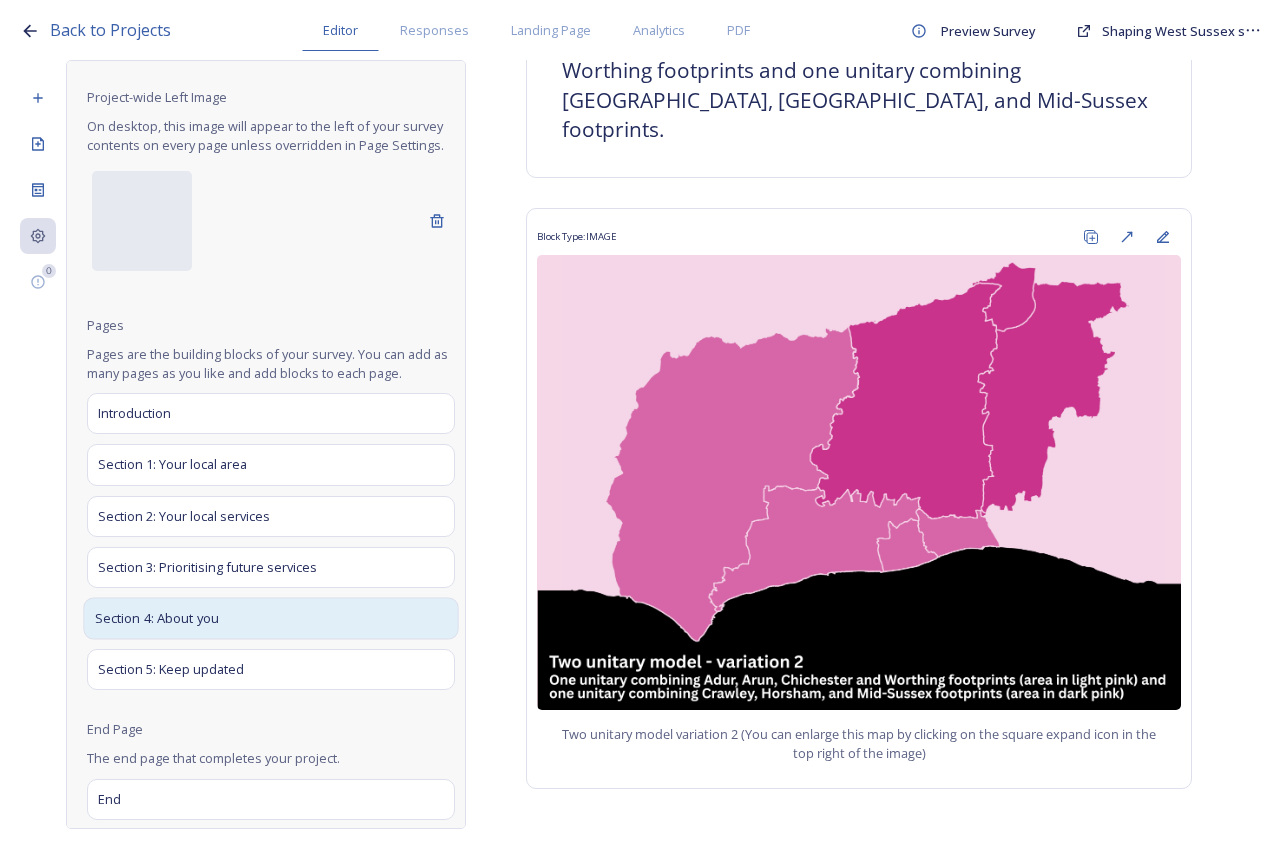 click on "Section 4: About you" at bounding box center [157, 619] 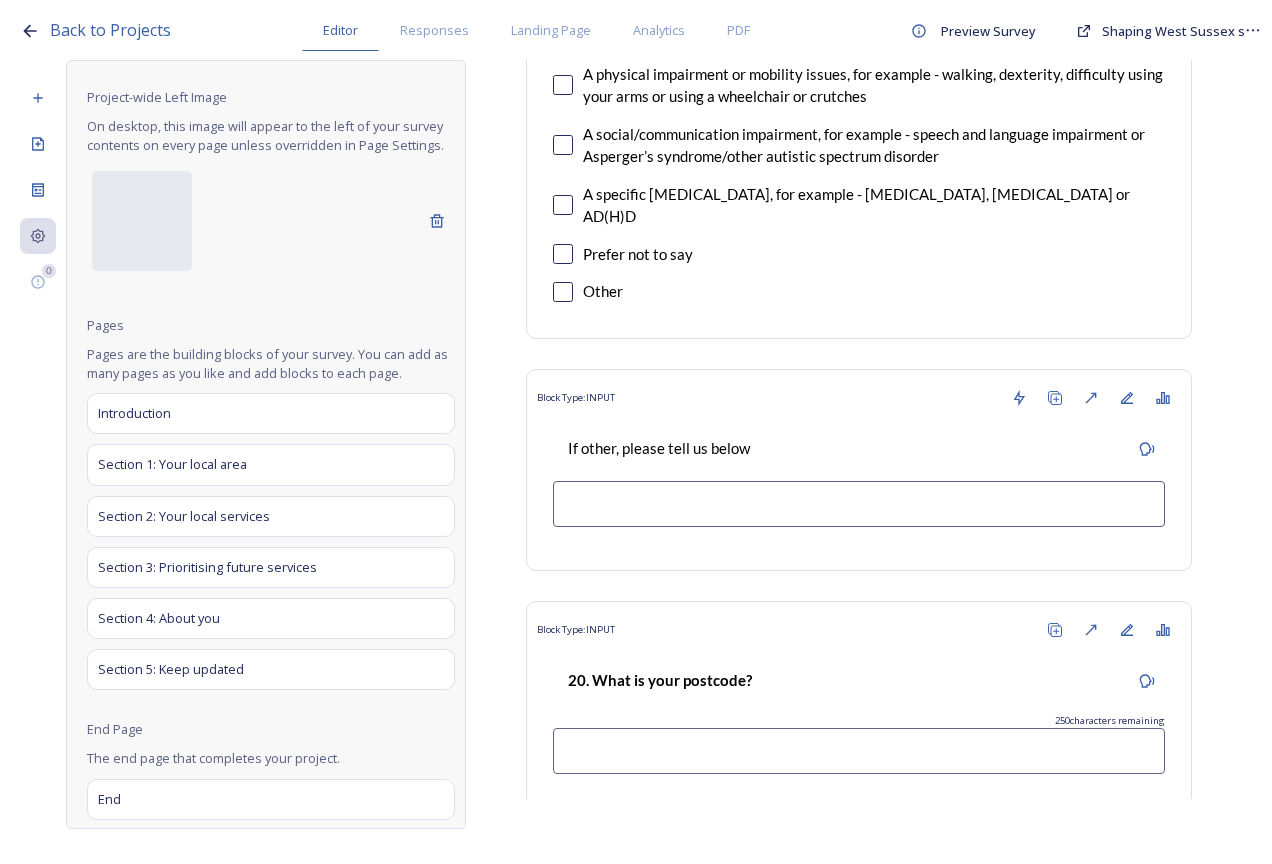 scroll, scrollTop: 2361, scrollLeft: 0, axis: vertical 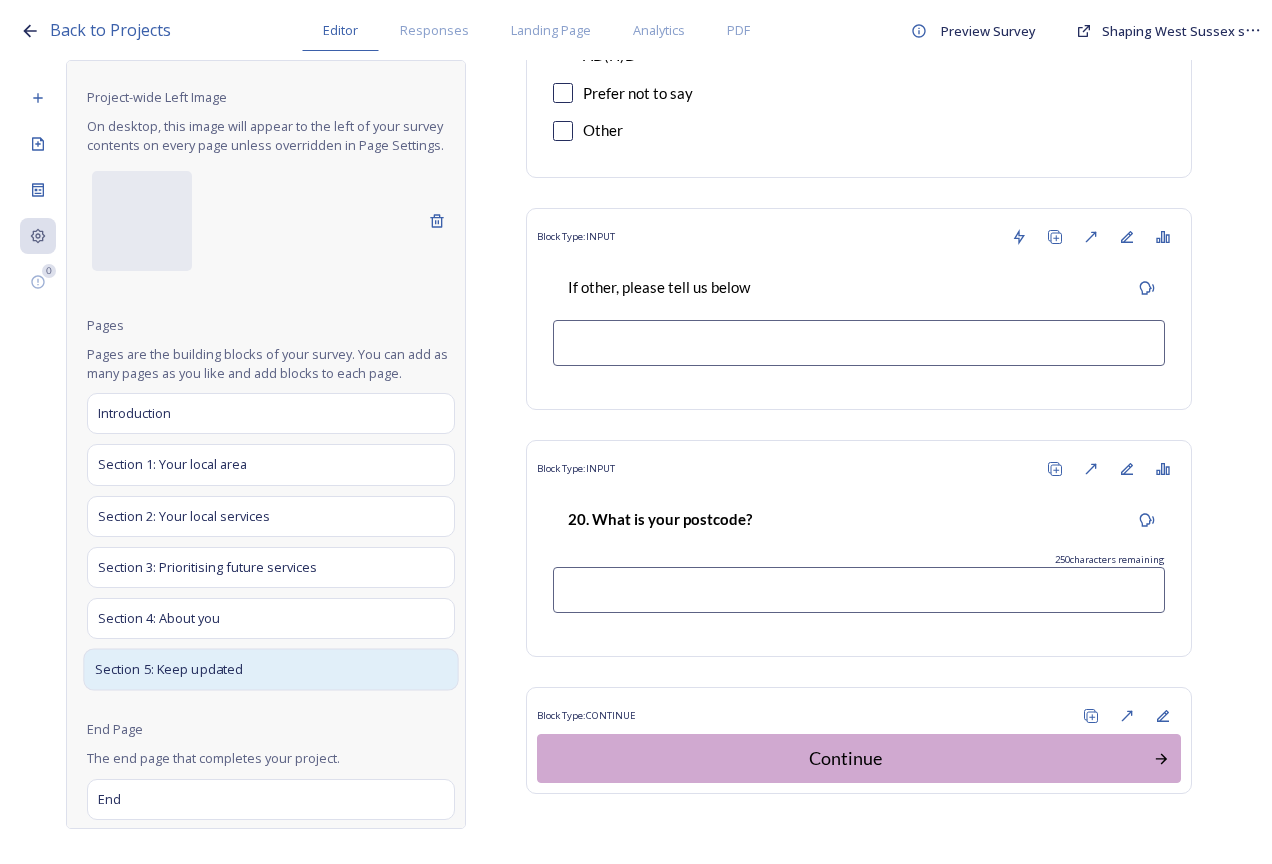 click on "Section 5: Keep updated" at bounding box center (270, 670) 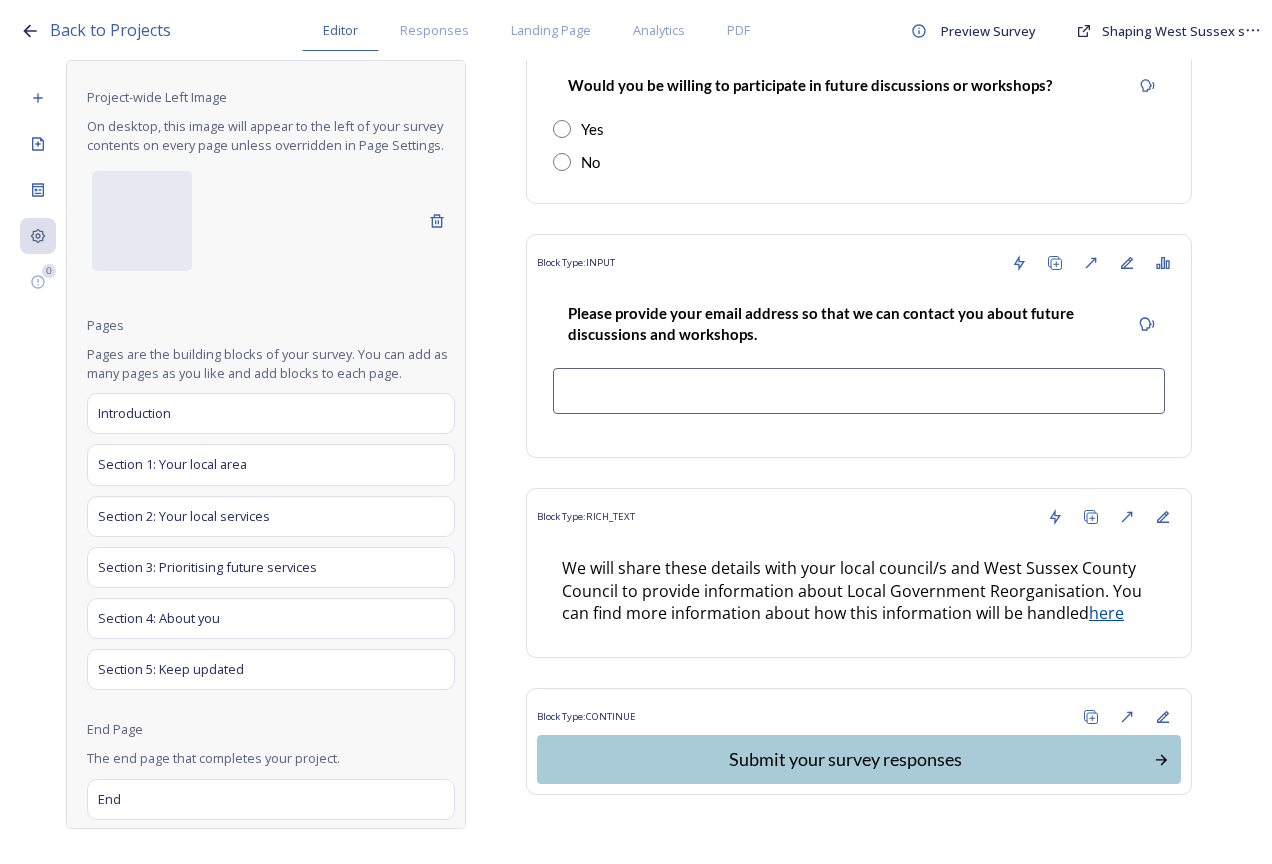 scroll, scrollTop: 1181, scrollLeft: 0, axis: vertical 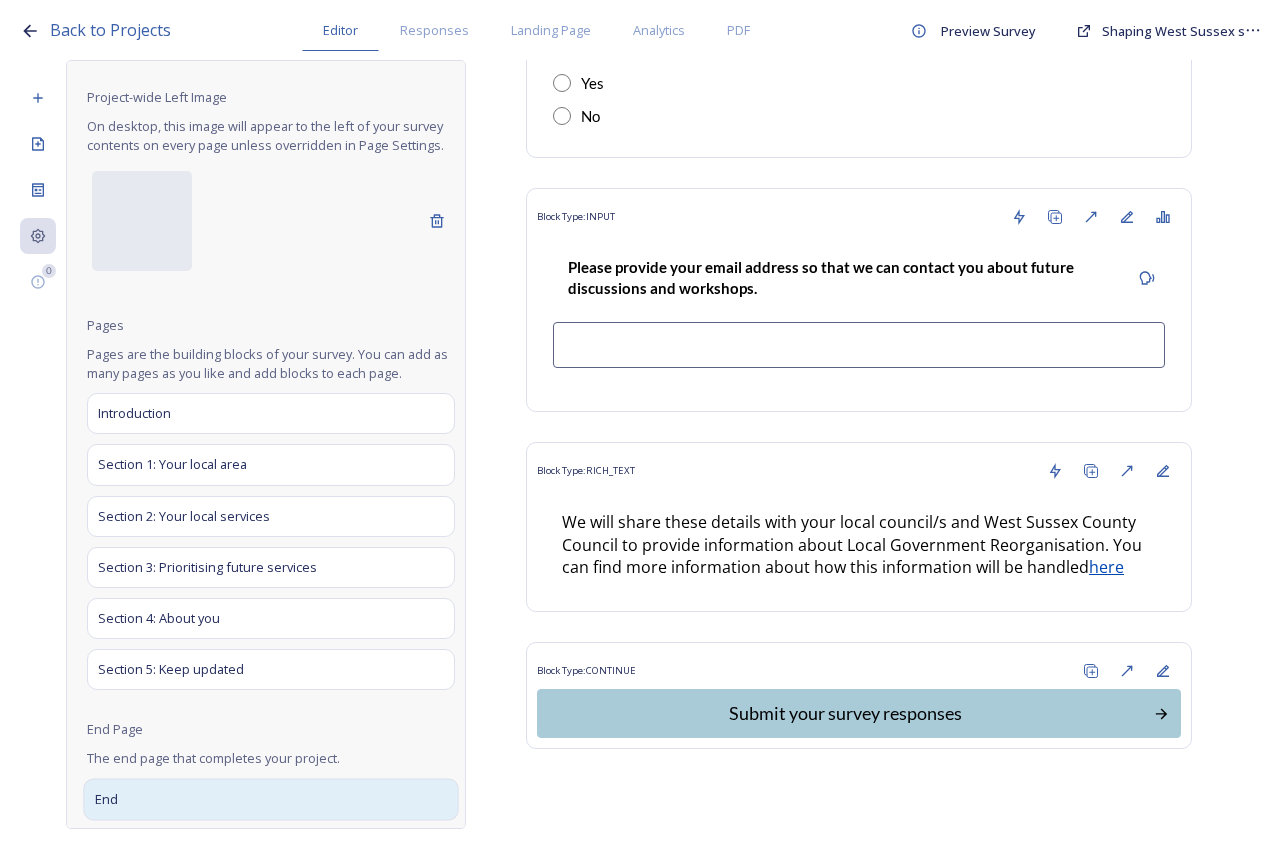 click on "End" at bounding box center (270, 799) 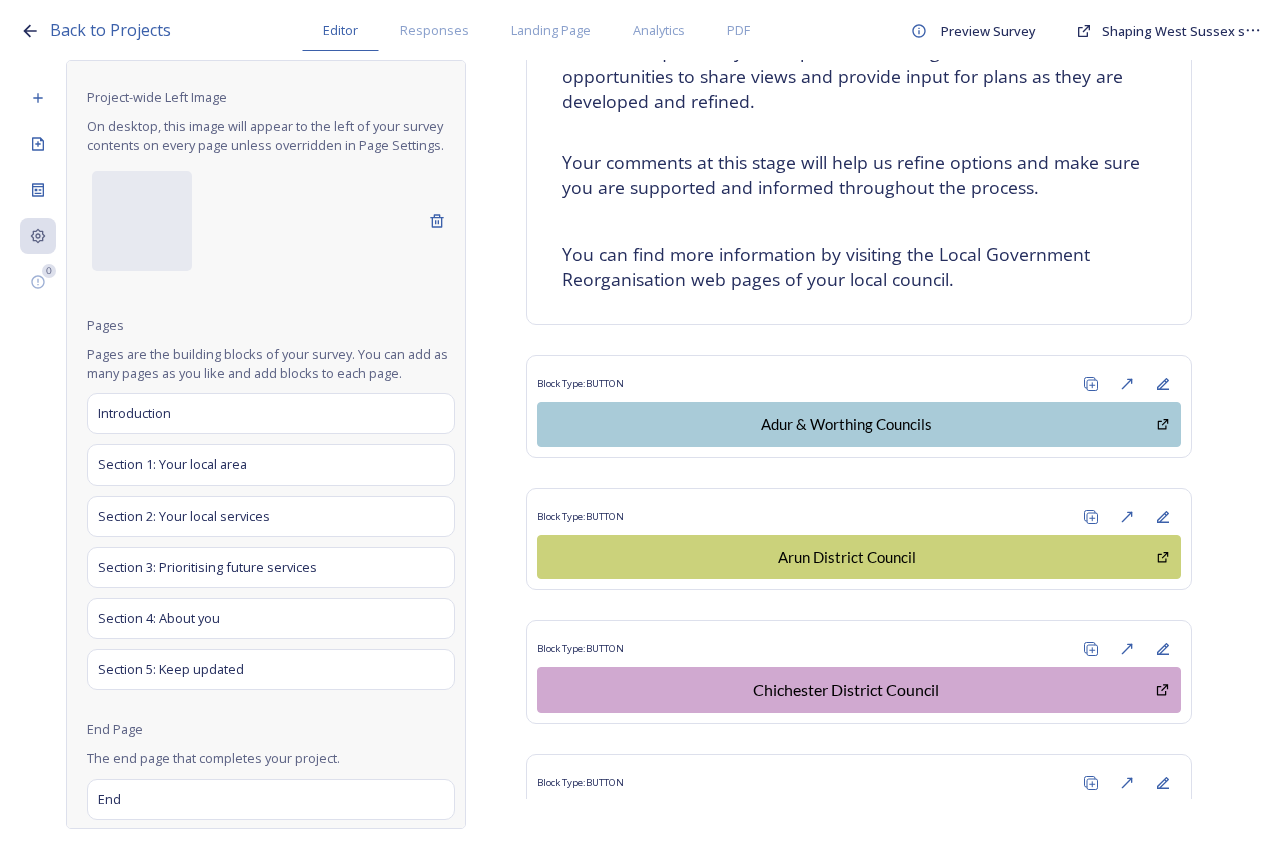 scroll, scrollTop: 0, scrollLeft: 0, axis: both 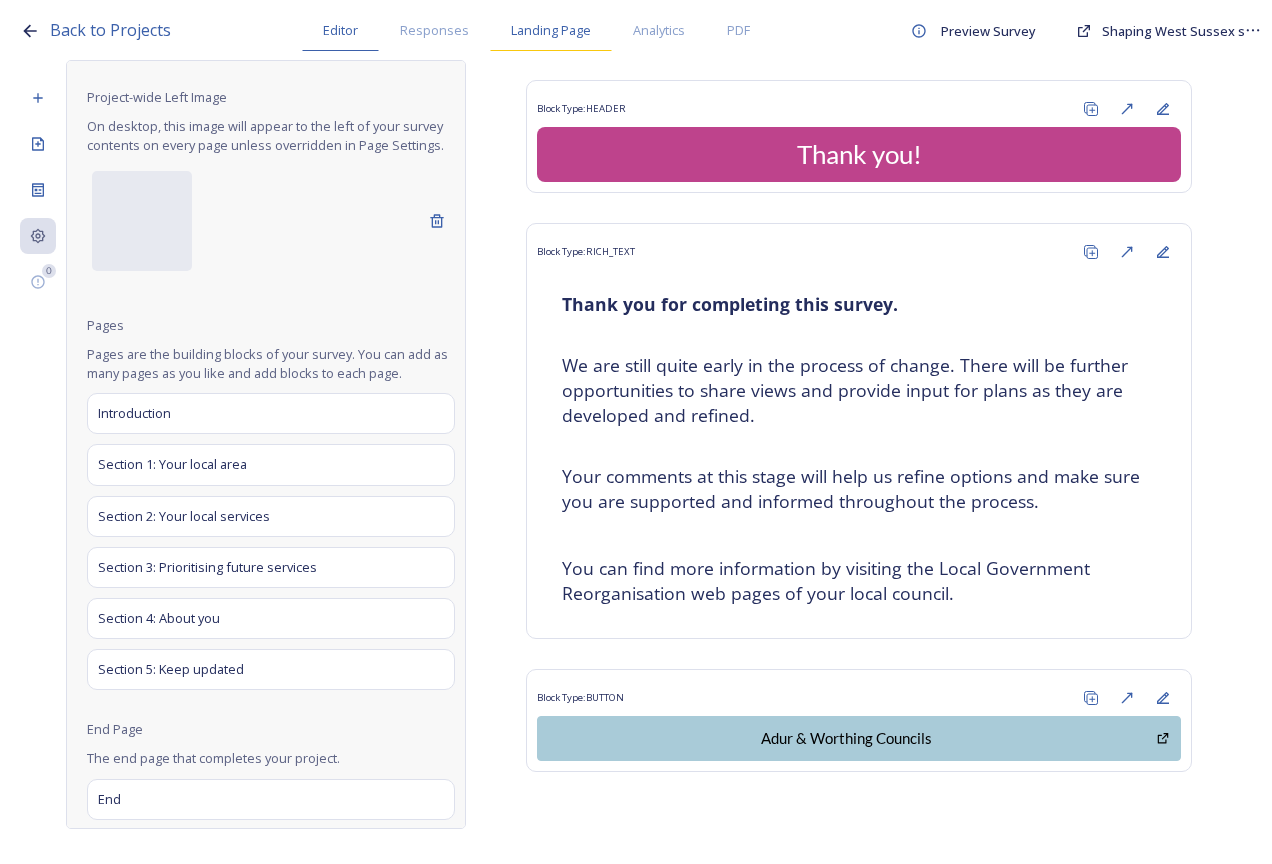 click on "Landing Page" at bounding box center [551, 30] 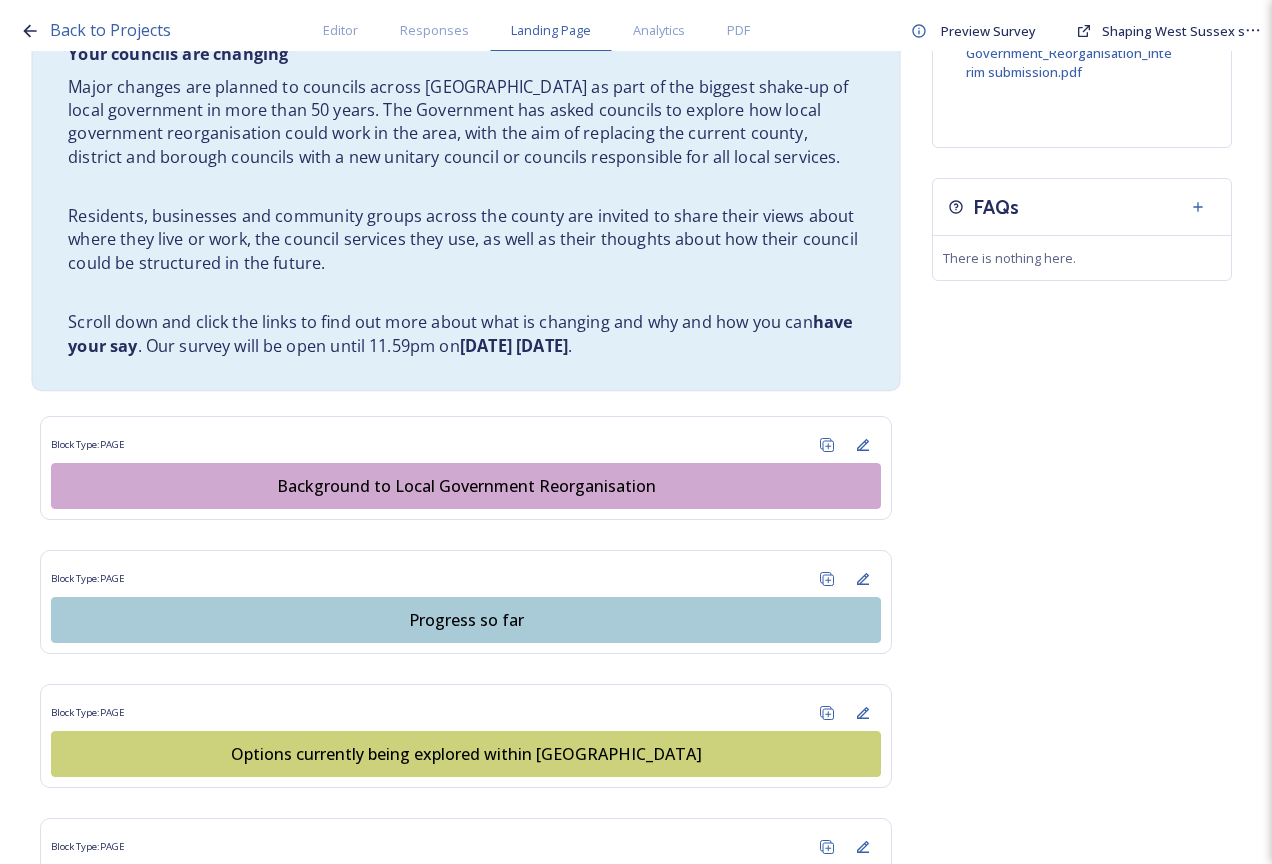 scroll, scrollTop: 1000, scrollLeft: 0, axis: vertical 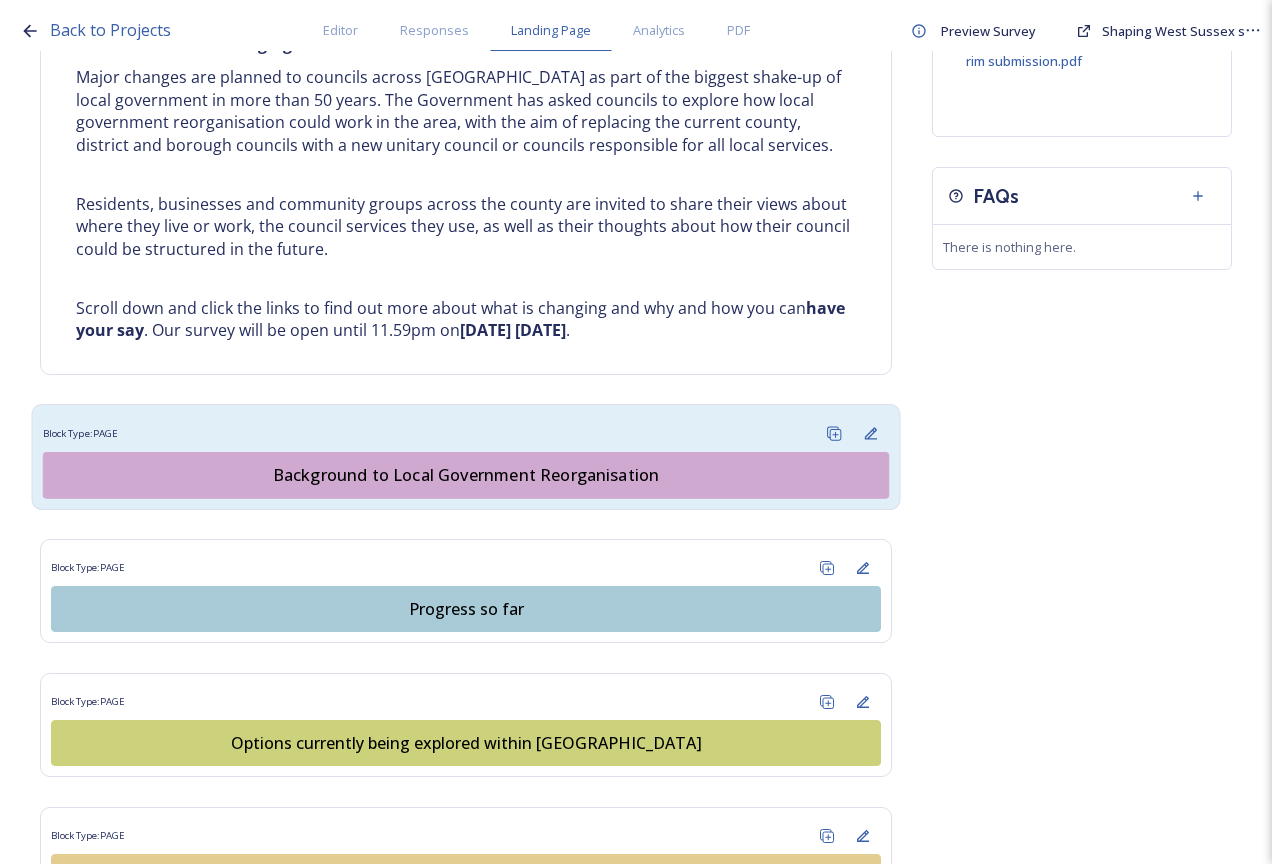 click on "Background to Local Government Reorganisation" at bounding box center (466, 475) 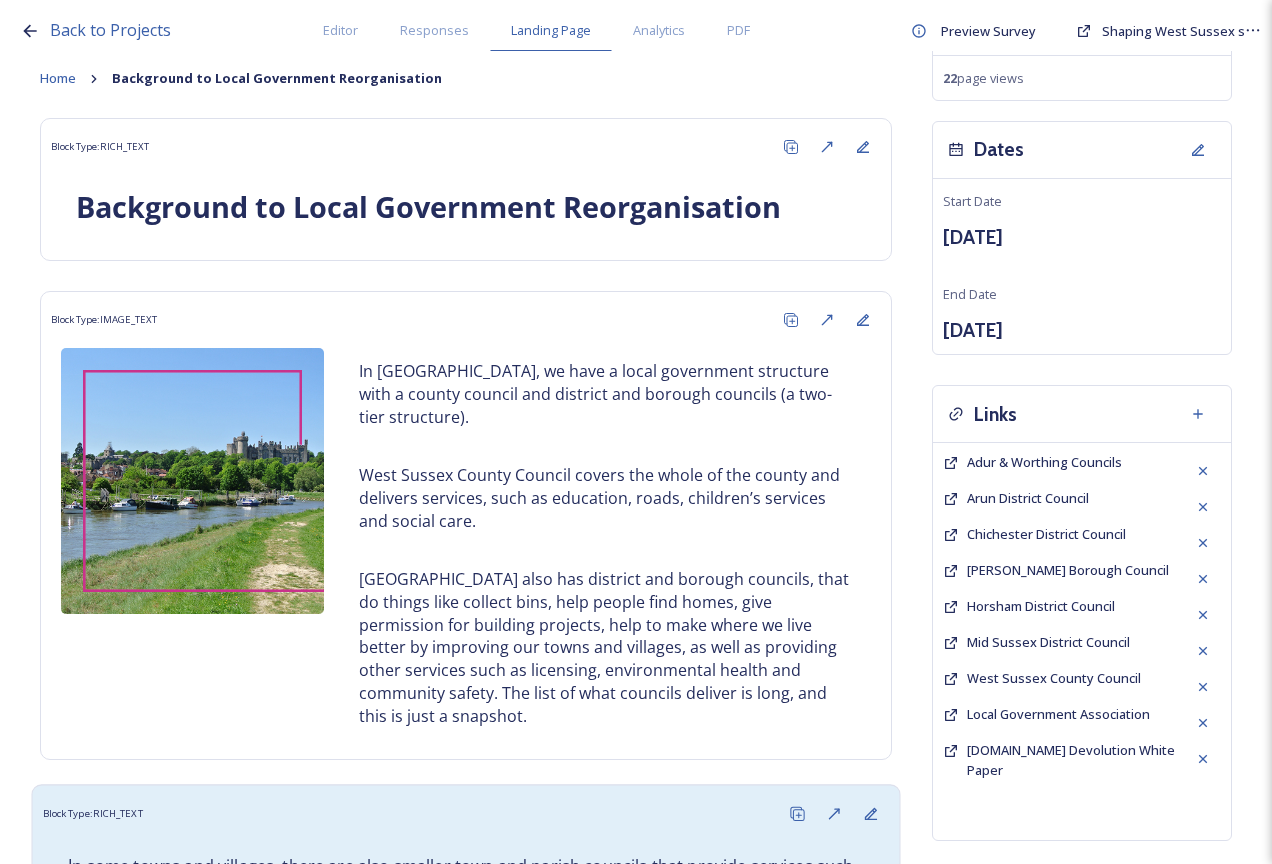 scroll, scrollTop: 0, scrollLeft: 0, axis: both 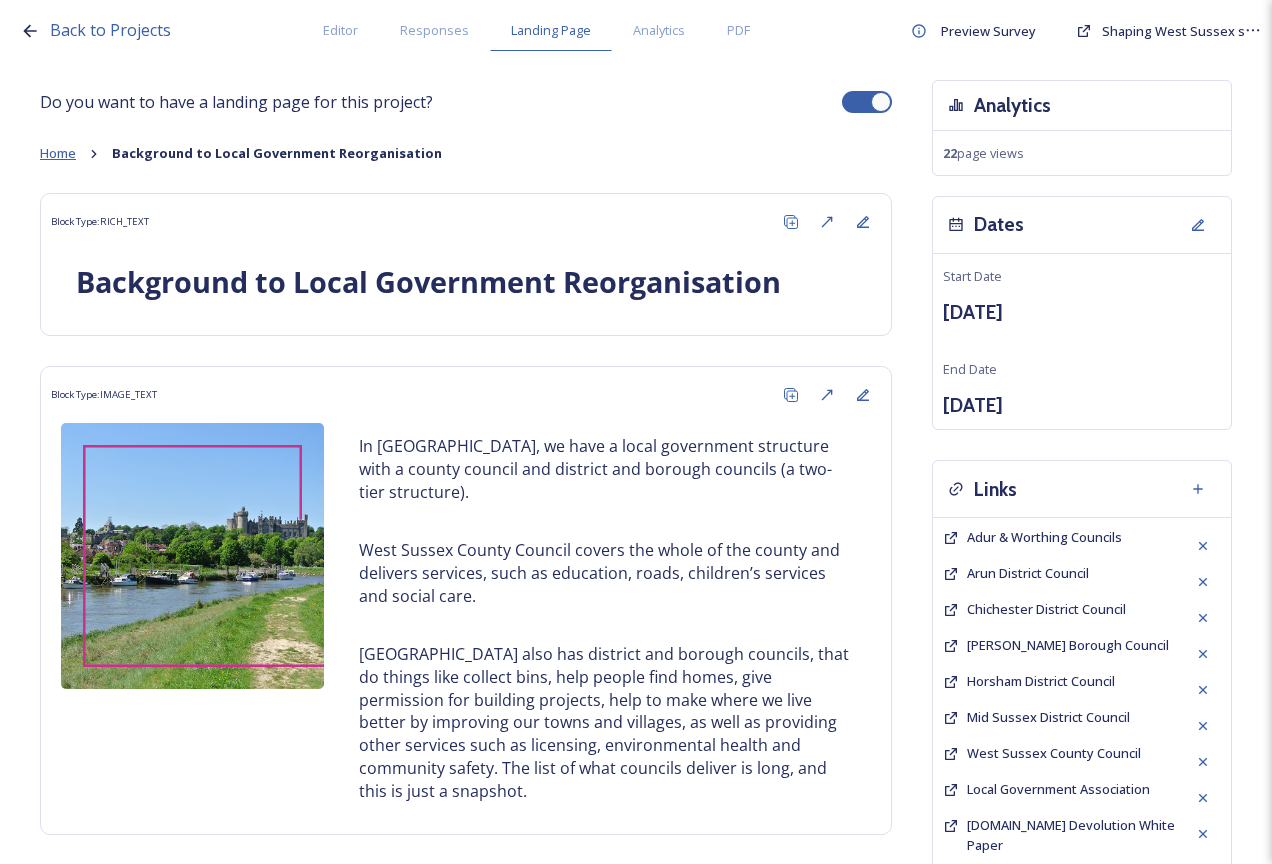 click on "Home" at bounding box center [58, 153] 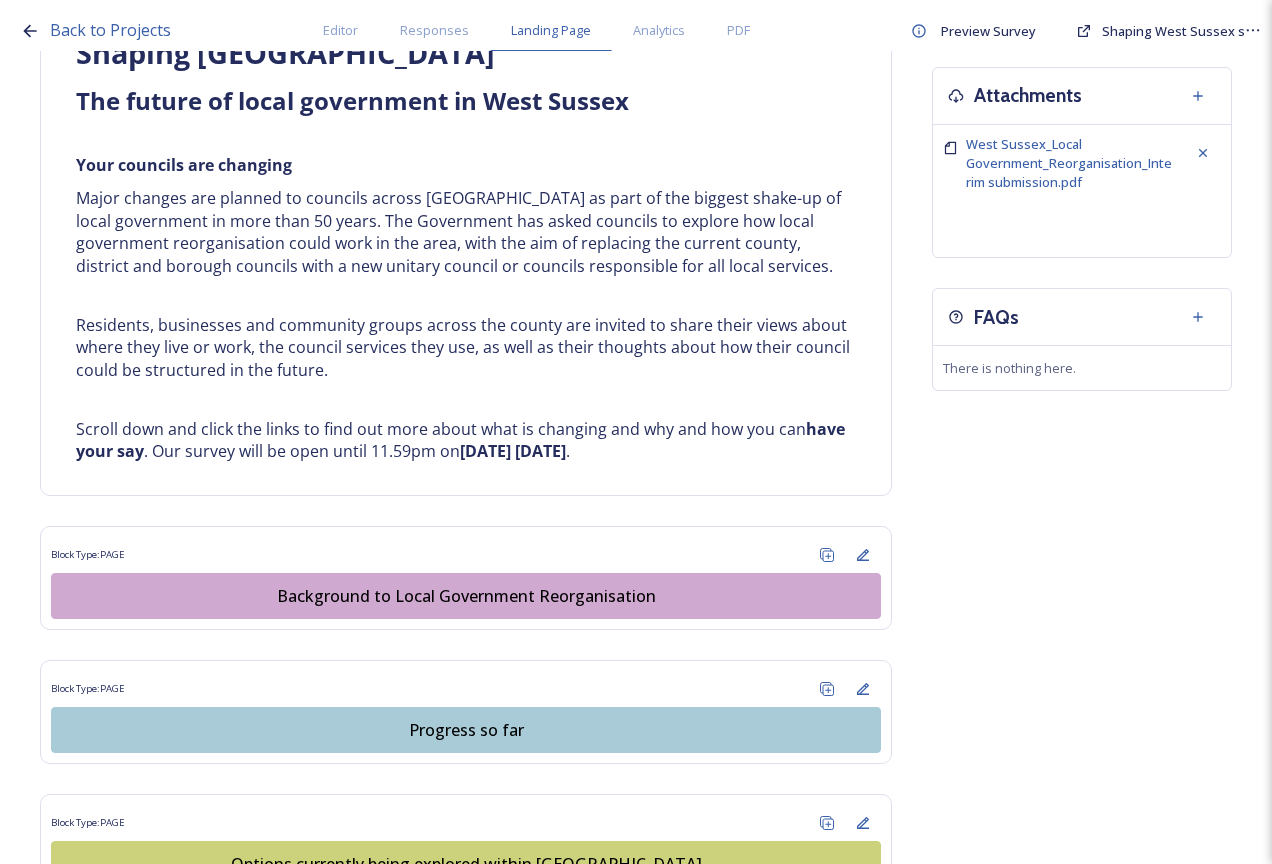 scroll, scrollTop: 1200, scrollLeft: 0, axis: vertical 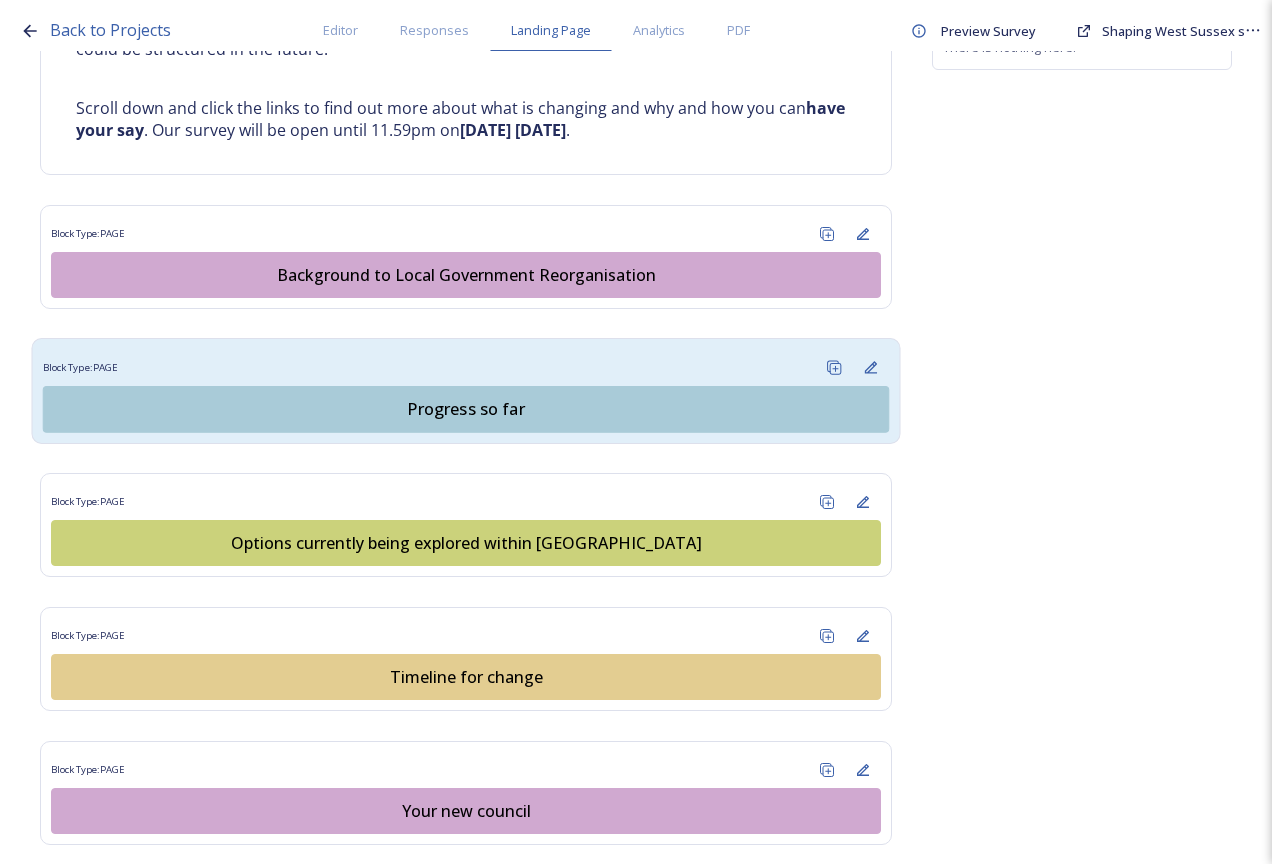 click on "Progress so far" at bounding box center [466, 409] 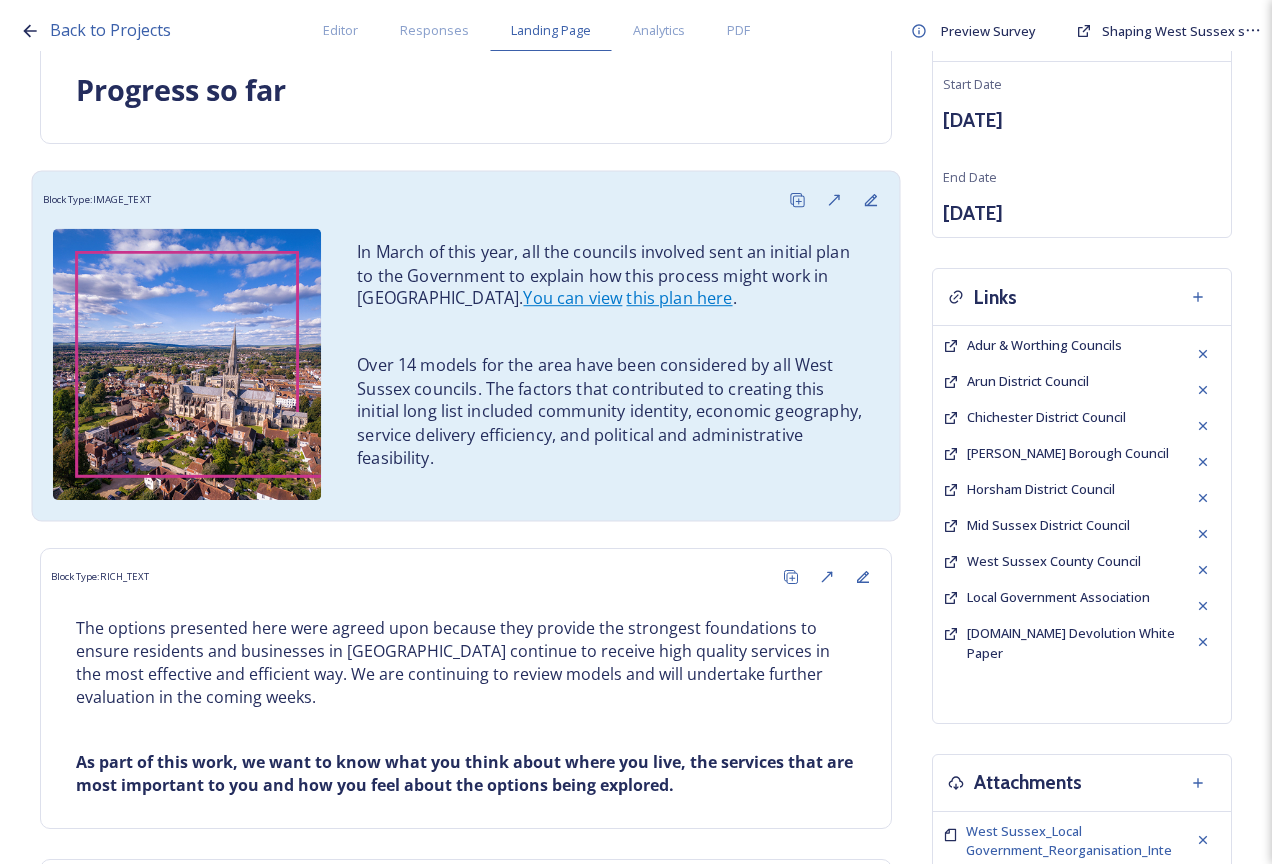 scroll, scrollTop: 0, scrollLeft: 0, axis: both 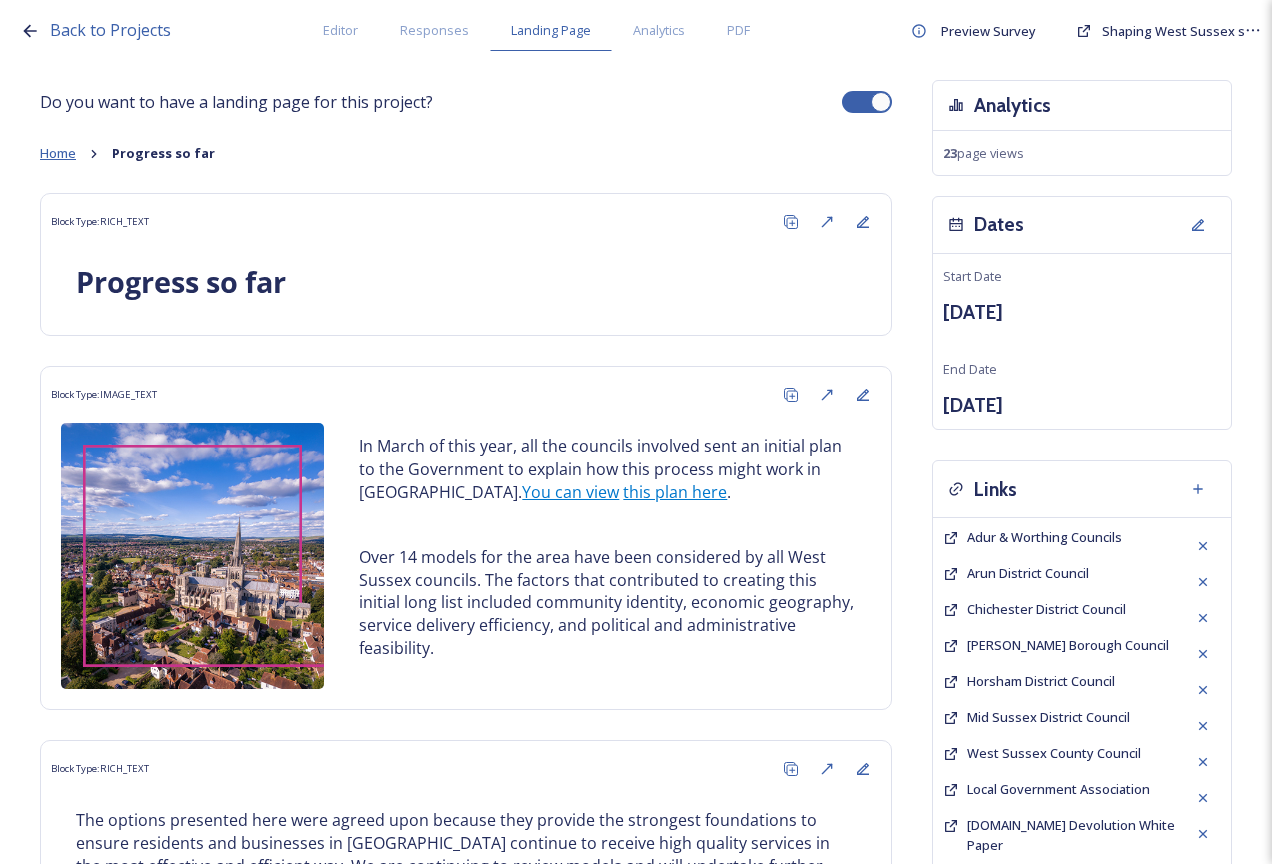 click on "Home" at bounding box center [58, 153] 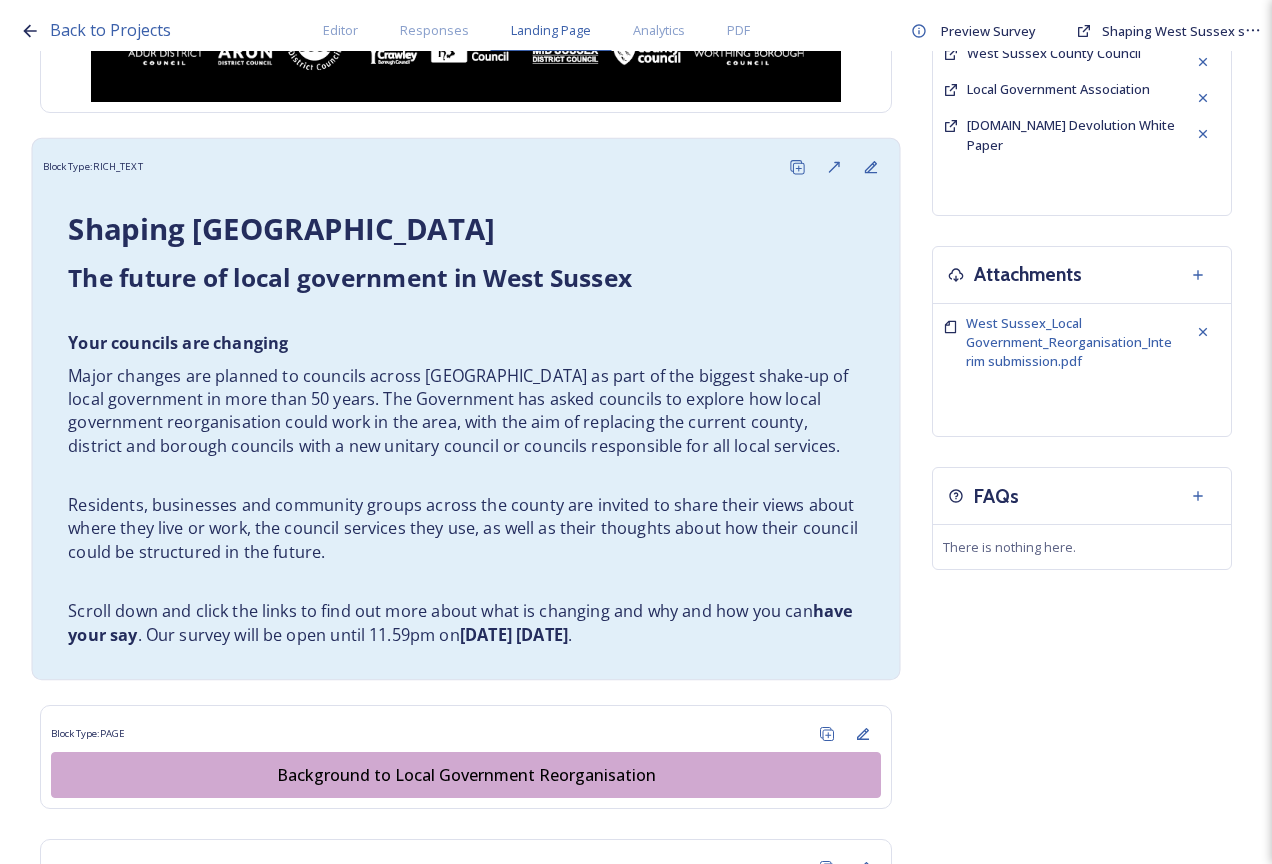 scroll, scrollTop: 1100, scrollLeft: 0, axis: vertical 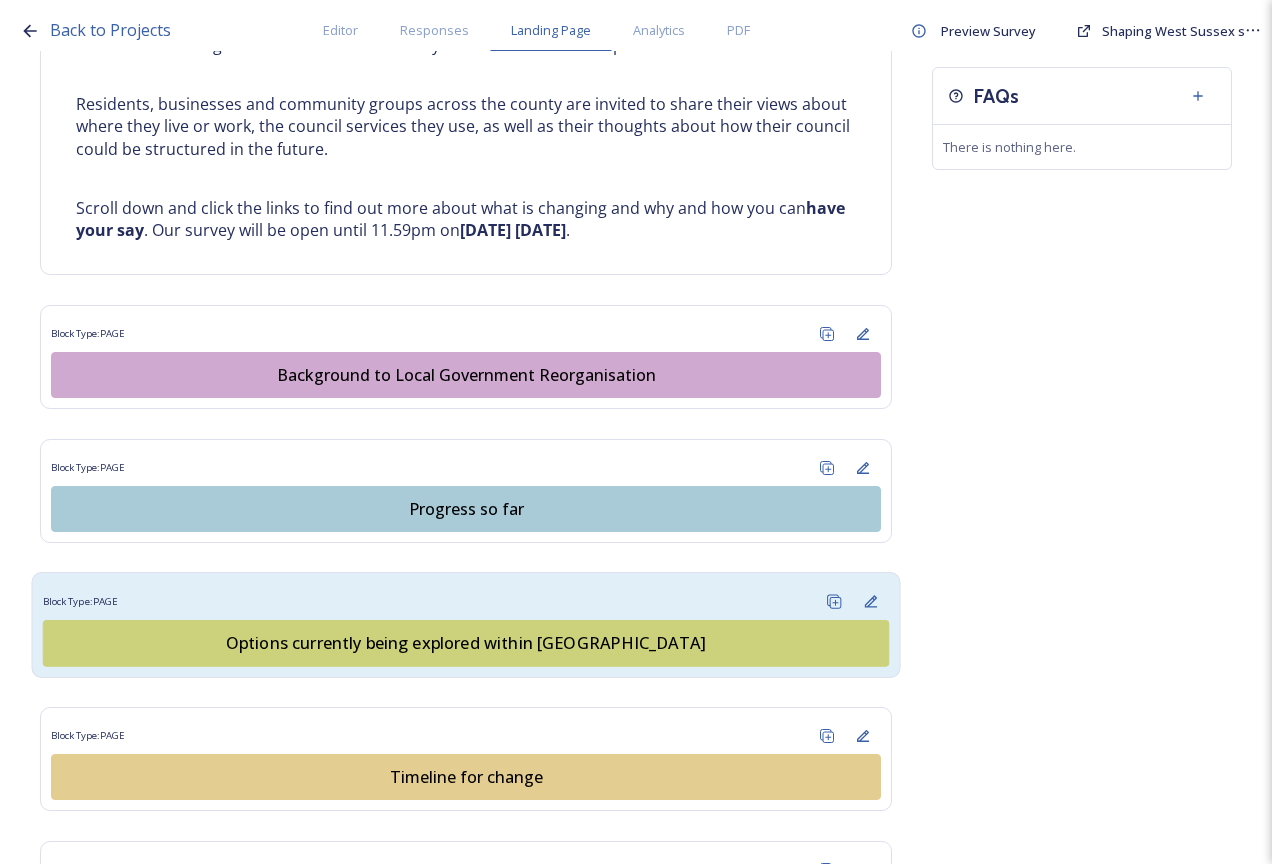 click on "Options currently being explored within West Sussex" at bounding box center [466, 643] 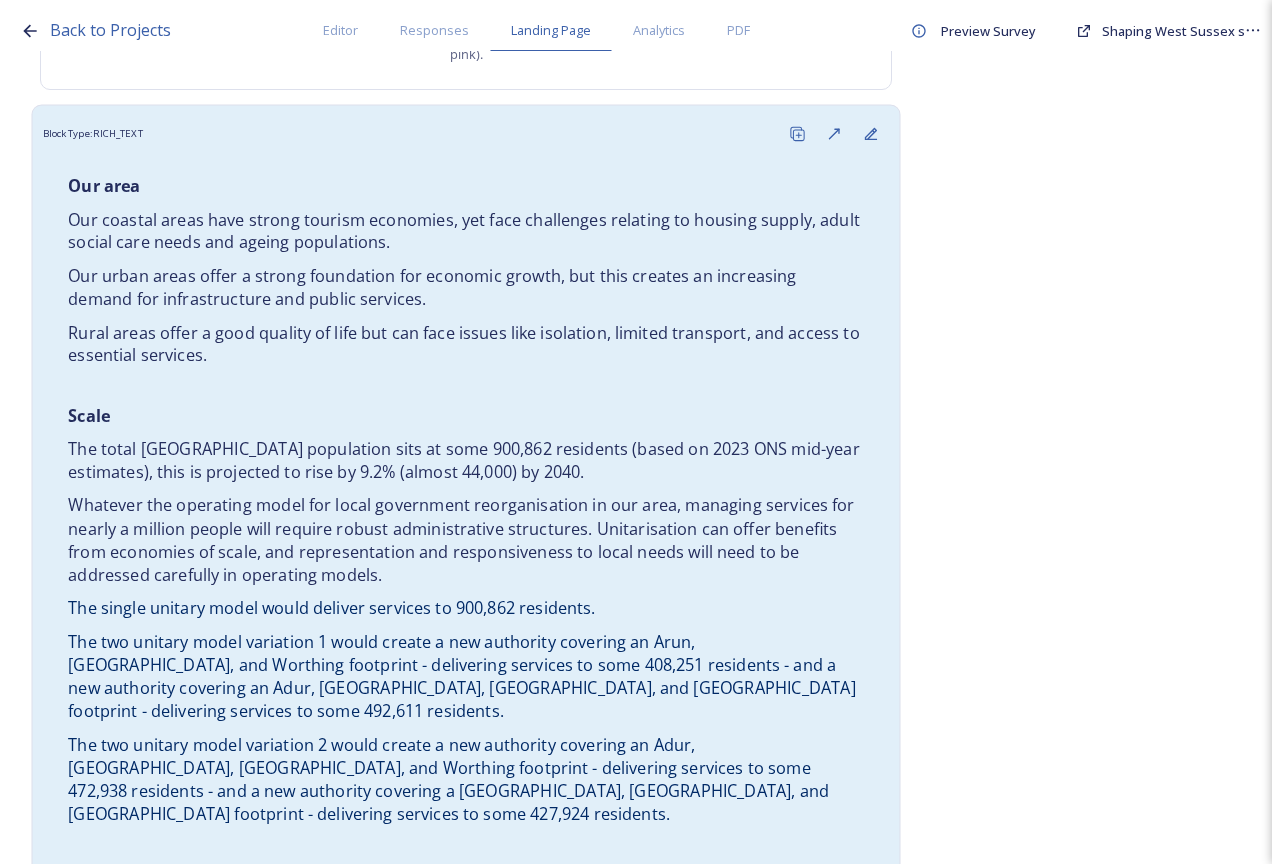 scroll, scrollTop: 3200, scrollLeft: 0, axis: vertical 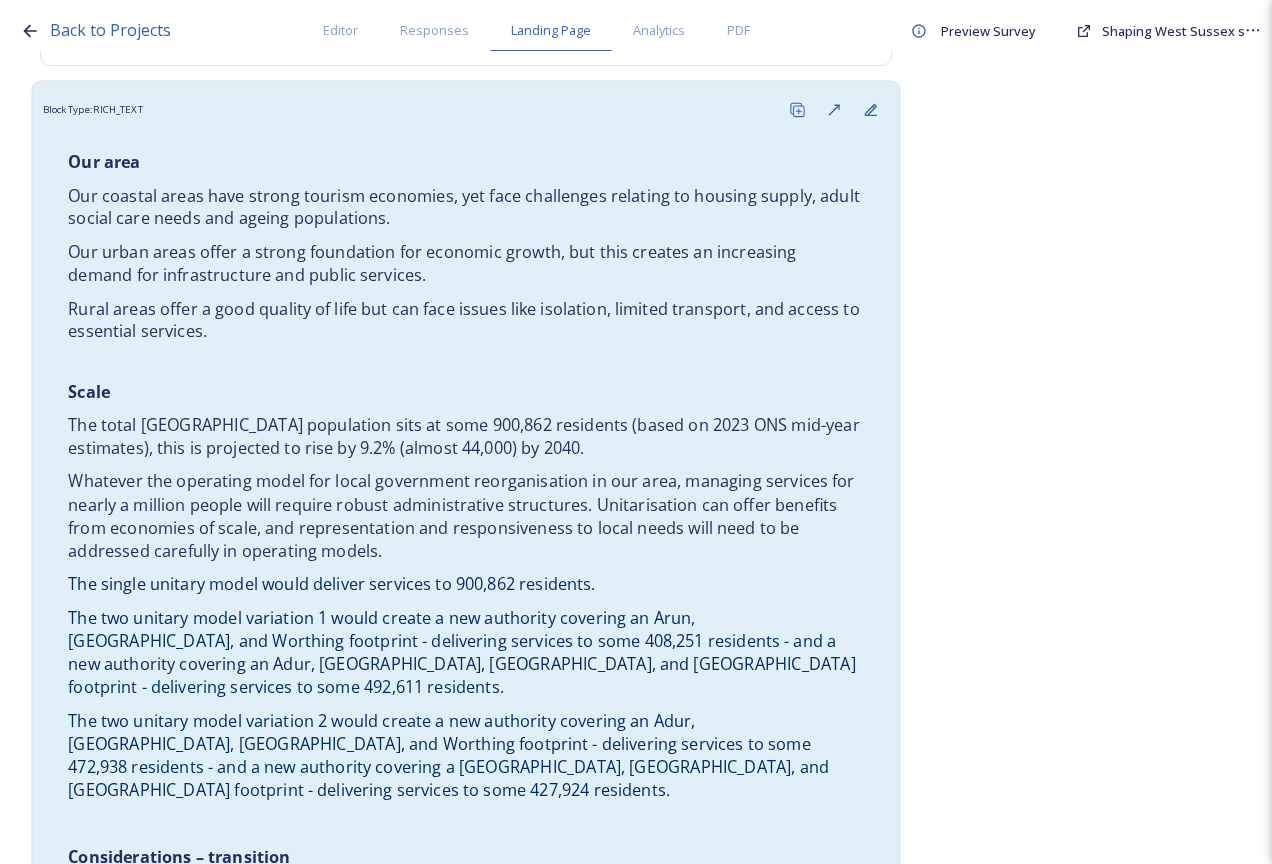click on "Whatever the operating model for local government reorganisation in our area, managing services for nearly a million people will require robust administrative structures. Unitarisation can offer benefits from economies of scale, and representation and responsiveness to local needs will need to be addressed carefully in operating models." at bounding box center (466, 516) 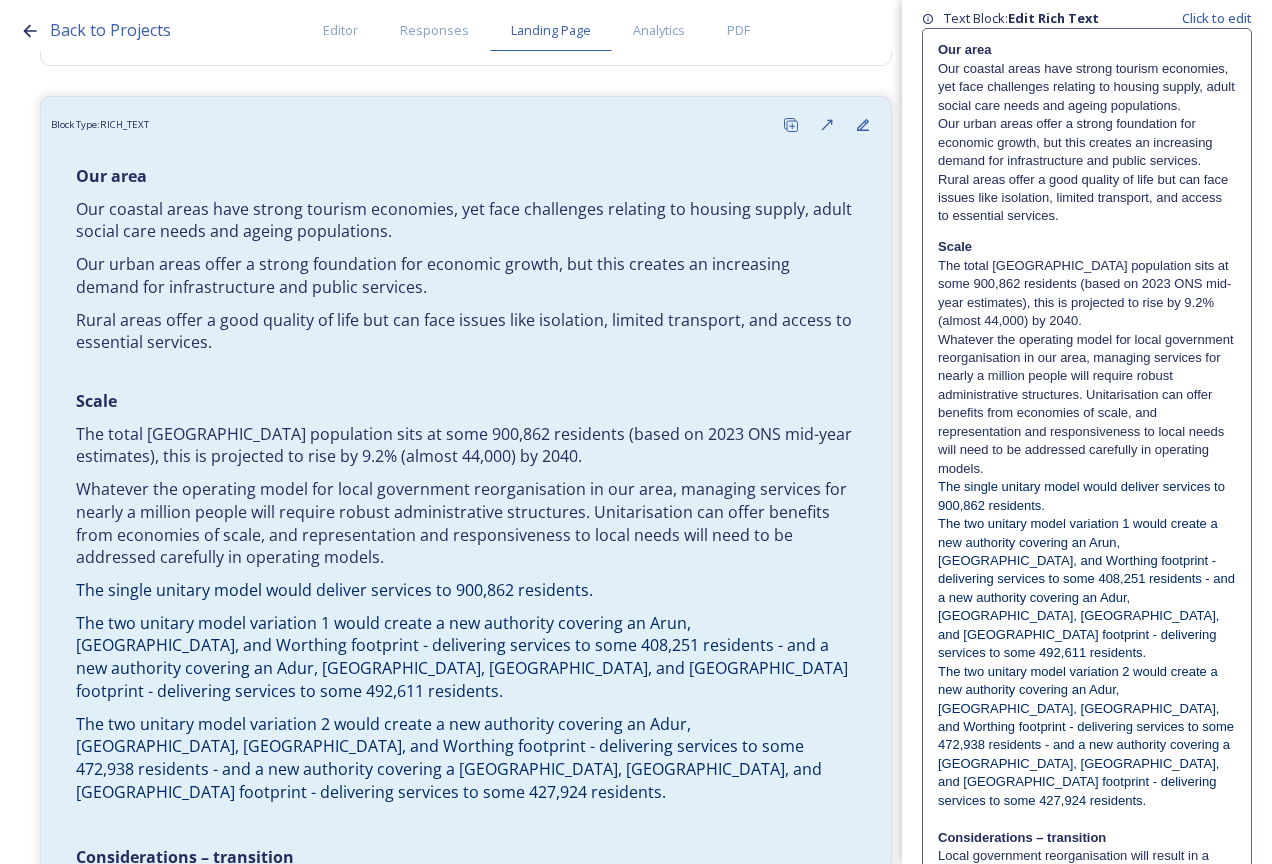 scroll, scrollTop: 200, scrollLeft: 0, axis: vertical 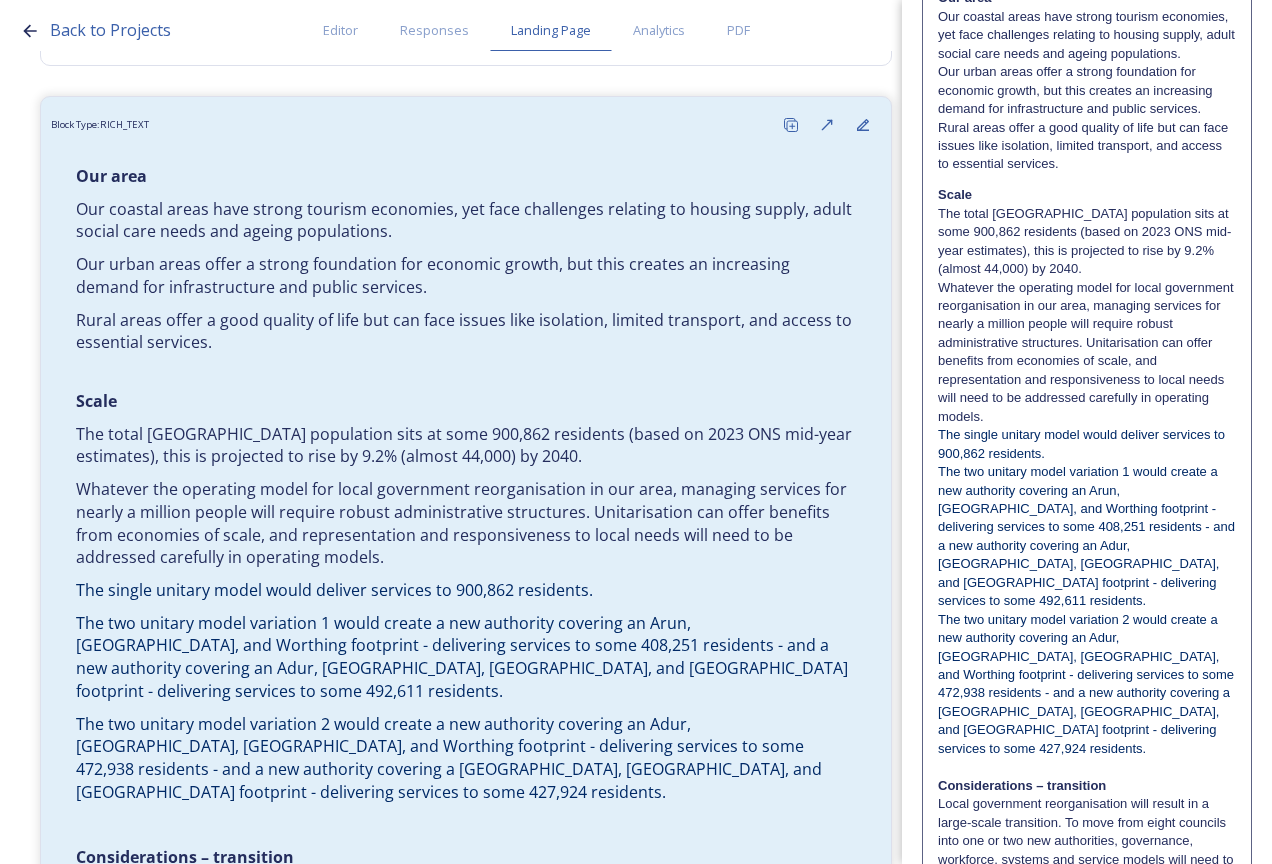 click on "Whatever the operating model for local government reorganisation in our area, managing services for nearly a million people will require robust administrative structures. Unitarisation can offer benefits from economies of scale, and representation and responsiveness to local needs will need to be addressed carefully in operating models." at bounding box center (1087, 353) 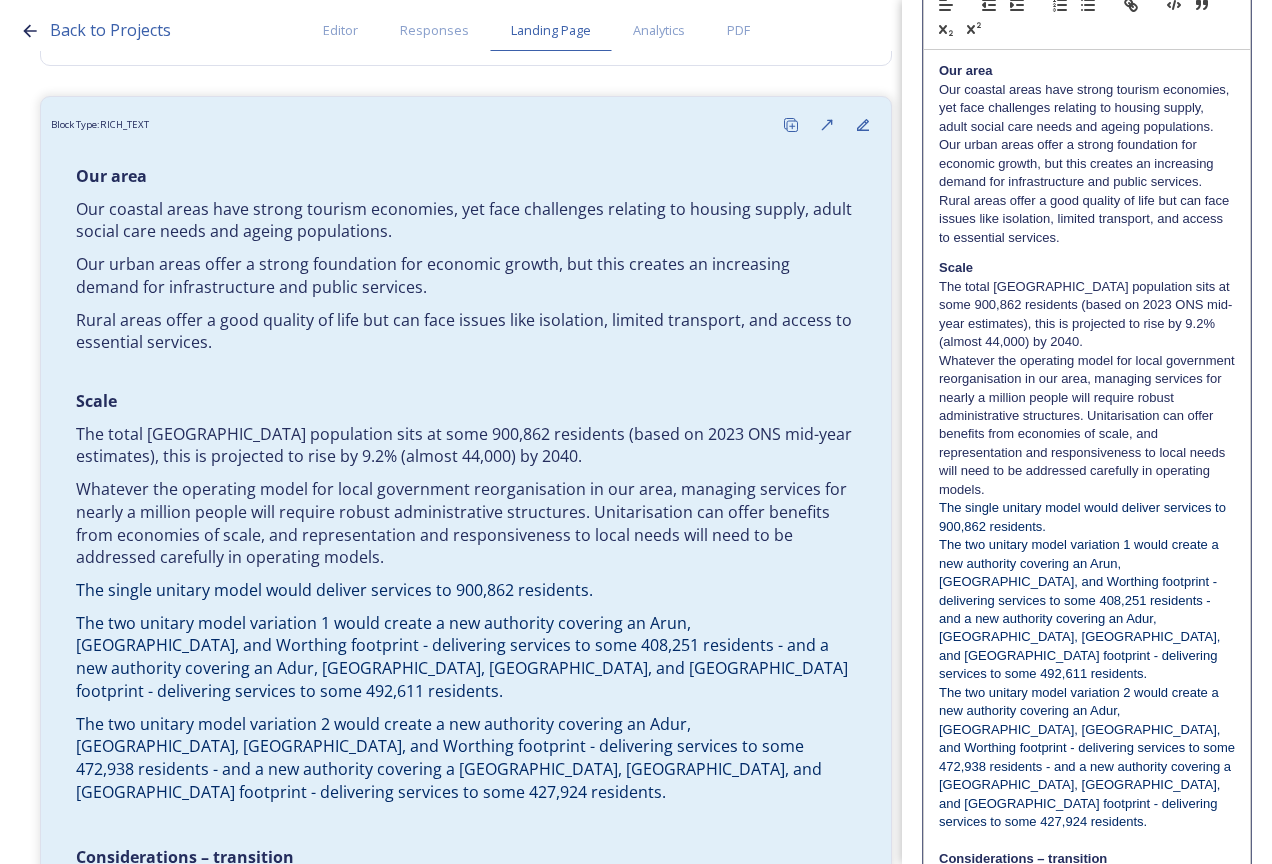 click on "Whatever the operating model for local government reorganisation in our area, managing services for nearly a million people will require robust administrative structures. Unitarisation can offer benefits from economies of scale, and representation and responsiveness to local needs will need to be addressed carefully in operating models." at bounding box center (1087, 426) 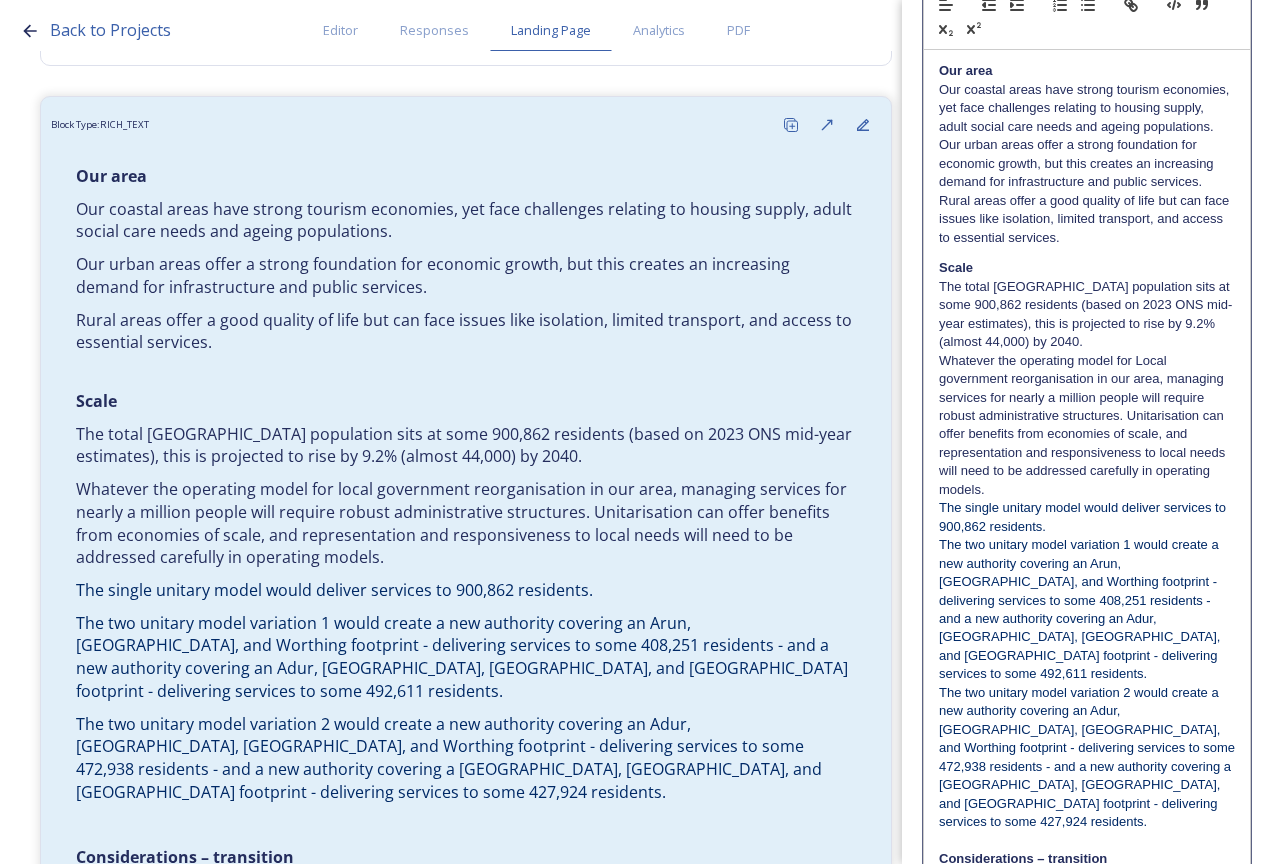 click on "Our area  Our coastal areas have strong tourism economies, yet face challenges relating to housing supply, adult social care needs and ageing populations.  Our urban areas offer a strong foundation for economic growth, but this creates an increasing demand for infrastructure and public services.   Rural areas offer a good quality of life but can face issues like isolation, limited transport, and access to essential services.   Scale The total West Sussex population sits at some 900,862 residents (based on 2023 ONS mid-year estimates), this is projected to rise by 9.2% (almost 44,000) by 2040. Whatever the operating model for Local government reorganisation in our area, managing services for nearly a million people will require robust administrative structures. Unitarisation can offer benefits from economies of scale, and representation and responsiveness to local needs will need to be addressed carefully in operating models.  The single unitary model would deliver services to 900,862 residents." at bounding box center [1087, 908] 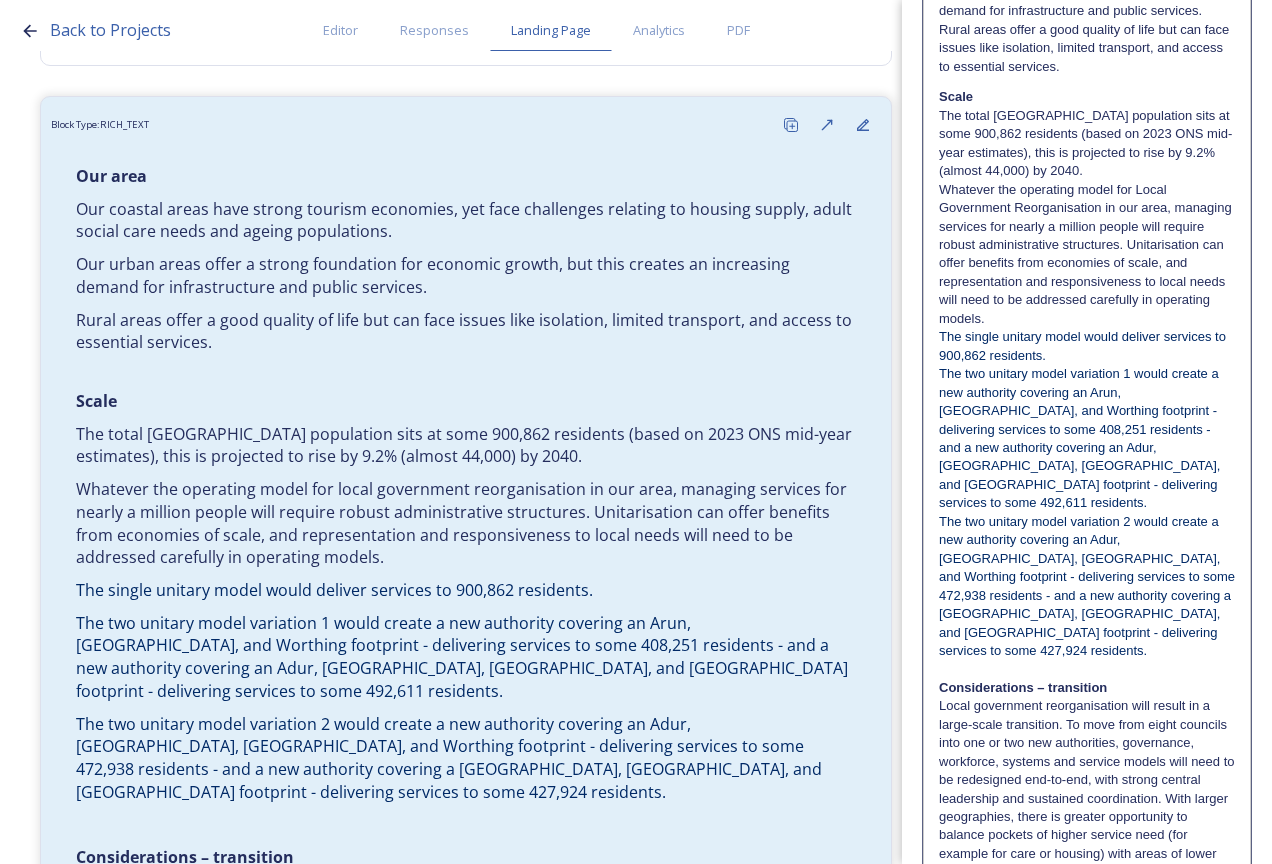 scroll, scrollTop: 900, scrollLeft: 0, axis: vertical 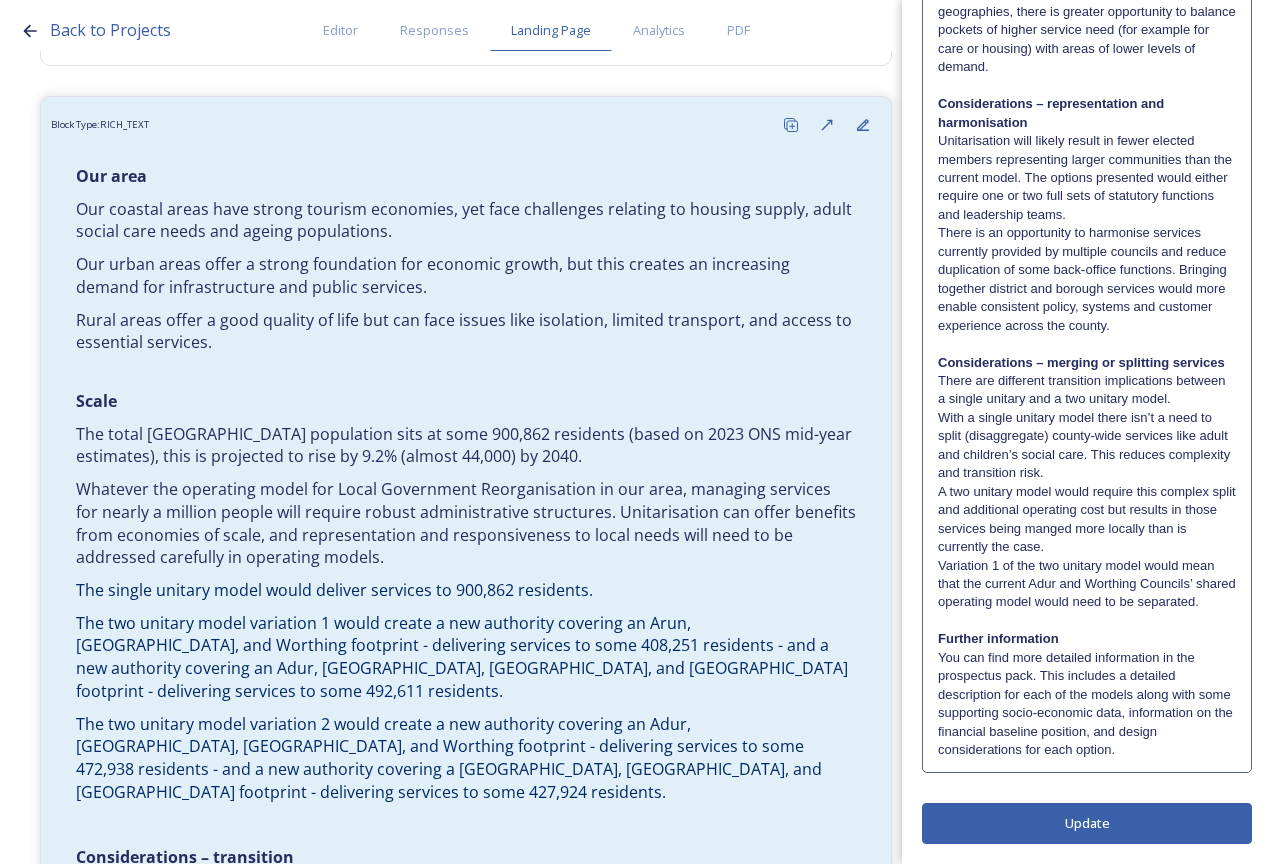 click on "Update" at bounding box center (1087, 823) 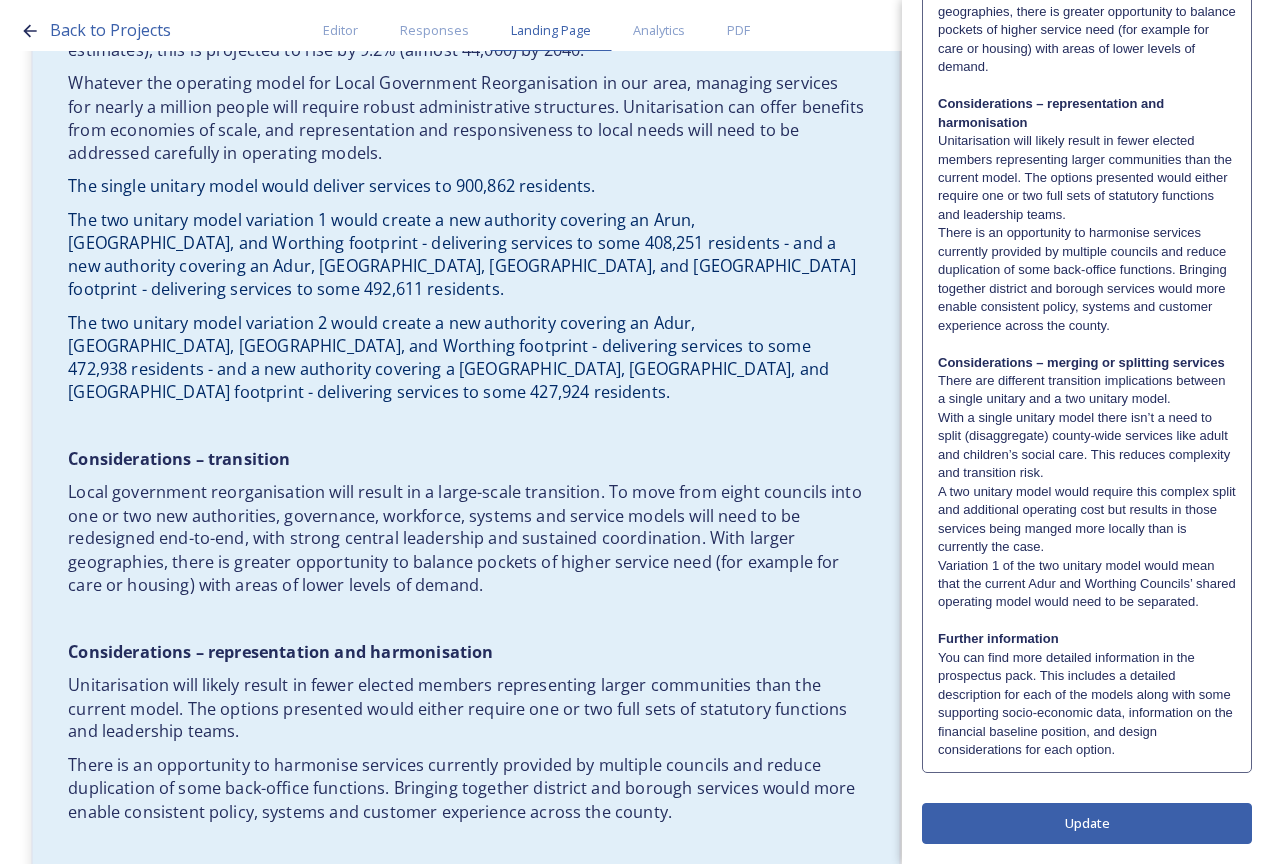 scroll, scrollTop: 3600, scrollLeft: 0, axis: vertical 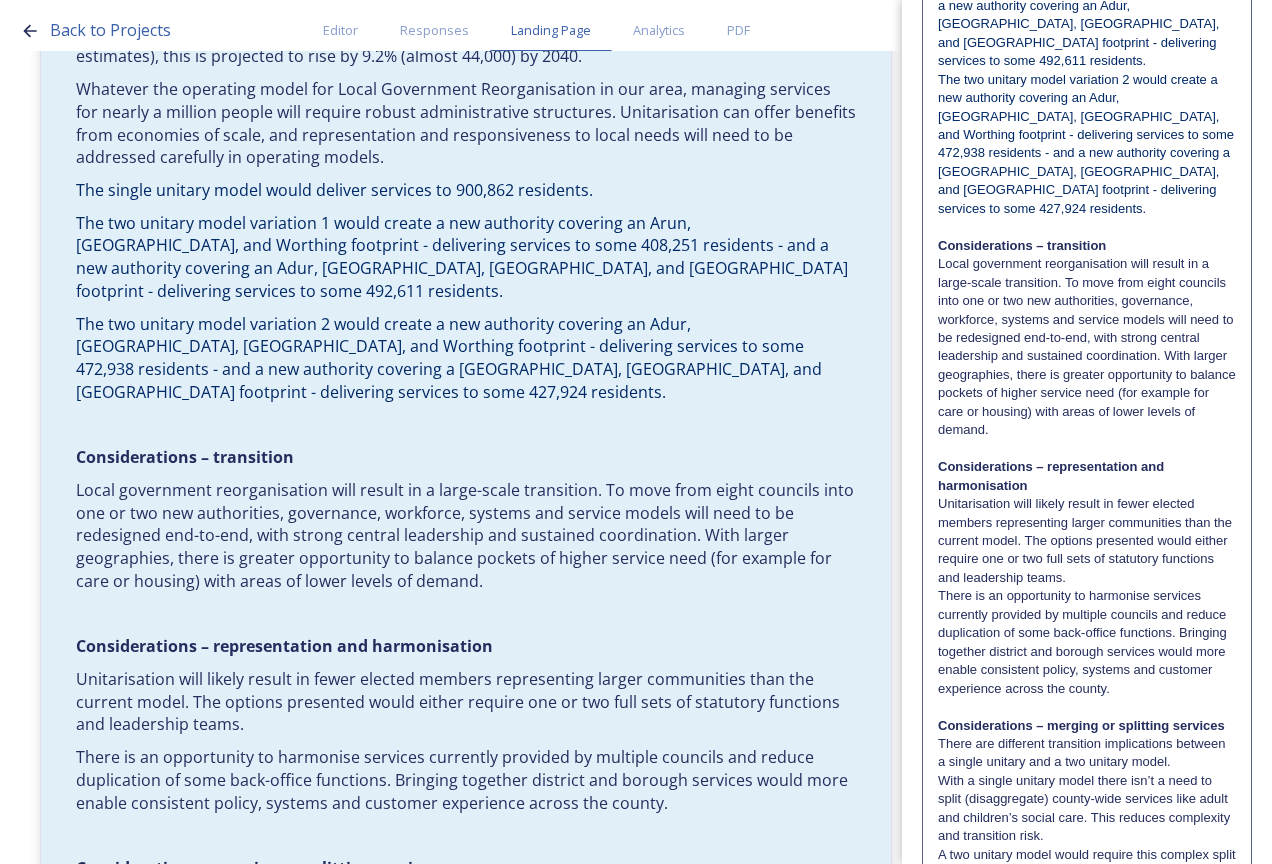 click on "Local government reorganisation will result in a large-scale transition. To move from eight councils into one or two new authorities, governance, workforce, systems and service models will need to be redesigned end-to-end, with strong central leadership and sustained coordination. With larger geographies, there is greater opportunity to balance pockets of higher service need (for example for care or housing) with areas of lower levels of demand." at bounding box center [1087, 347] 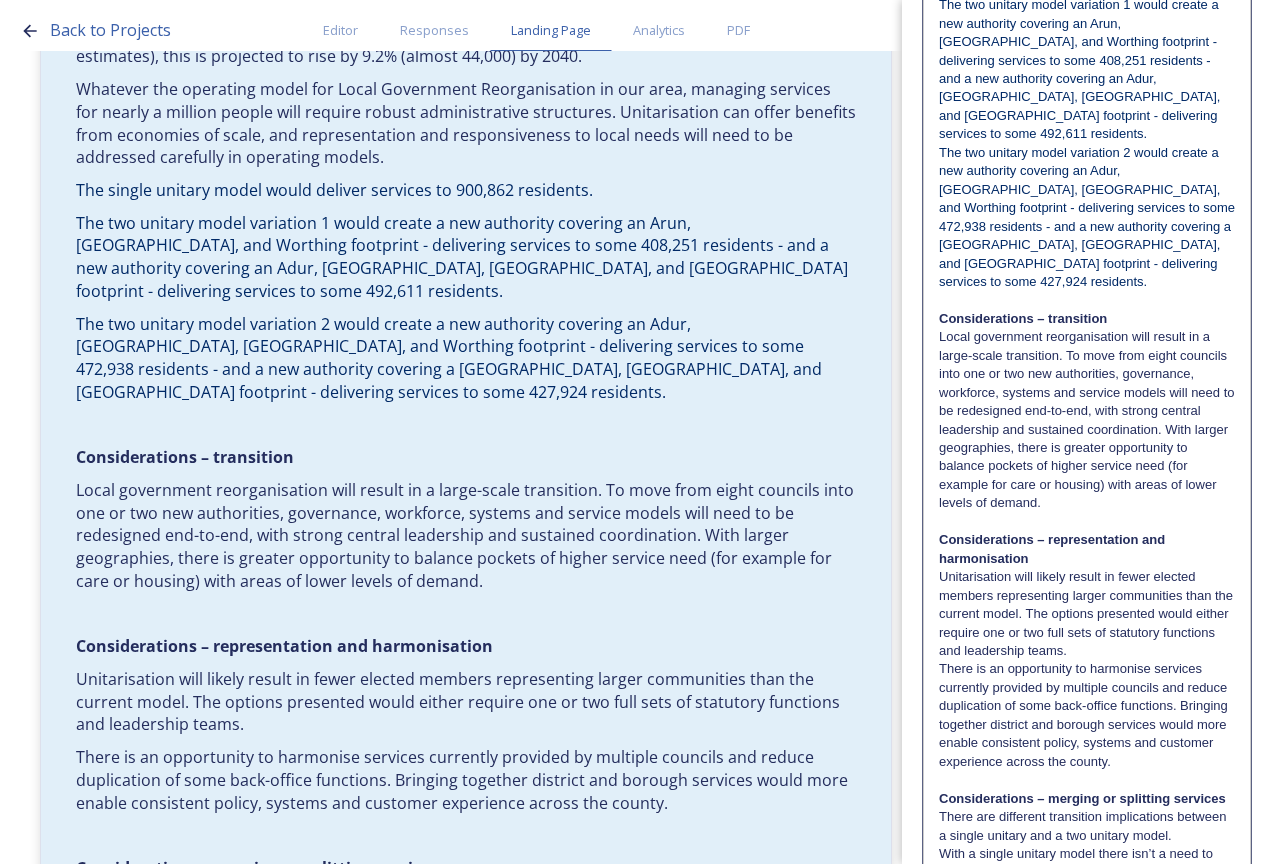 click on "Local government reorganisation will result in a large-scale transition. To move from eight councils into one or two new authorities, governance, workforce, systems and service models will need to be redesigned end-to-end, with strong central leadership and sustained coordination. With larger geographies, there is greater opportunity to balance pockets of higher service need (for example for care or housing) with areas of lower levels of demand." at bounding box center [1087, 420] 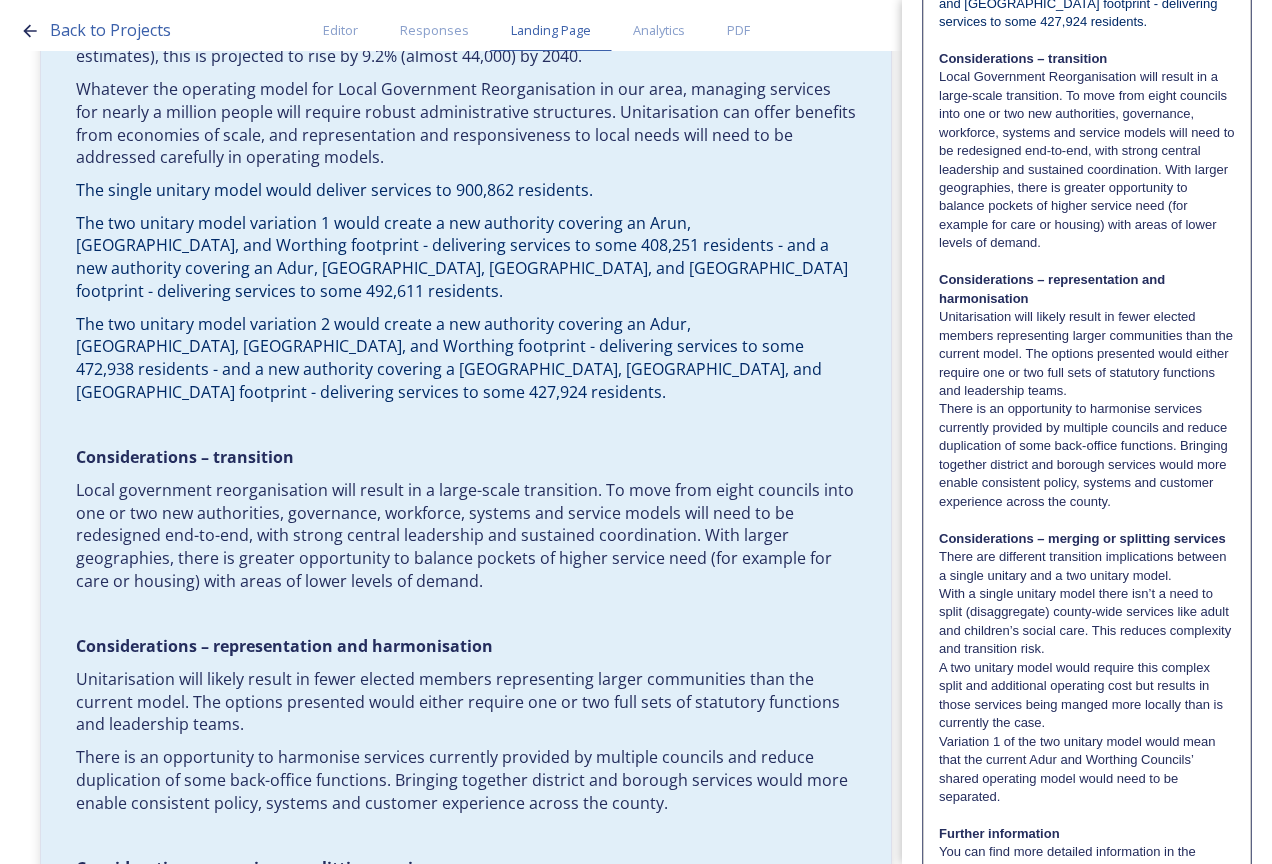 scroll, scrollTop: 1214, scrollLeft: 0, axis: vertical 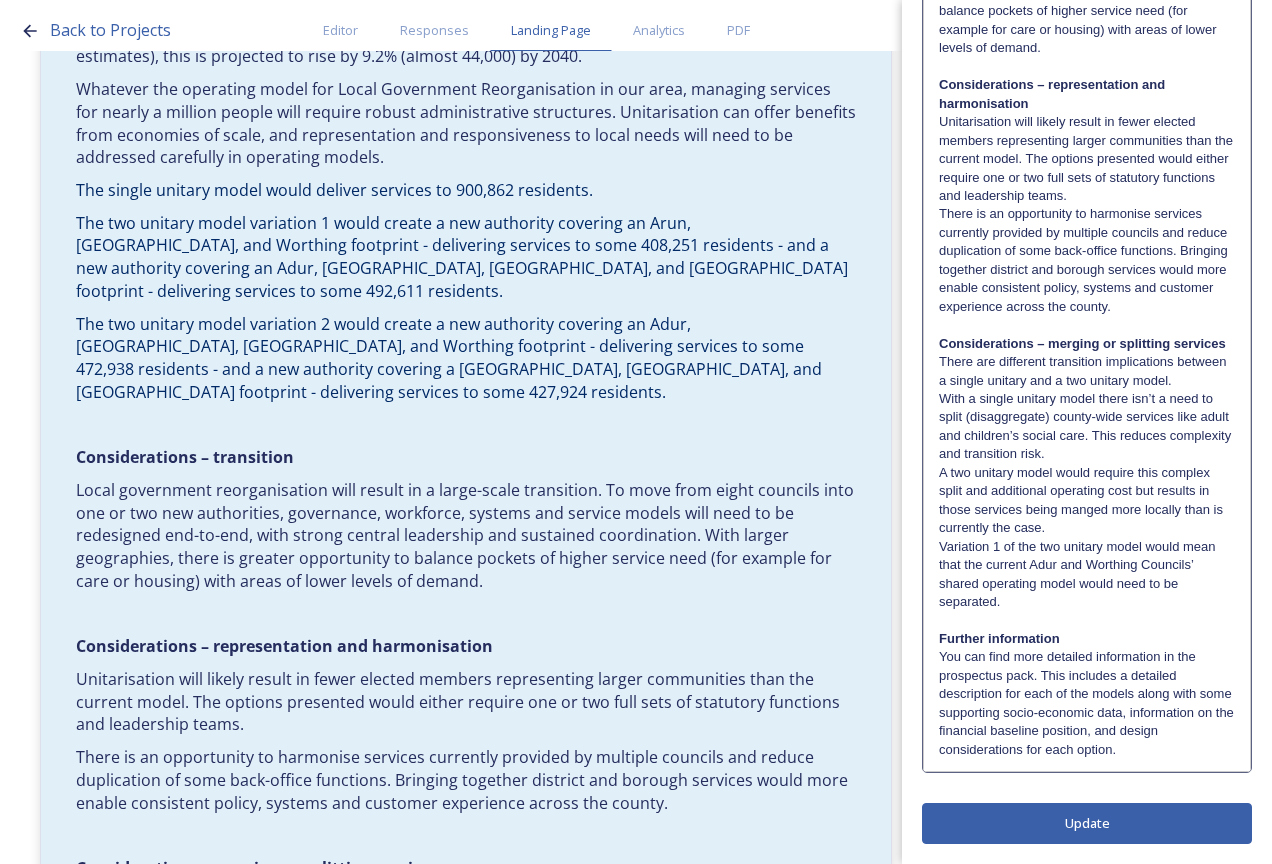 click on "Edit Block Block Style Order                                                                                                                                                                           Our area  Our coastal areas have strong tourism economies, yet face challenges relating to housing supply, adult social care needs and ageing populations.  Our urban areas offer a strong foundation for economic growth, but this creates an increasing demand for infrastructure and public services.   Rural areas offer a good quality of life but can face issues like isolation, limited transport, and access to essential services.   Scale The total West Sussex population sits at some 900,862 residents (based on 2023 ONS mid-year estimates), this is projected to rise by 9.2% (almost 44,000) by 2040. The single unitary model would deliver services to 900,862 residents.     Considerations – transition   Considerations – representation and harmonisation     Considerations – merging or splitting services" at bounding box center (1087, -166) 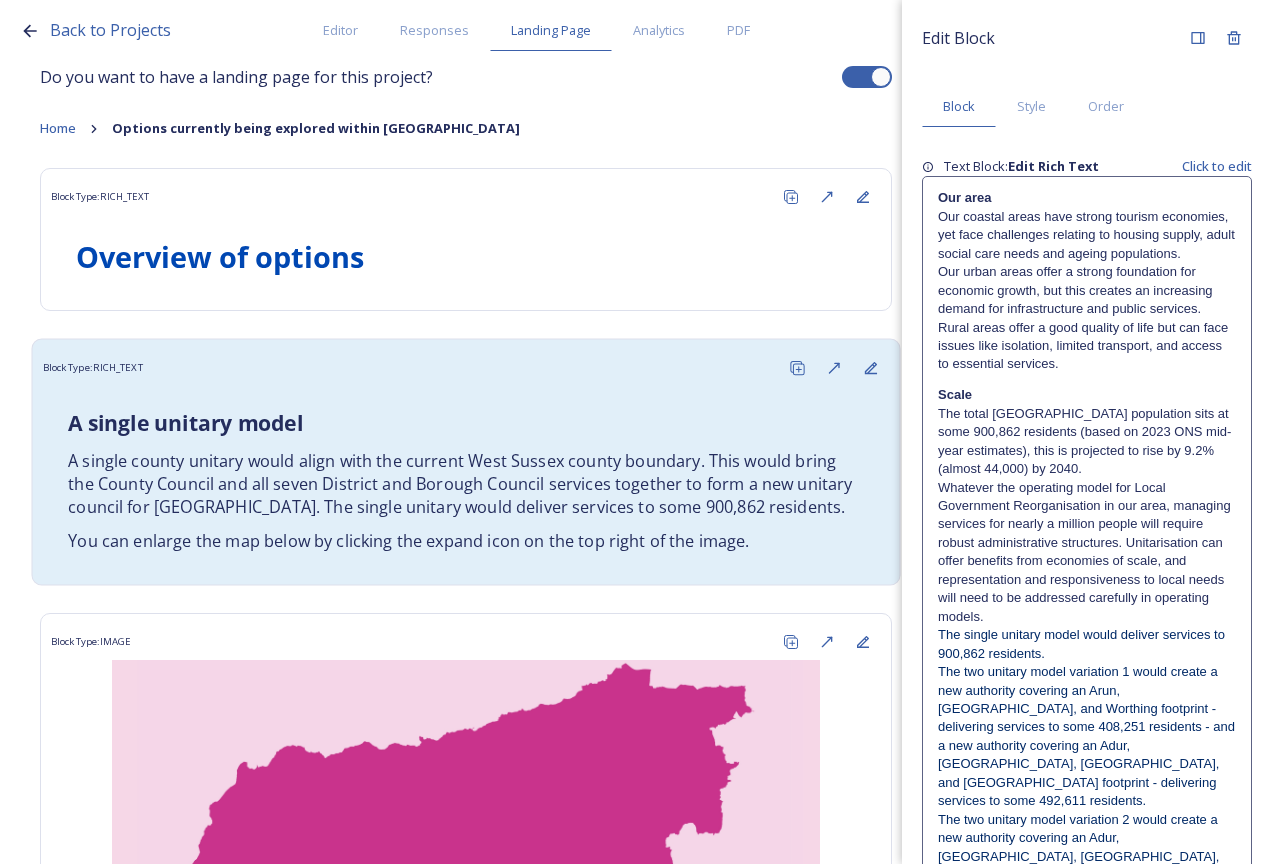 scroll, scrollTop: 0, scrollLeft: 0, axis: both 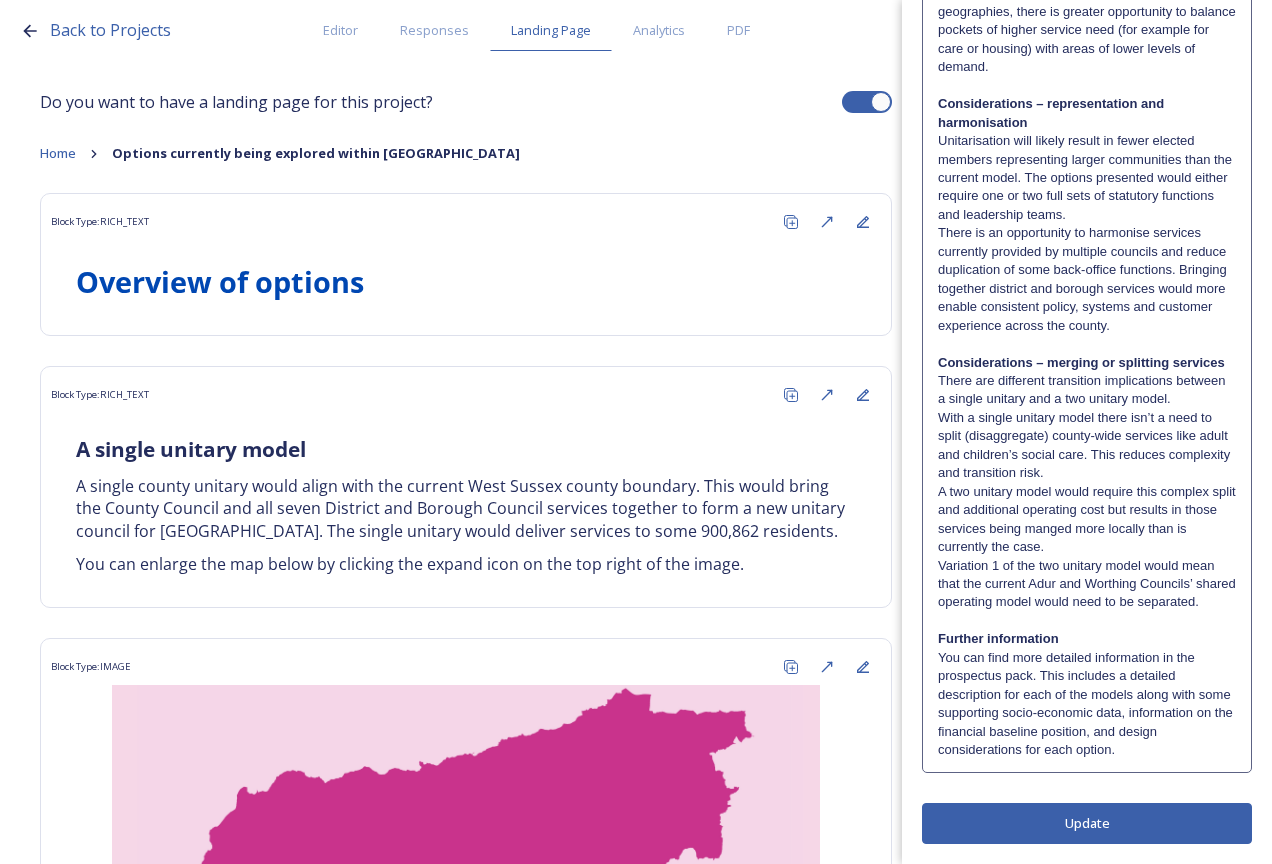click on "Update" at bounding box center [1087, 823] 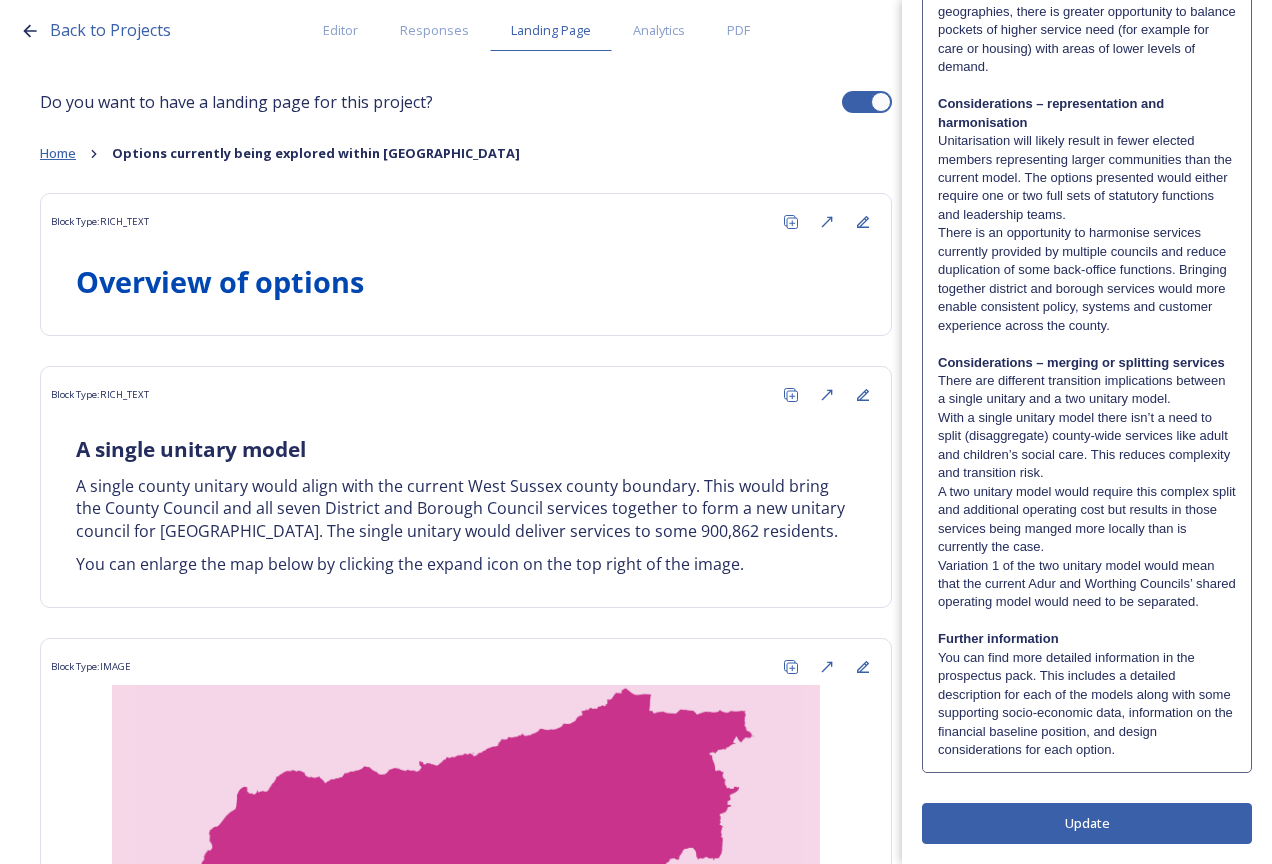 click on "Home" at bounding box center [58, 153] 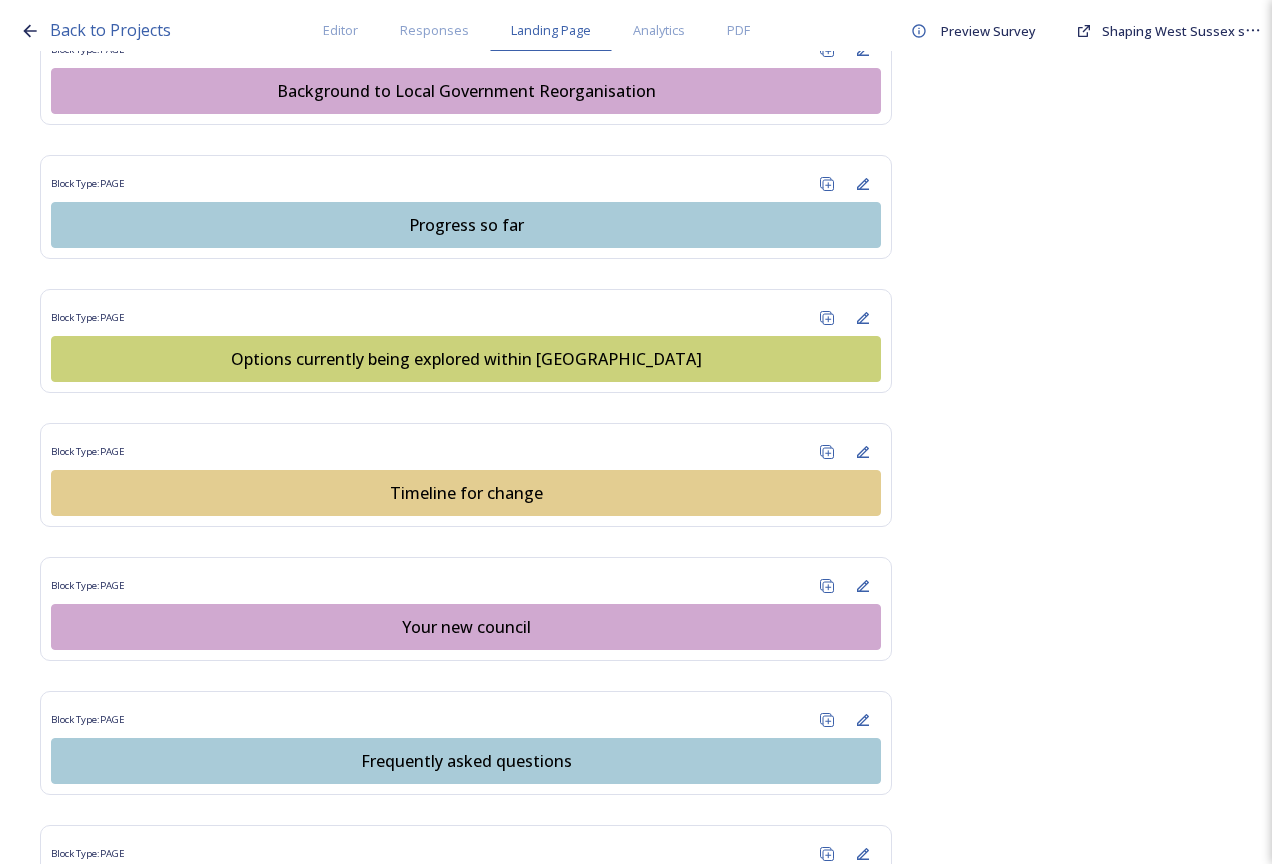 scroll, scrollTop: 1400, scrollLeft: 0, axis: vertical 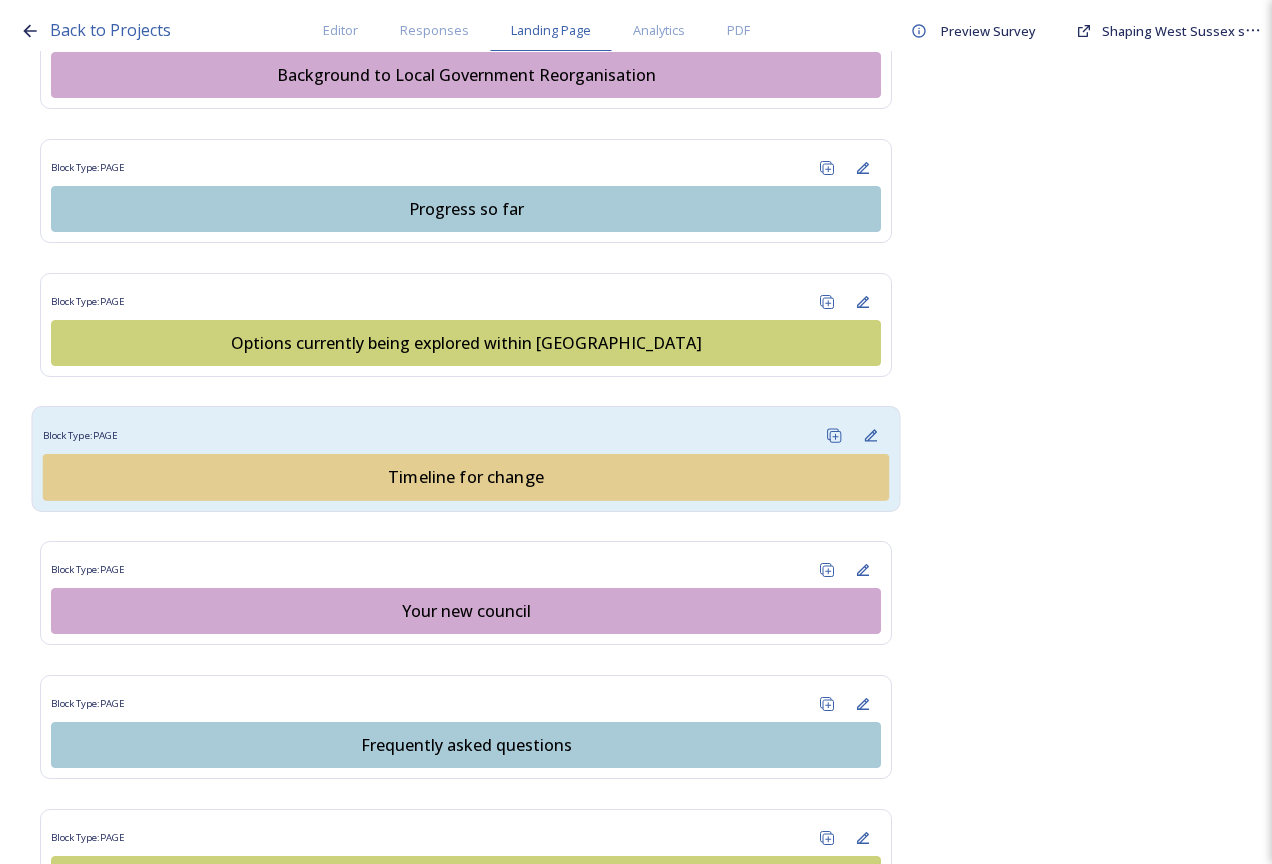 click on "Timeline for change" at bounding box center (466, 477) 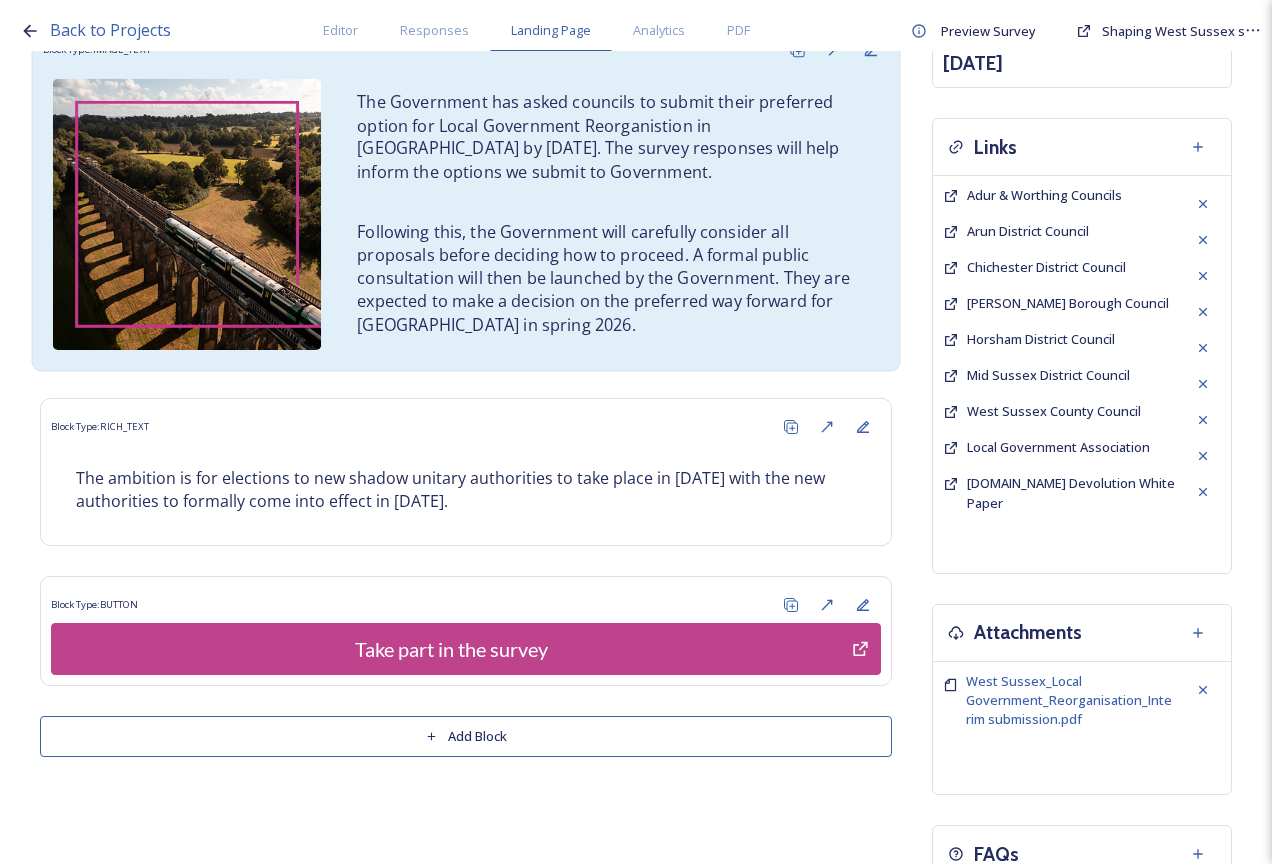 scroll, scrollTop: 0, scrollLeft: 0, axis: both 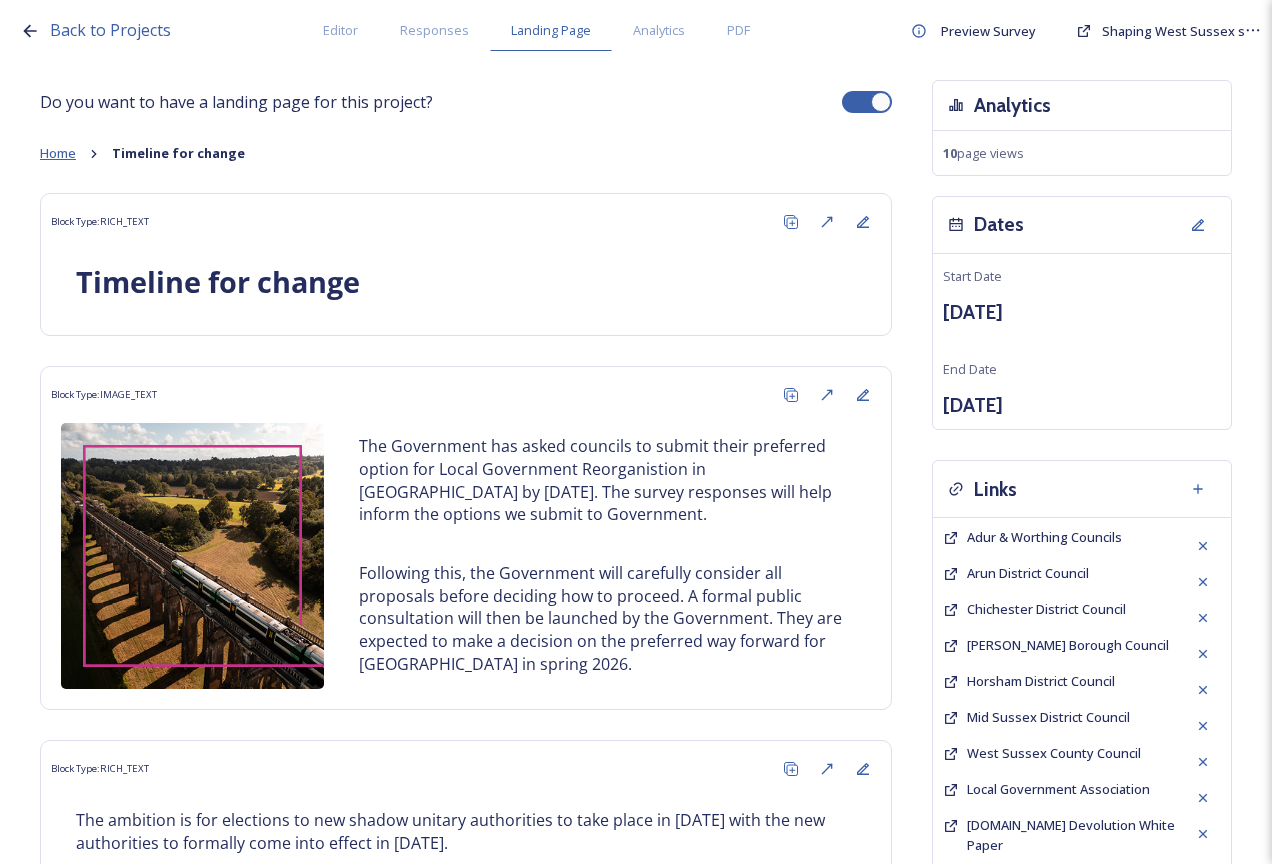 click on "Home" at bounding box center [58, 153] 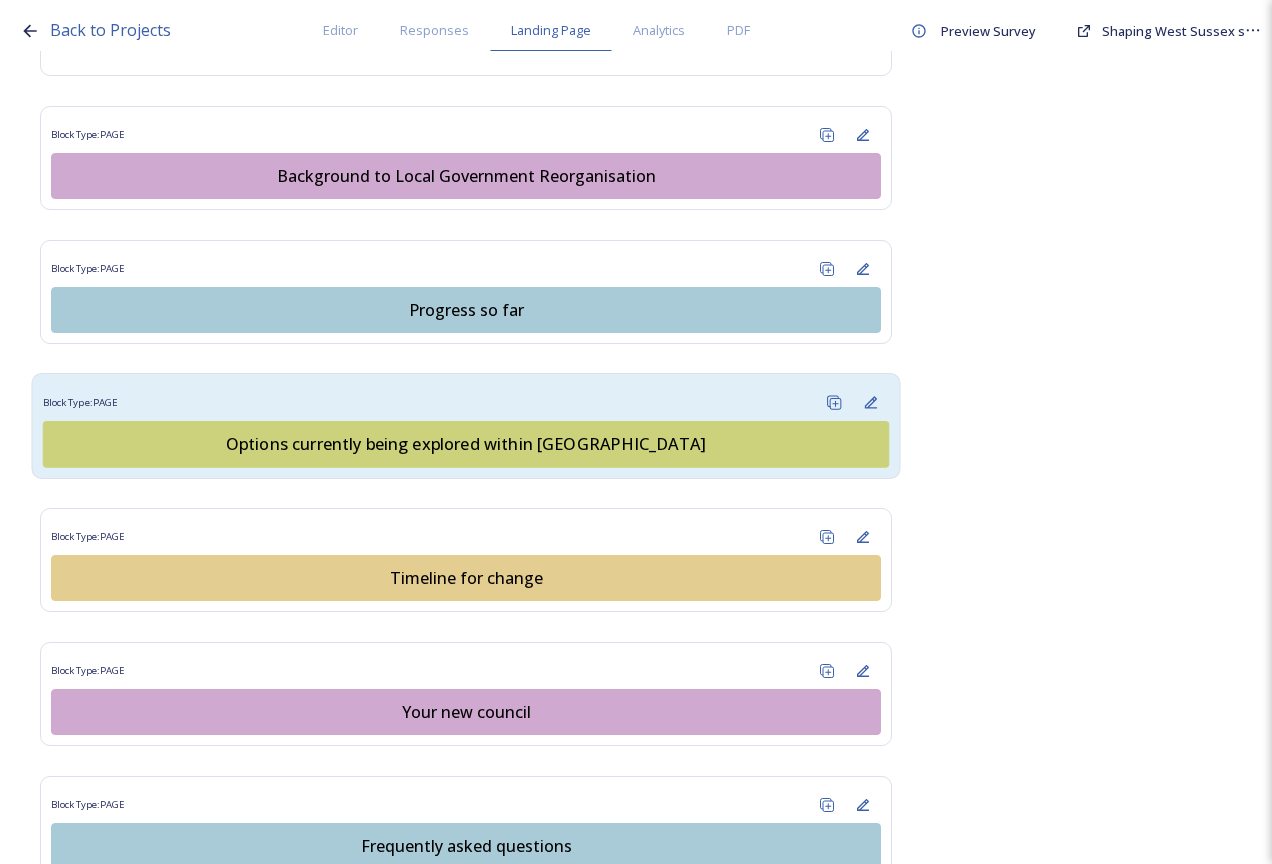 scroll, scrollTop: 1600, scrollLeft: 0, axis: vertical 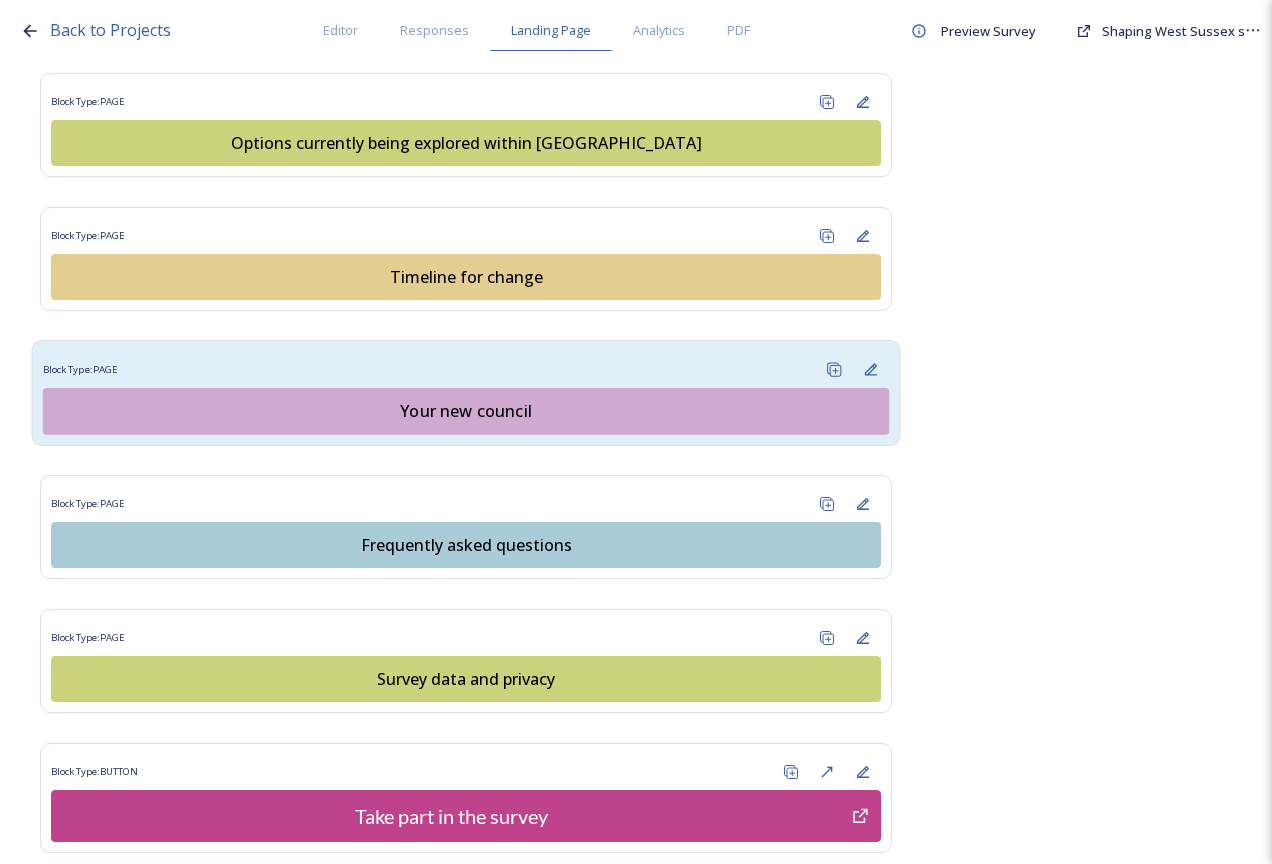 click on "Your new council" at bounding box center (466, 411) 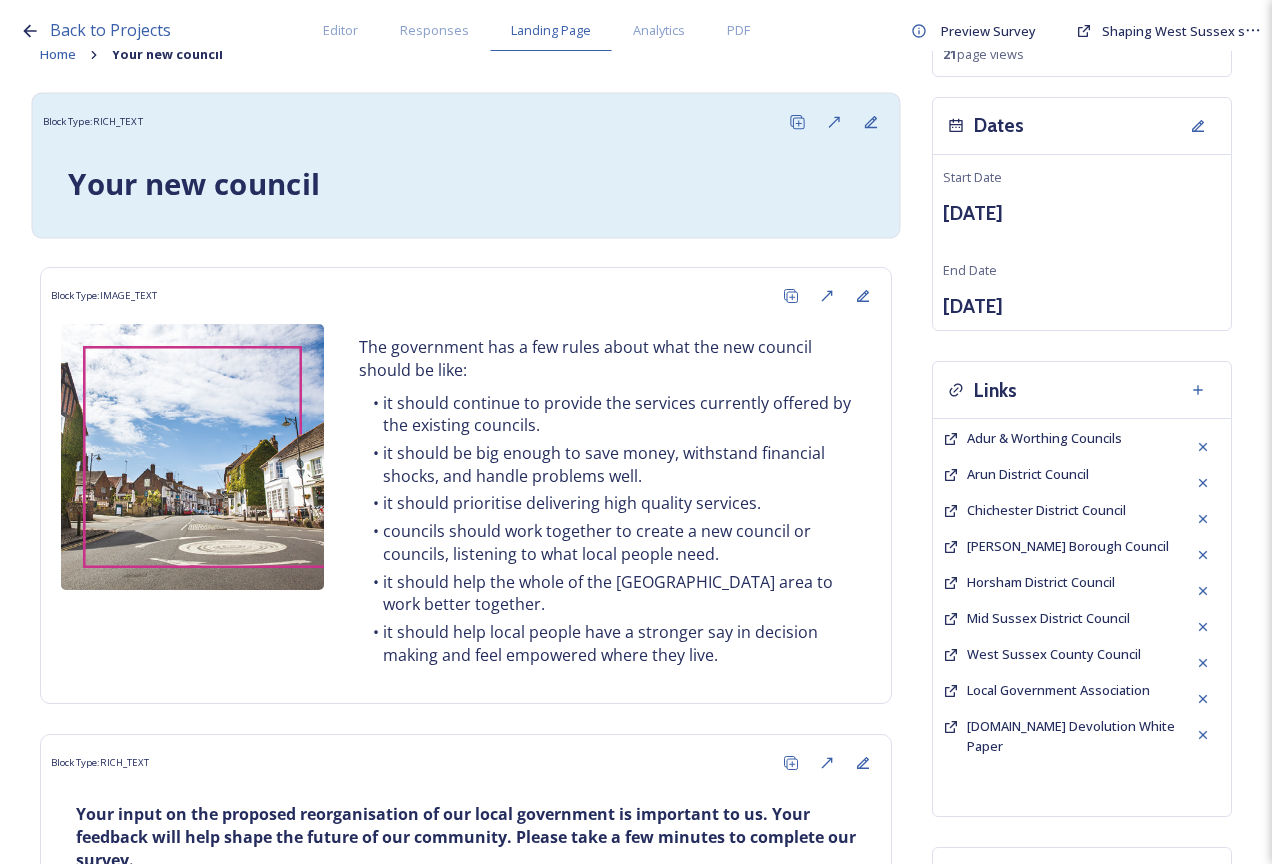scroll, scrollTop: 0, scrollLeft: 0, axis: both 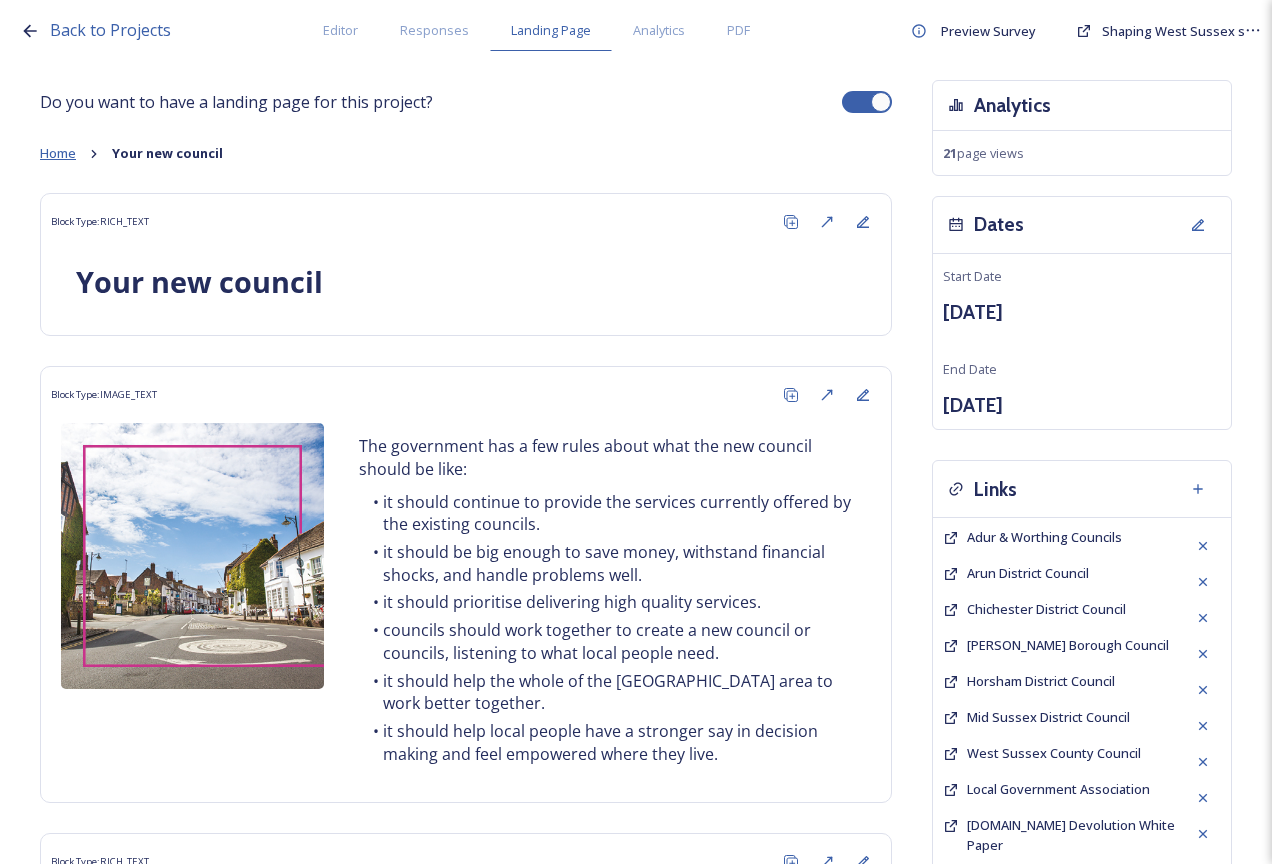 click on "Home" at bounding box center [58, 153] 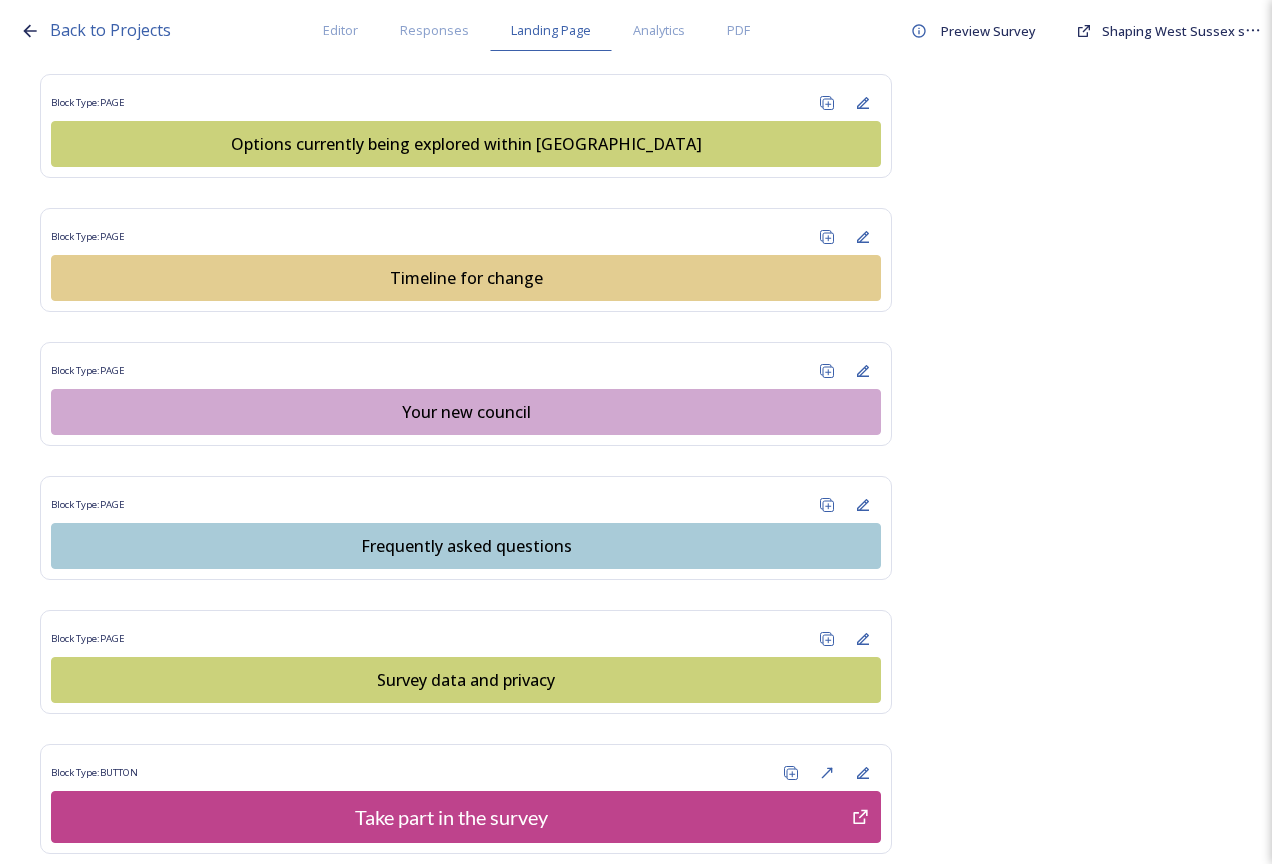 scroll, scrollTop: 1600, scrollLeft: 0, axis: vertical 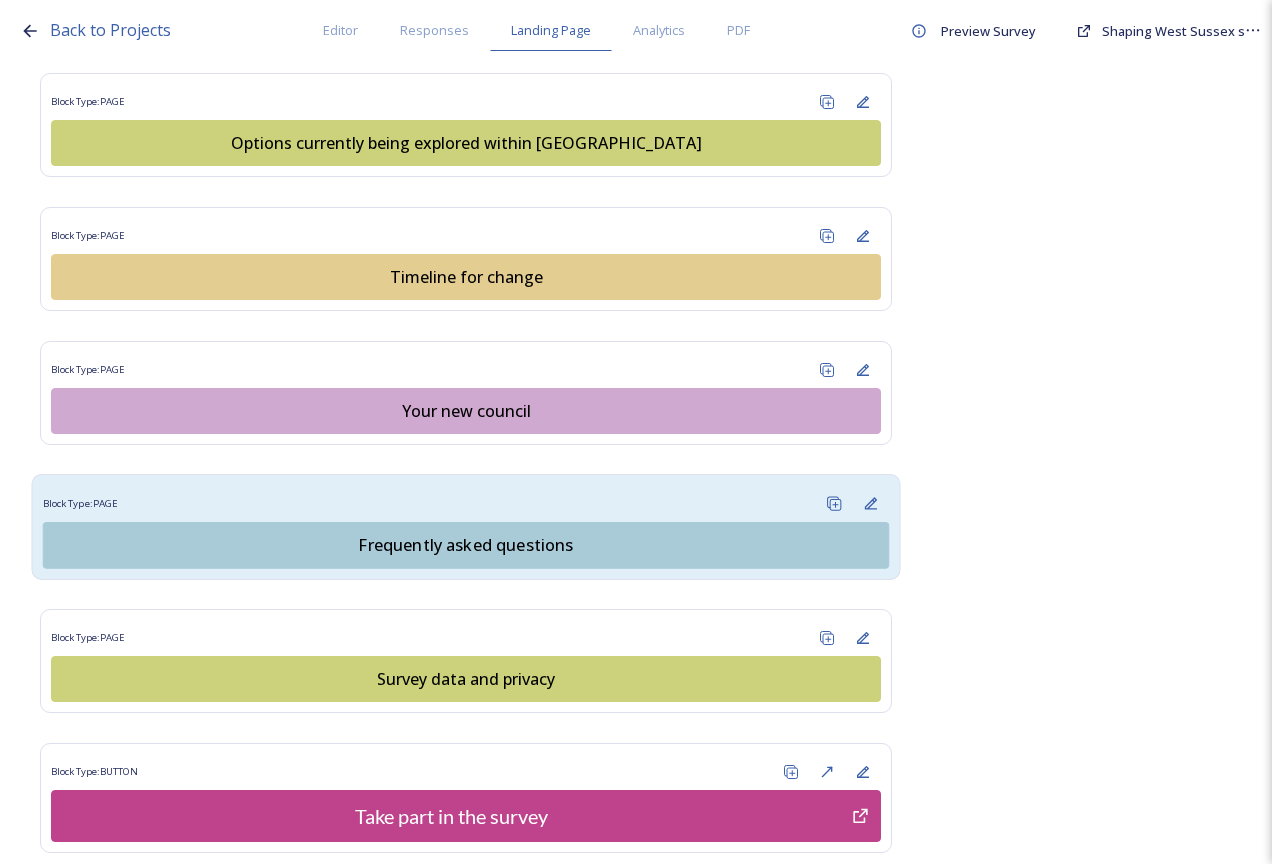 click on "Frequently asked questions" at bounding box center (466, 545) 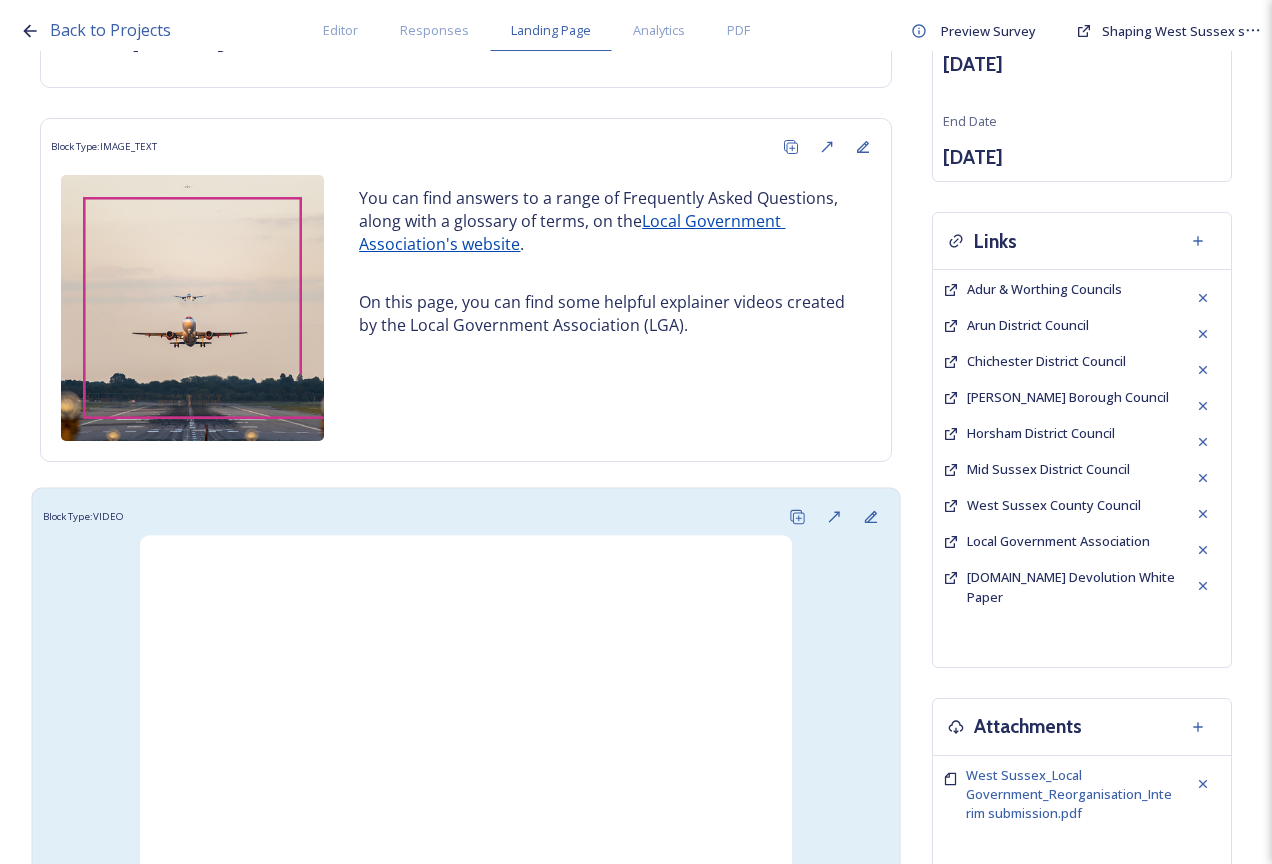scroll, scrollTop: 0, scrollLeft: 0, axis: both 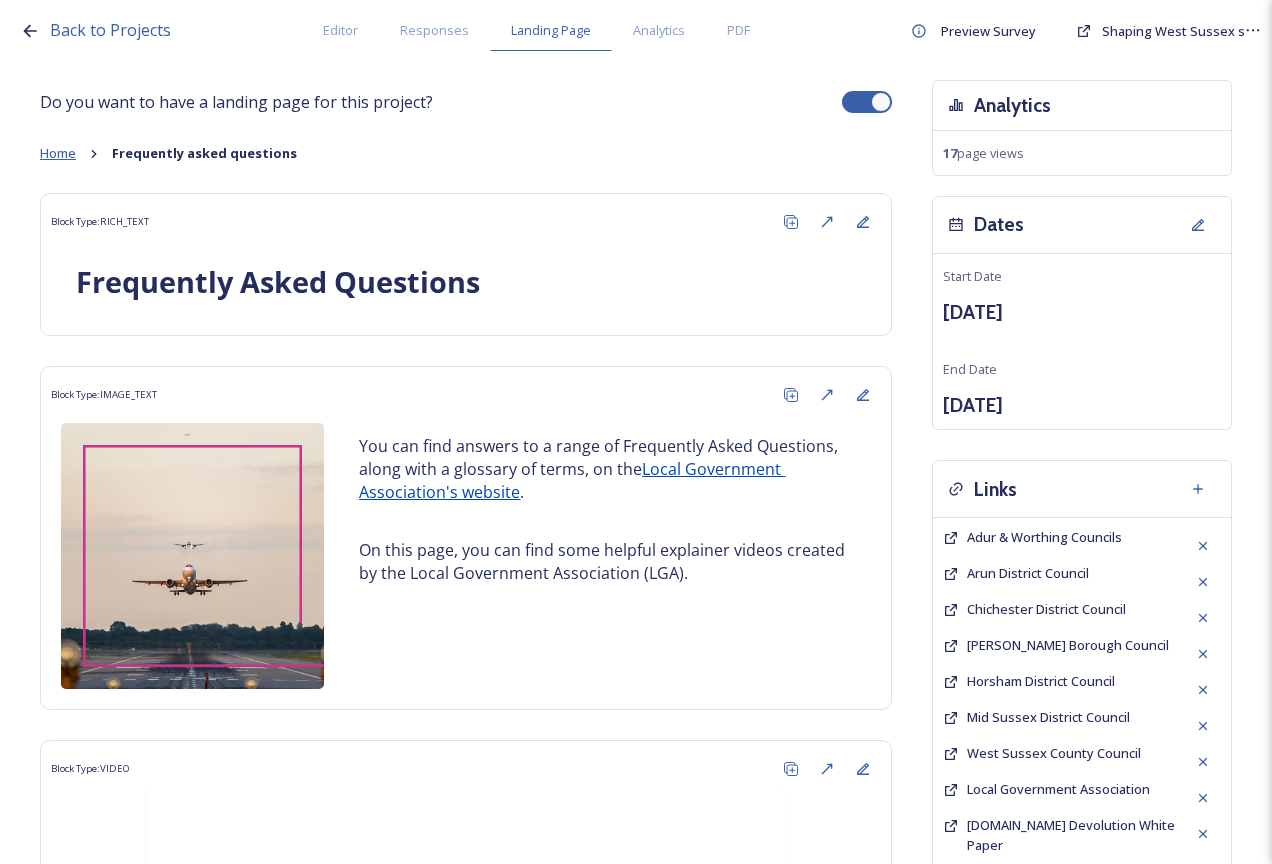click on "Home" at bounding box center (58, 153) 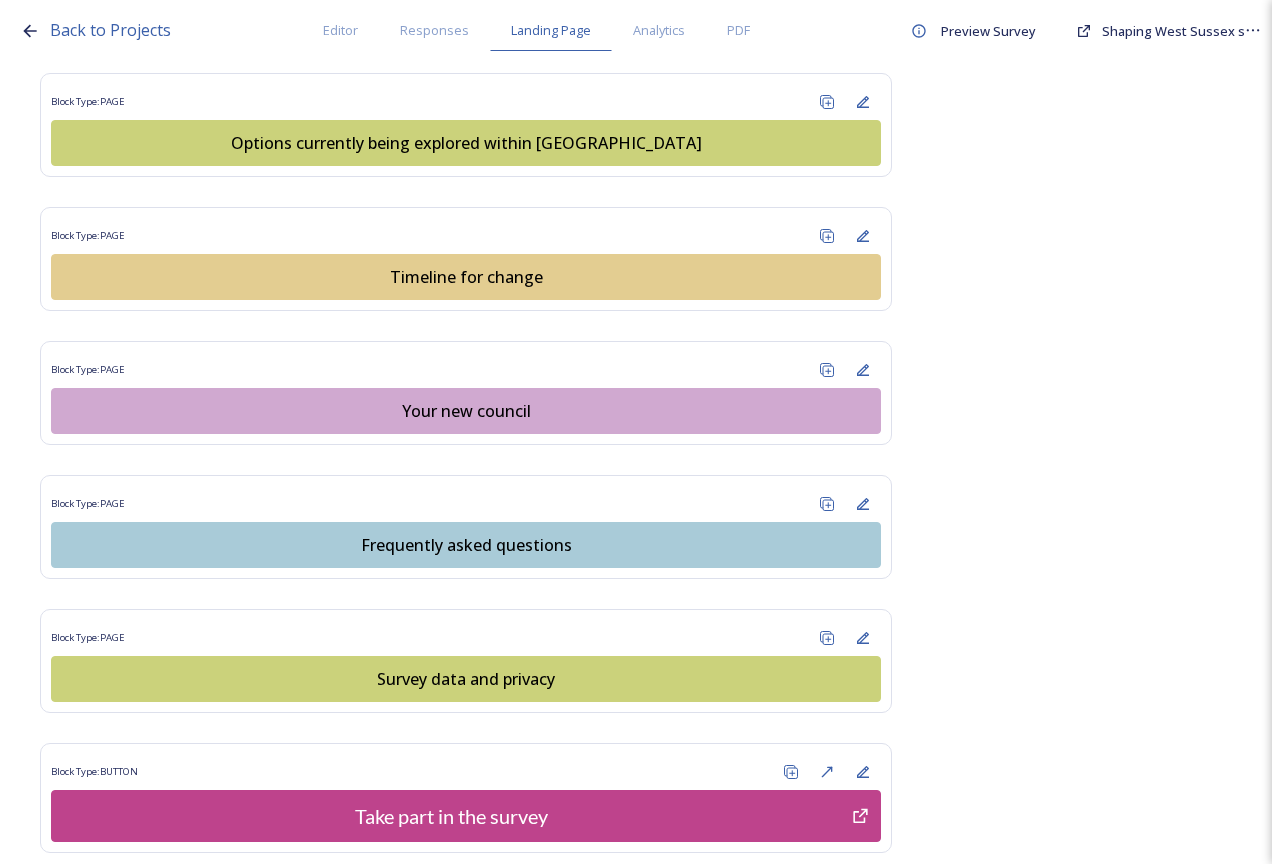 scroll, scrollTop: 1700, scrollLeft: 0, axis: vertical 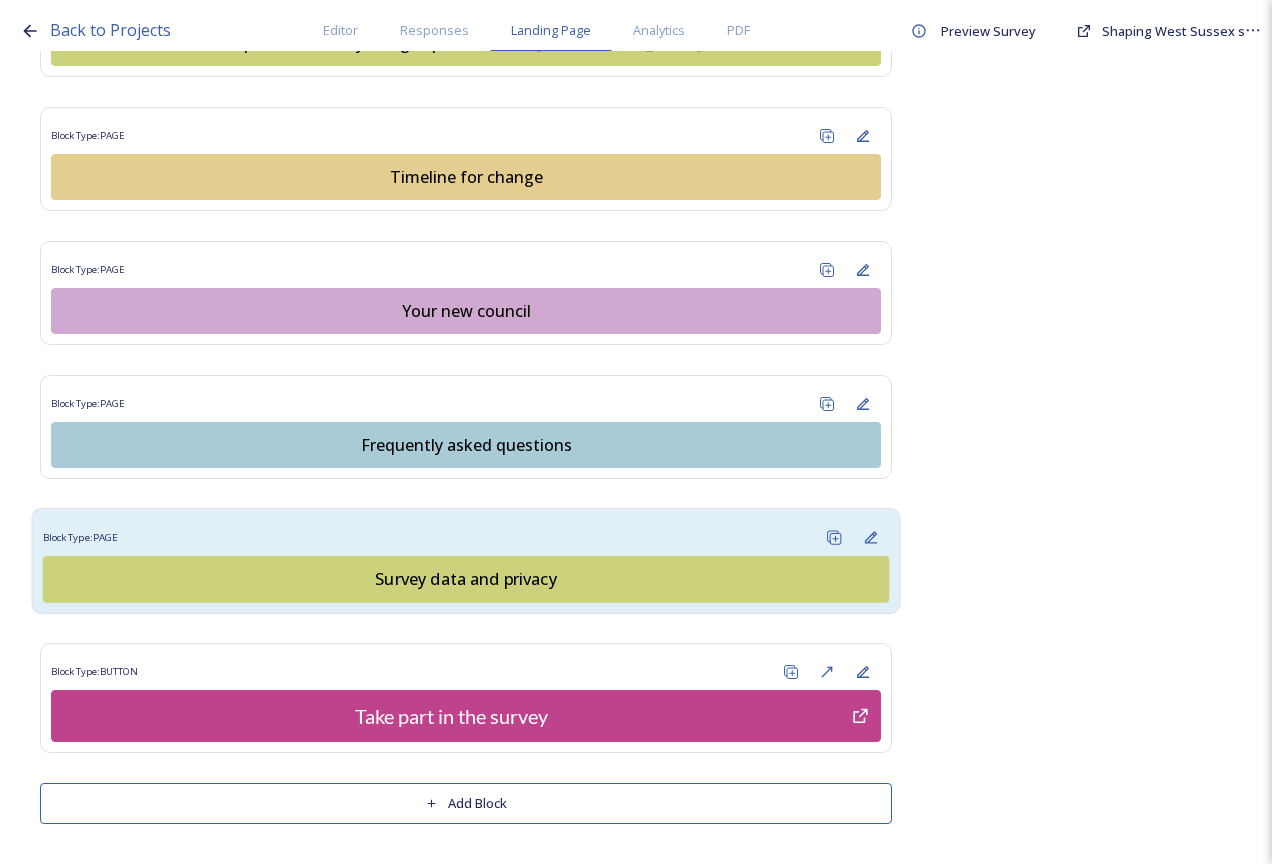 click on "Survey data and privacy" at bounding box center [466, 579] 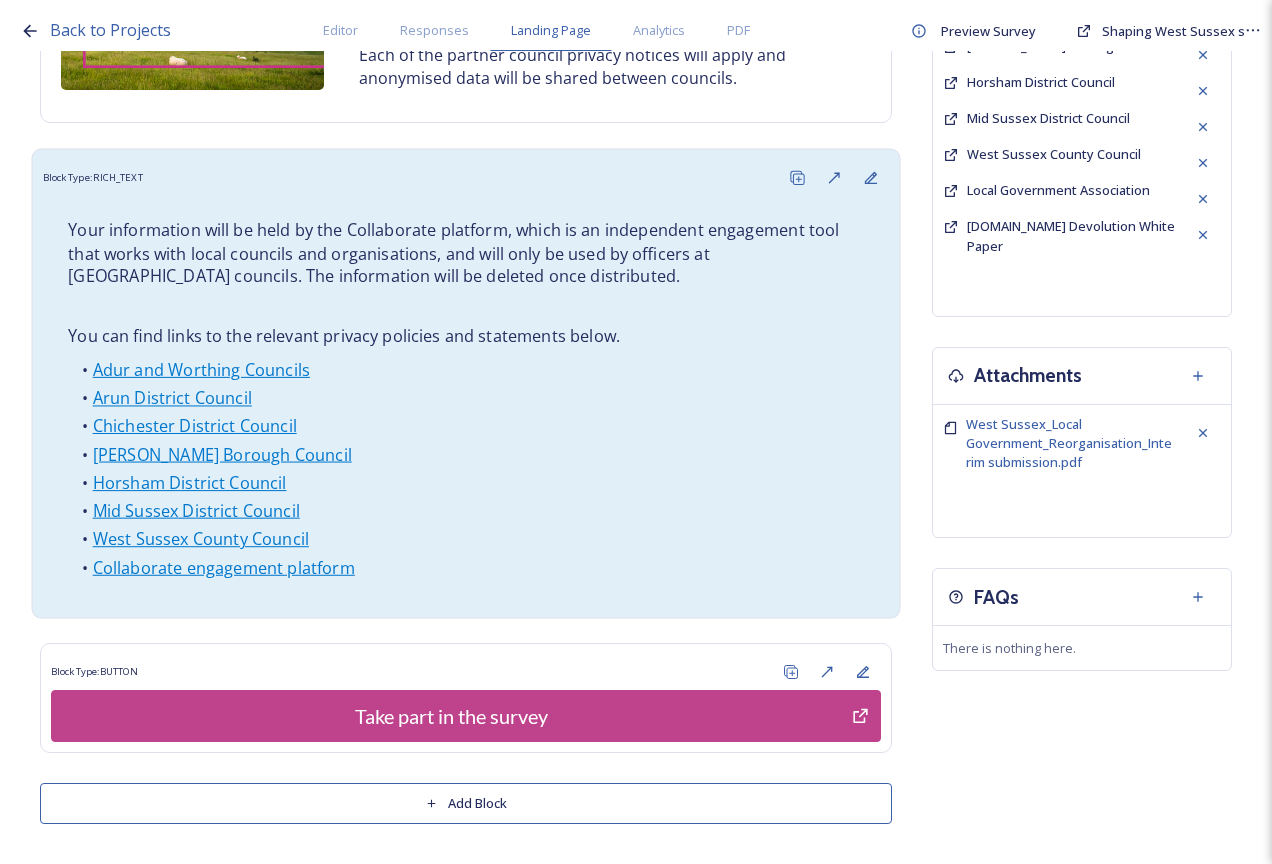 scroll, scrollTop: 0, scrollLeft: 0, axis: both 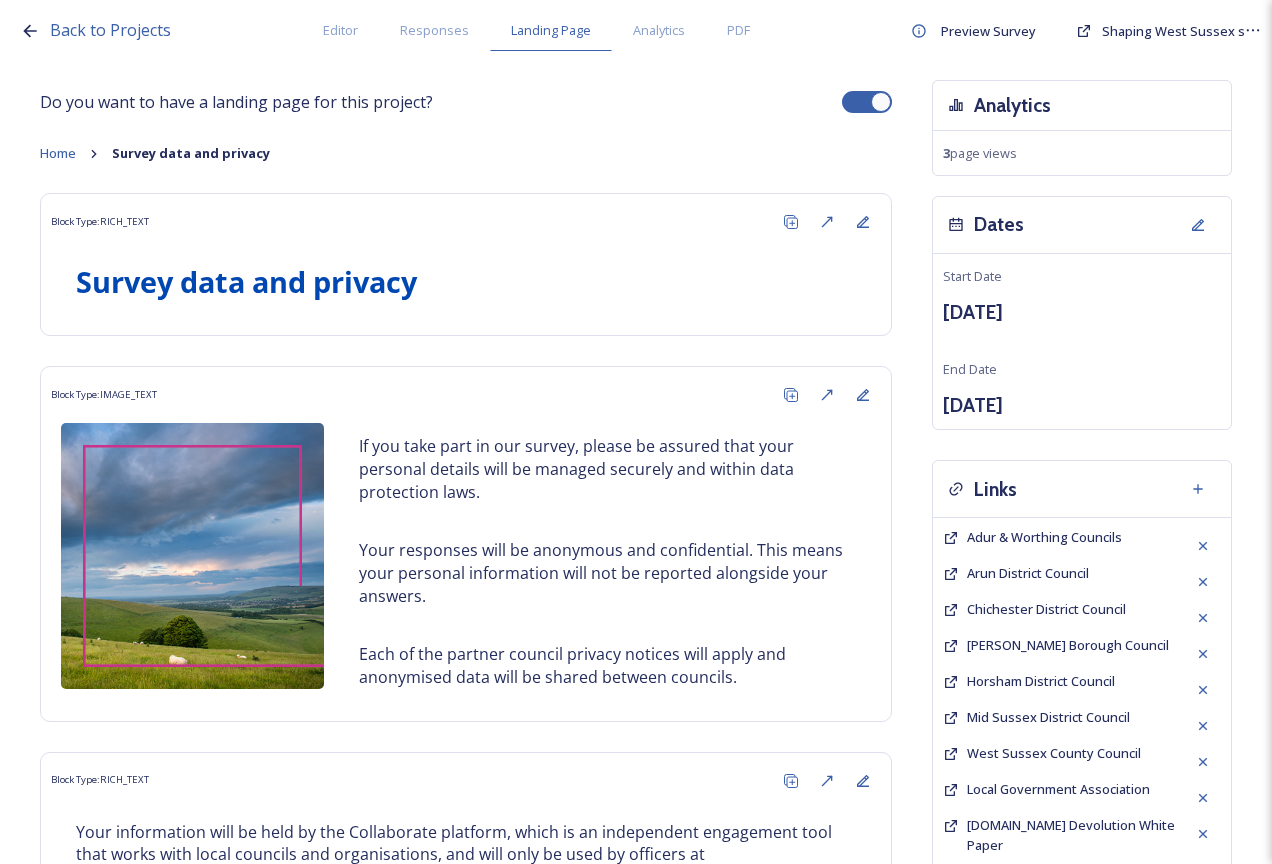 drag, startPoint x: 863, startPoint y: 96, endPoint x: 806, endPoint y: 85, distance: 58.0517 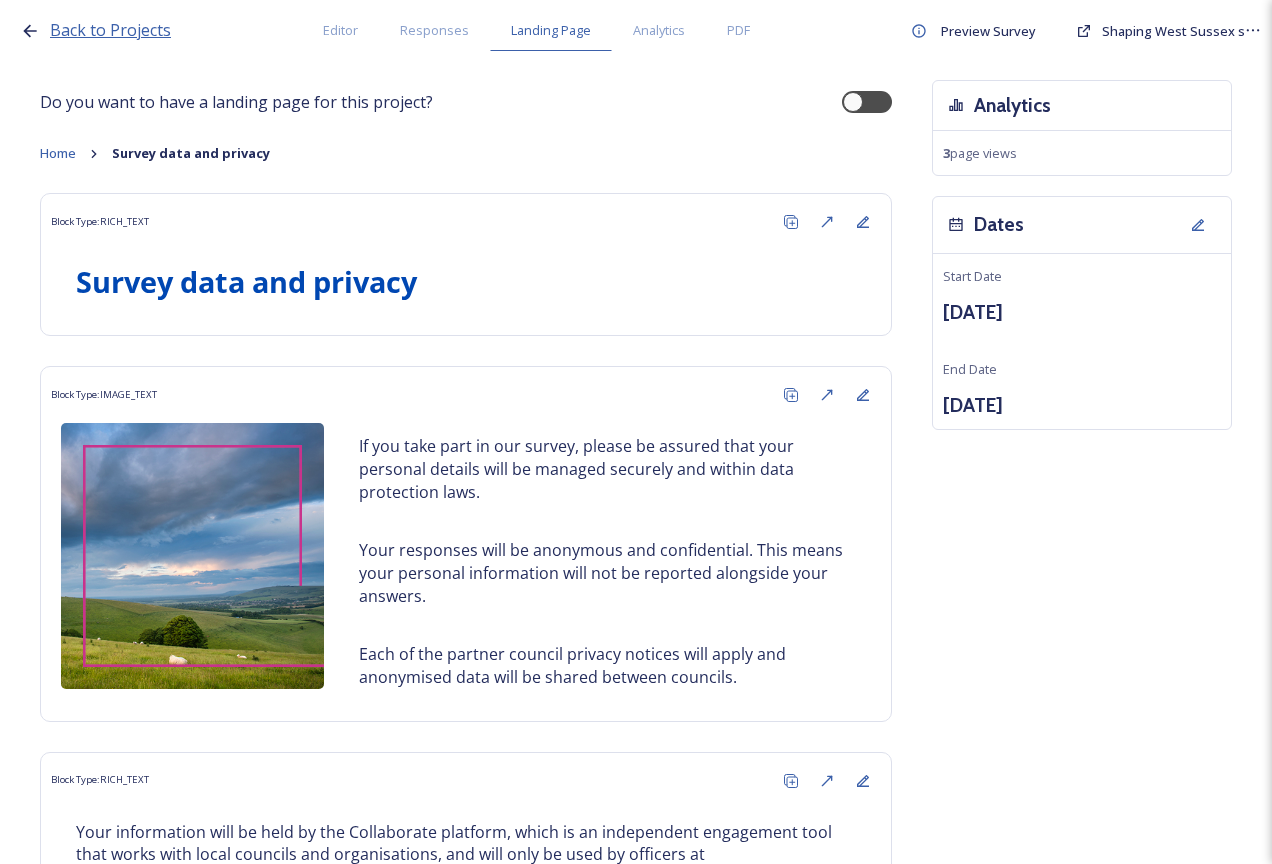 click on "Back to Projects" at bounding box center [110, 30] 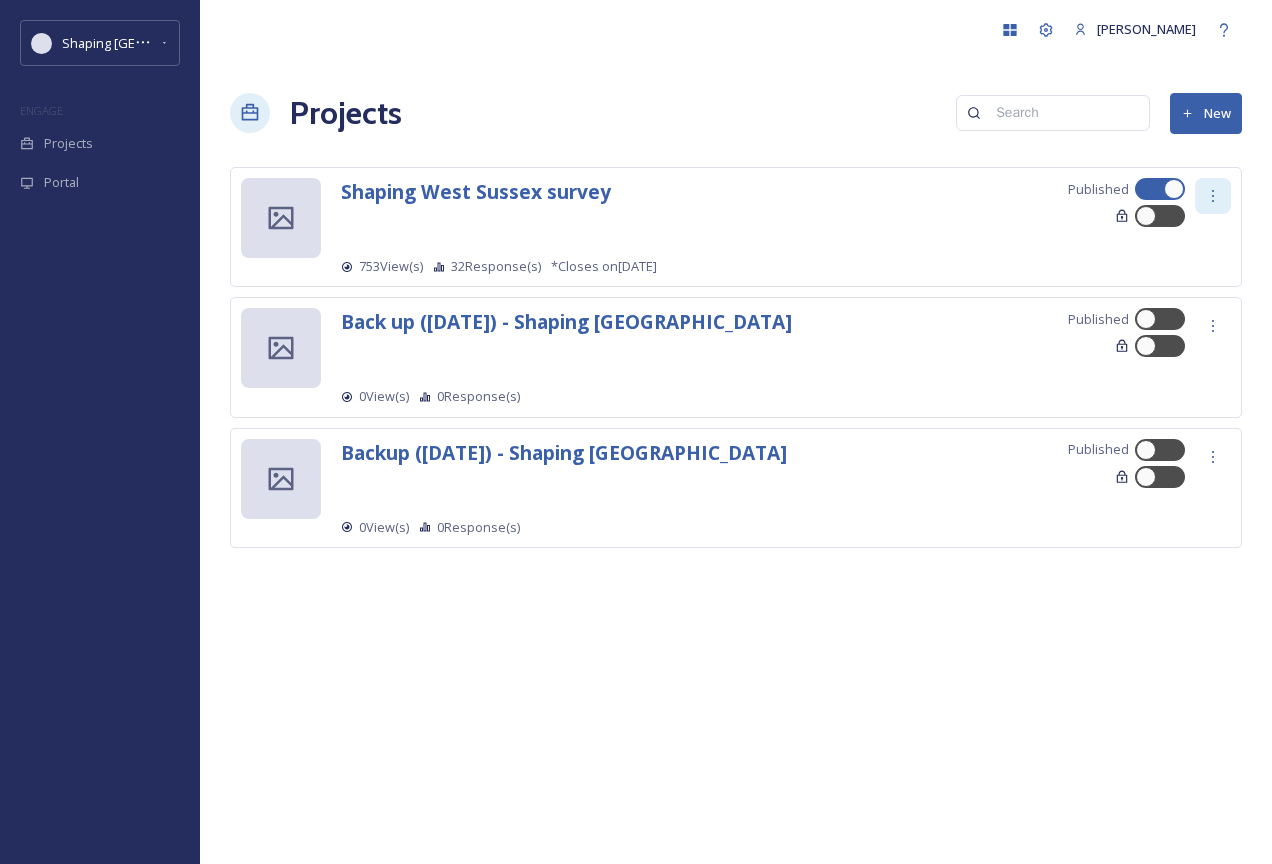 click at bounding box center [1213, 196] 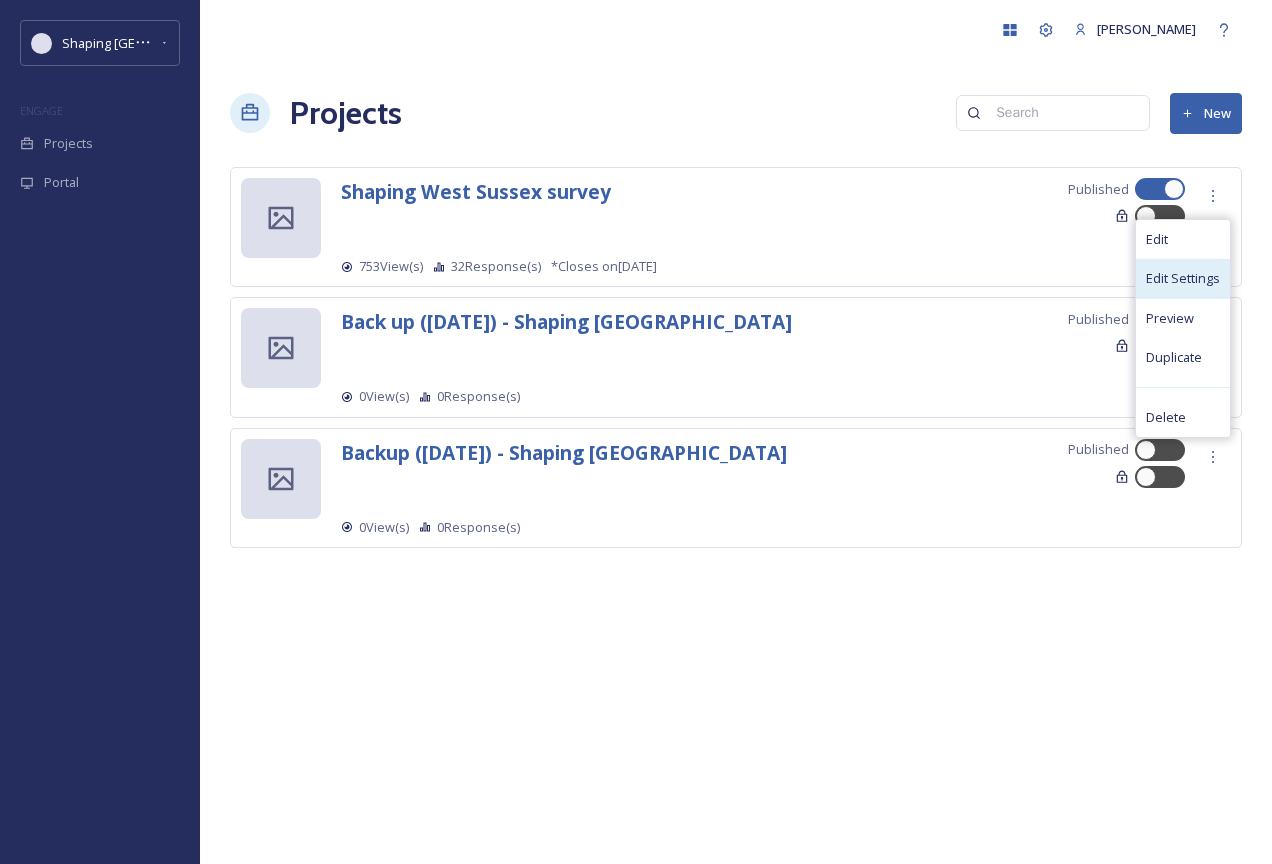 click on "Edit Settings" at bounding box center [1183, 278] 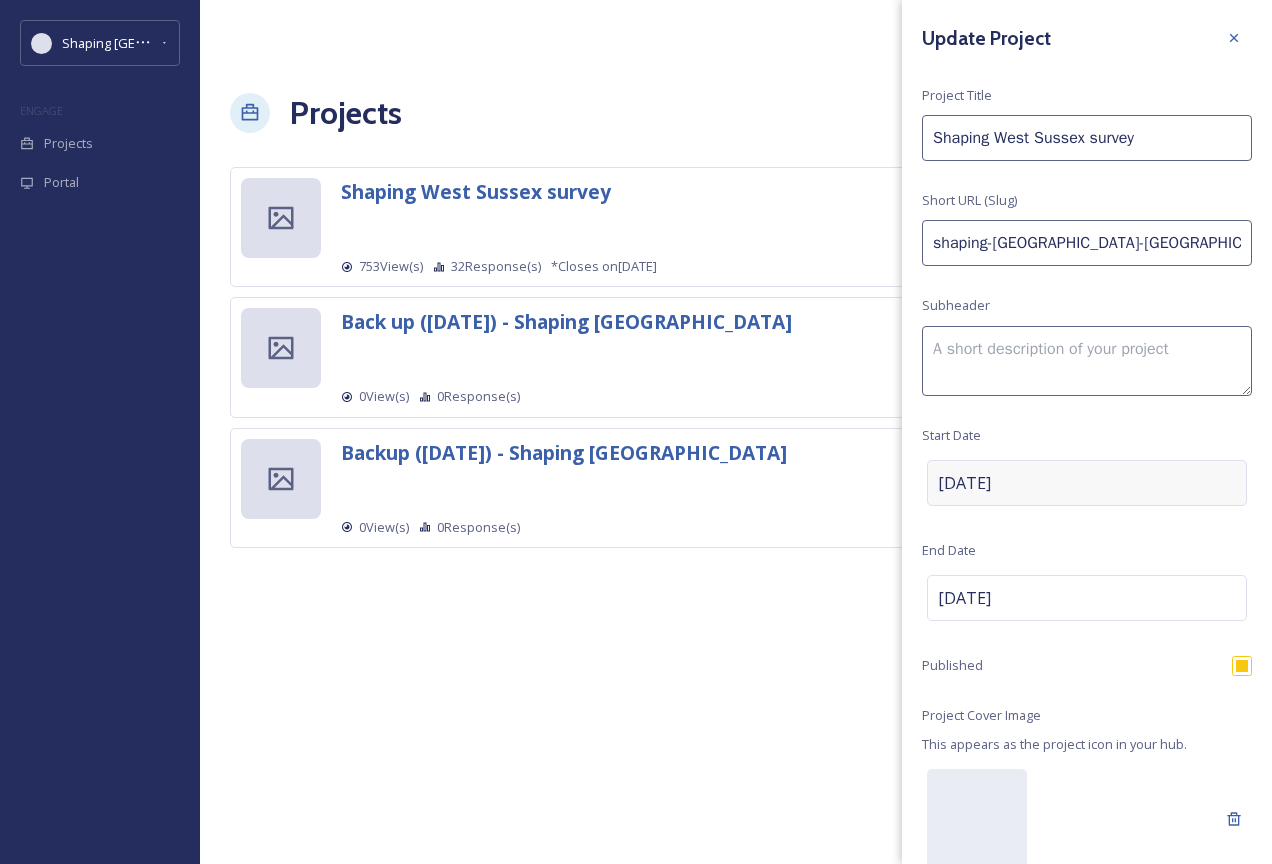 click on "Jul 14 2025" at bounding box center [1087, 483] 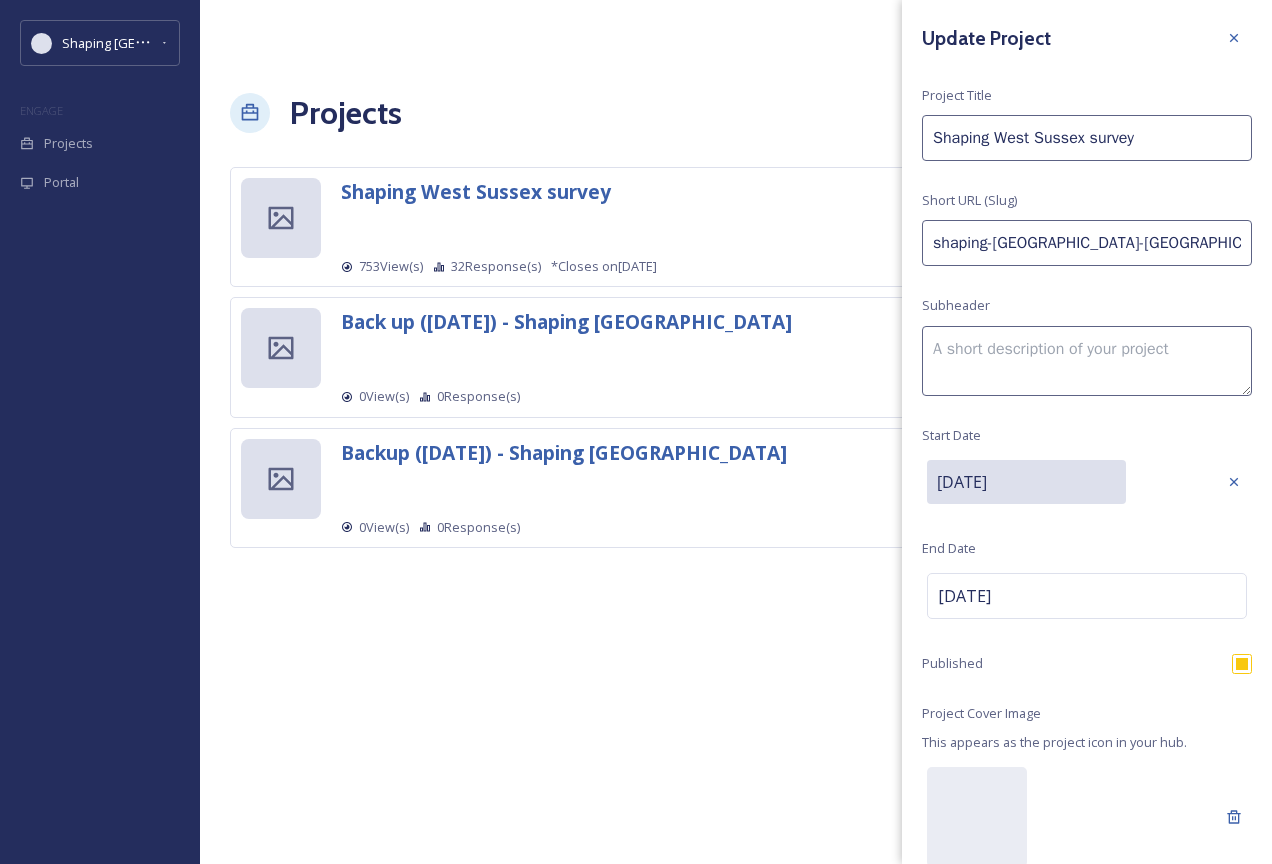 click on "07/14/2025" at bounding box center [1026, 482] 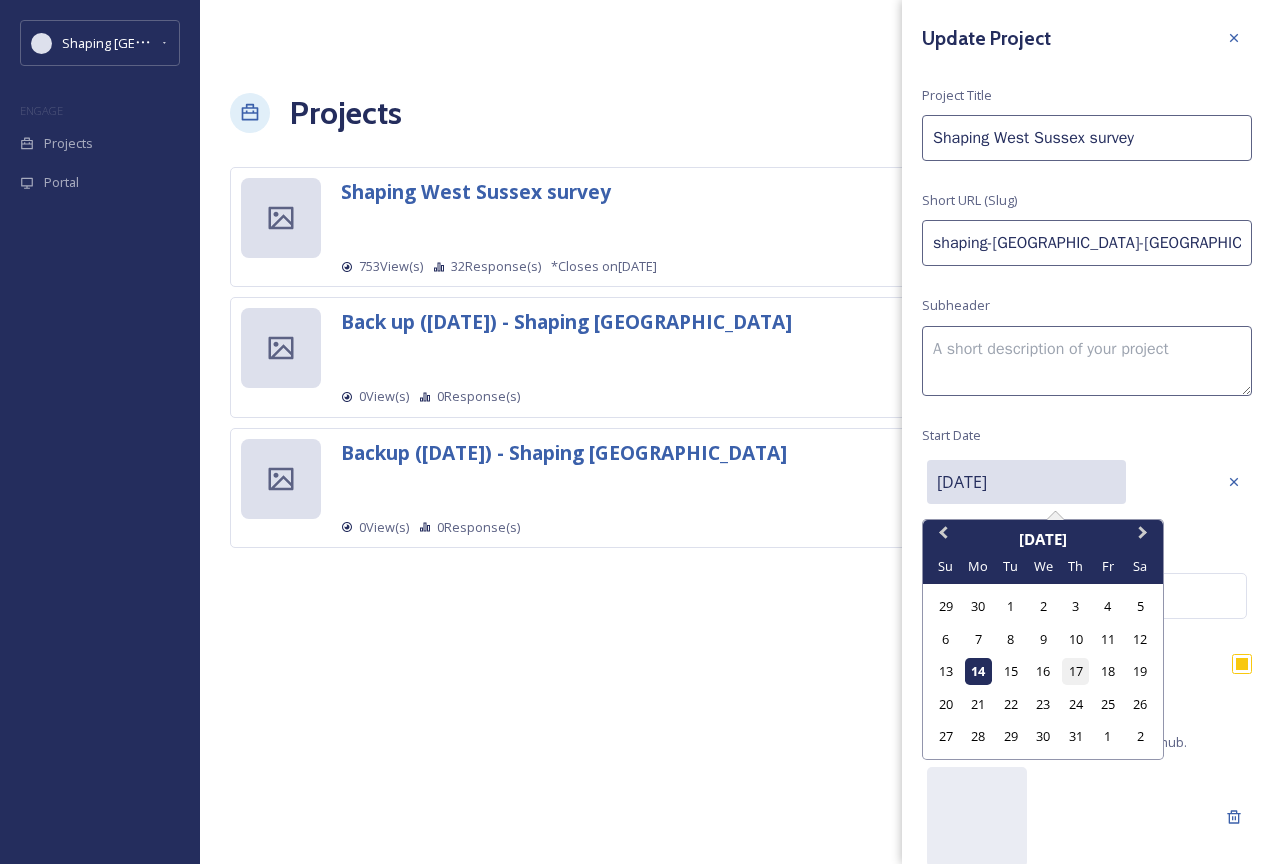 click on "17" at bounding box center (1075, 671) 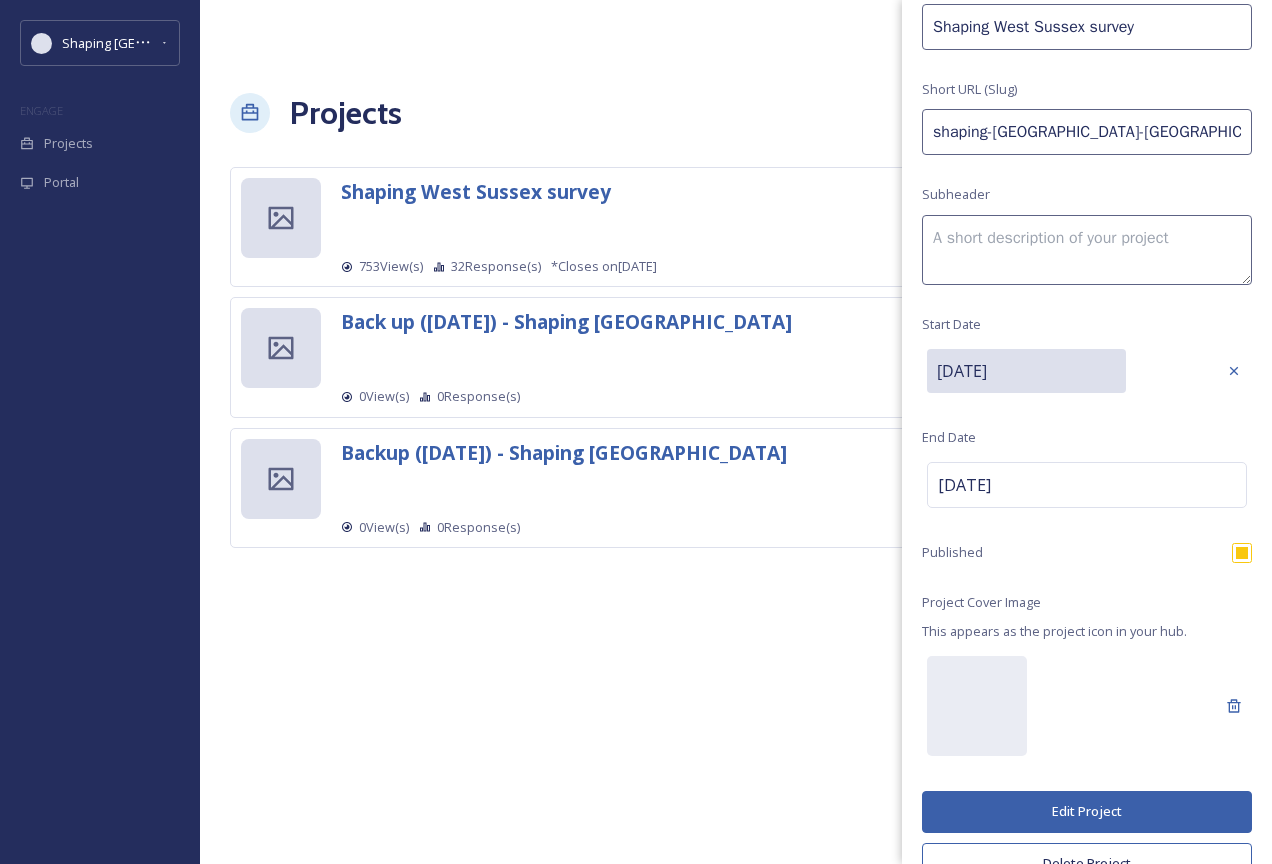 scroll, scrollTop: 151, scrollLeft: 0, axis: vertical 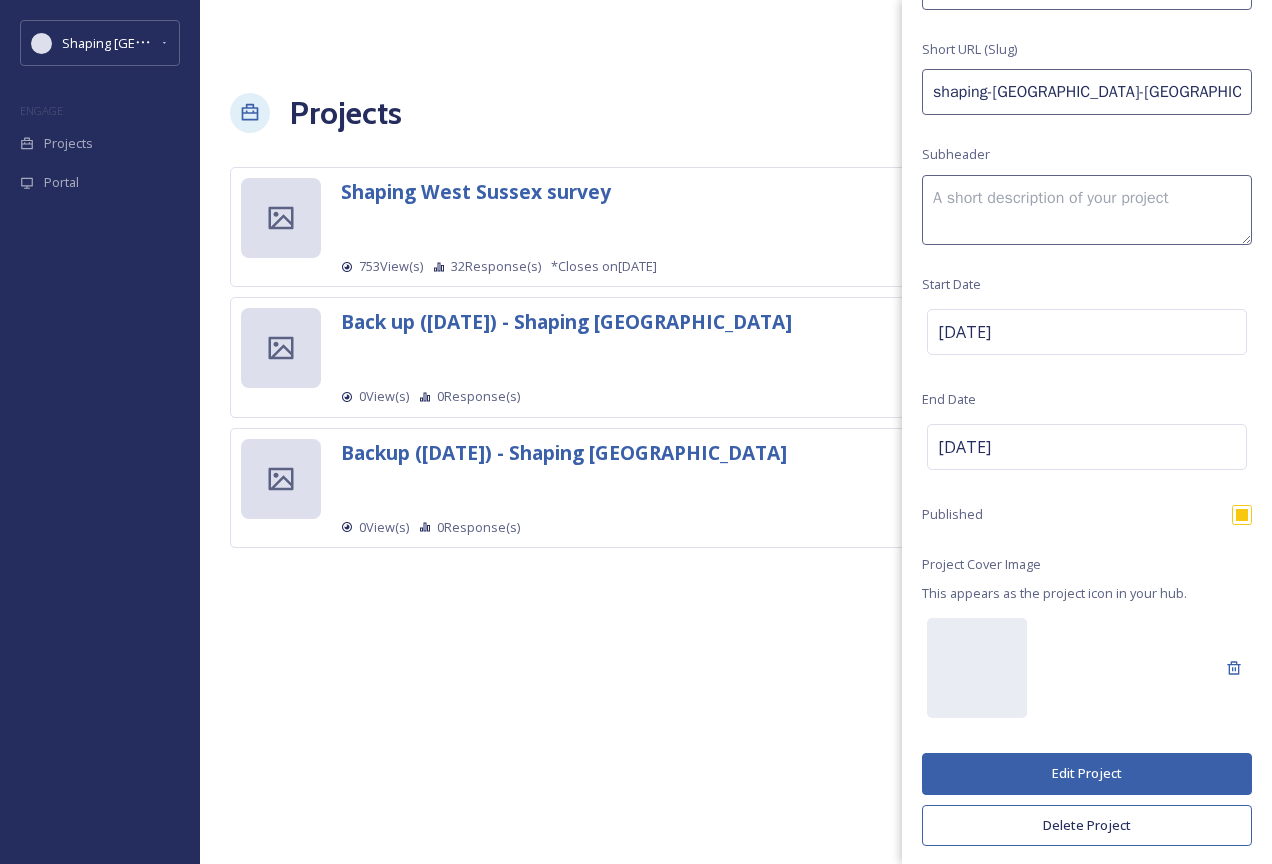 click on "Edit Project" at bounding box center (1087, 773) 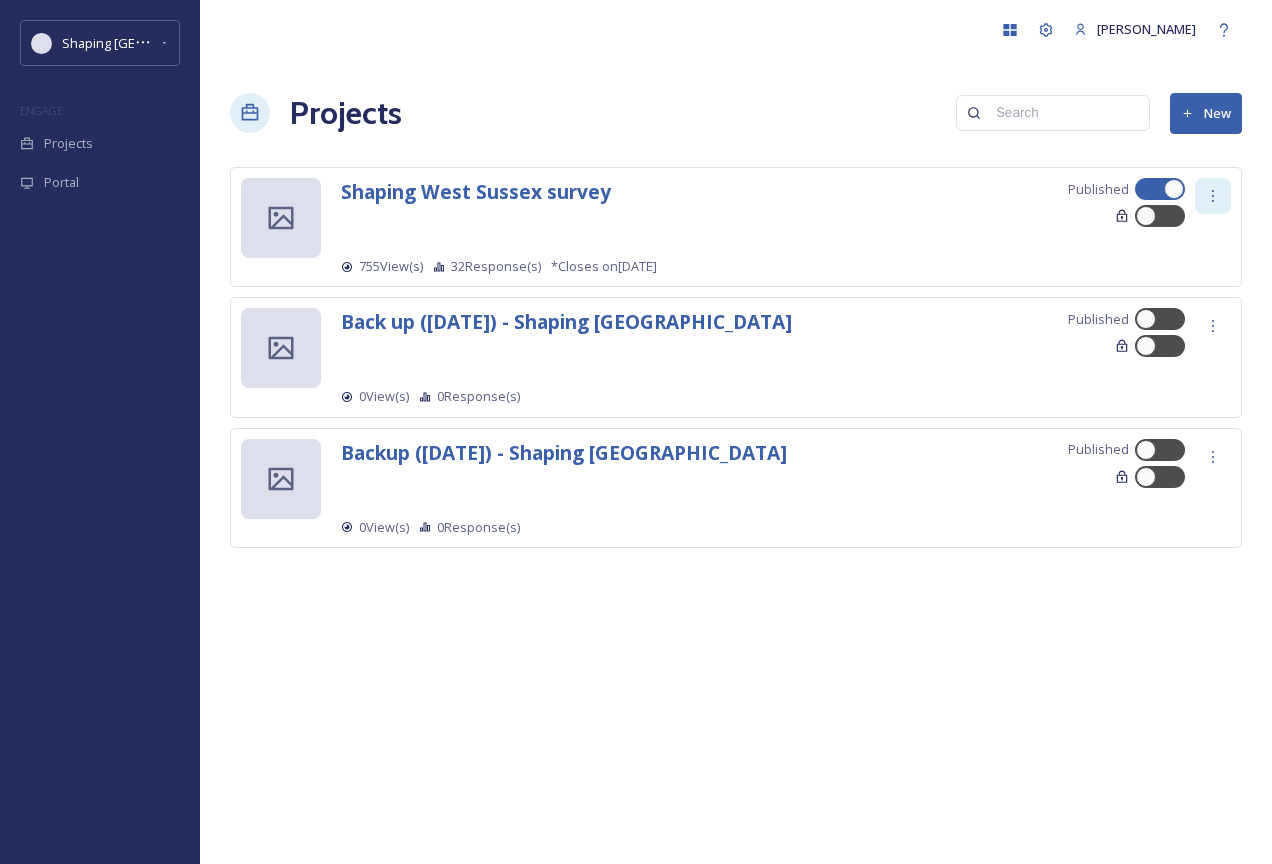 click 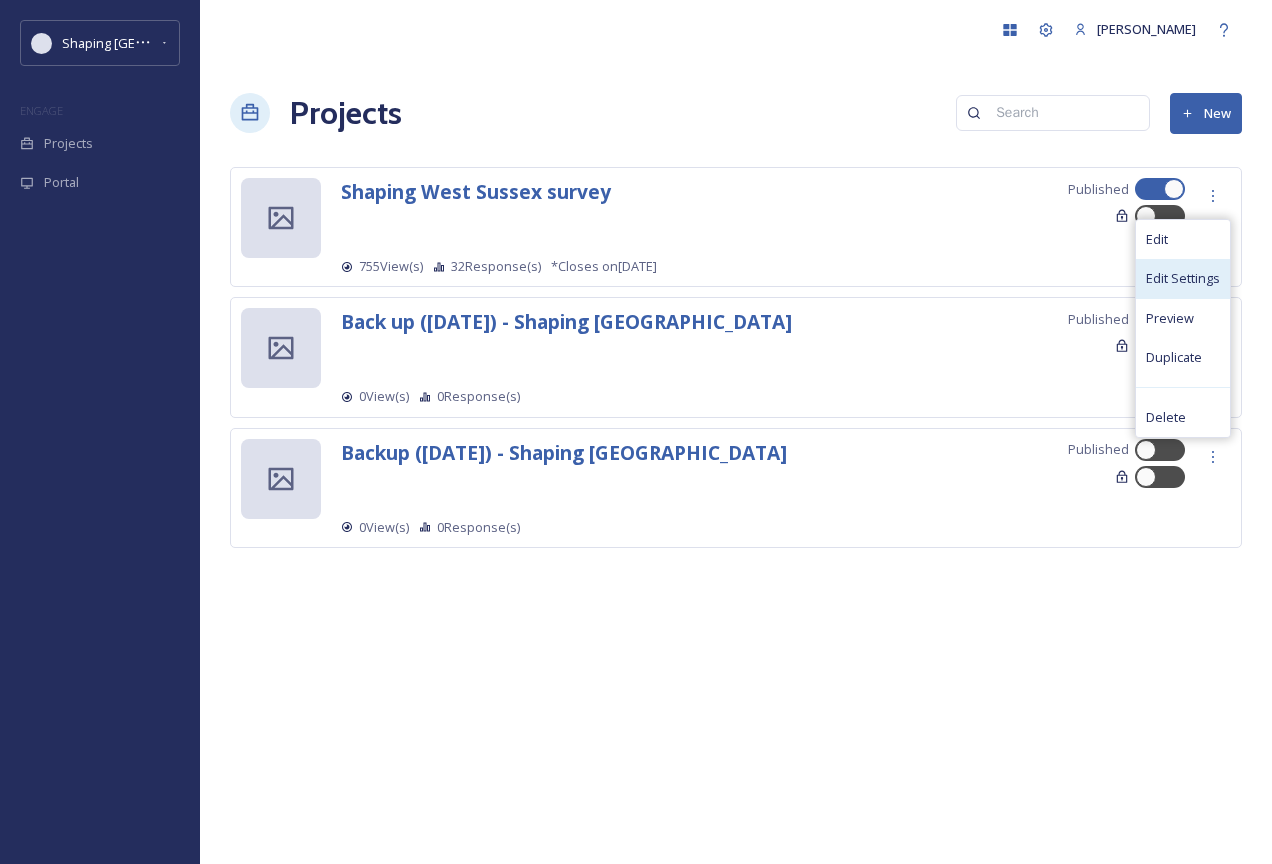 click on "Edit Settings" at bounding box center [1183, 278] 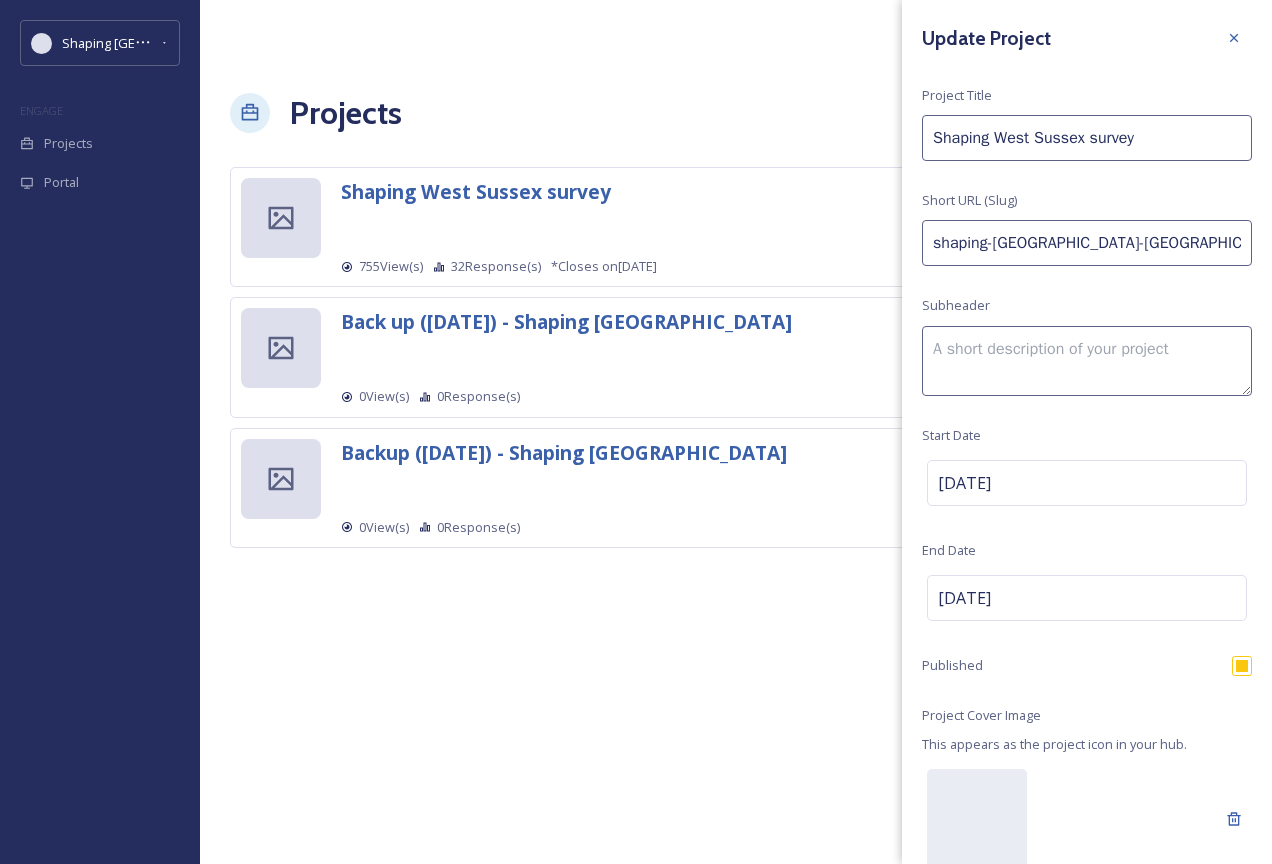 click on "Update Project Project Title Shaping West Sussex survey Short URL (Slug) shaping-west-sussex Subheader Start Date Jul 17 2025 End Date Aug 13 2025 Published Project Cover Image This appears as the project icon in your hub. Edit Project Delete Project" at bounding box center [1087, 508] 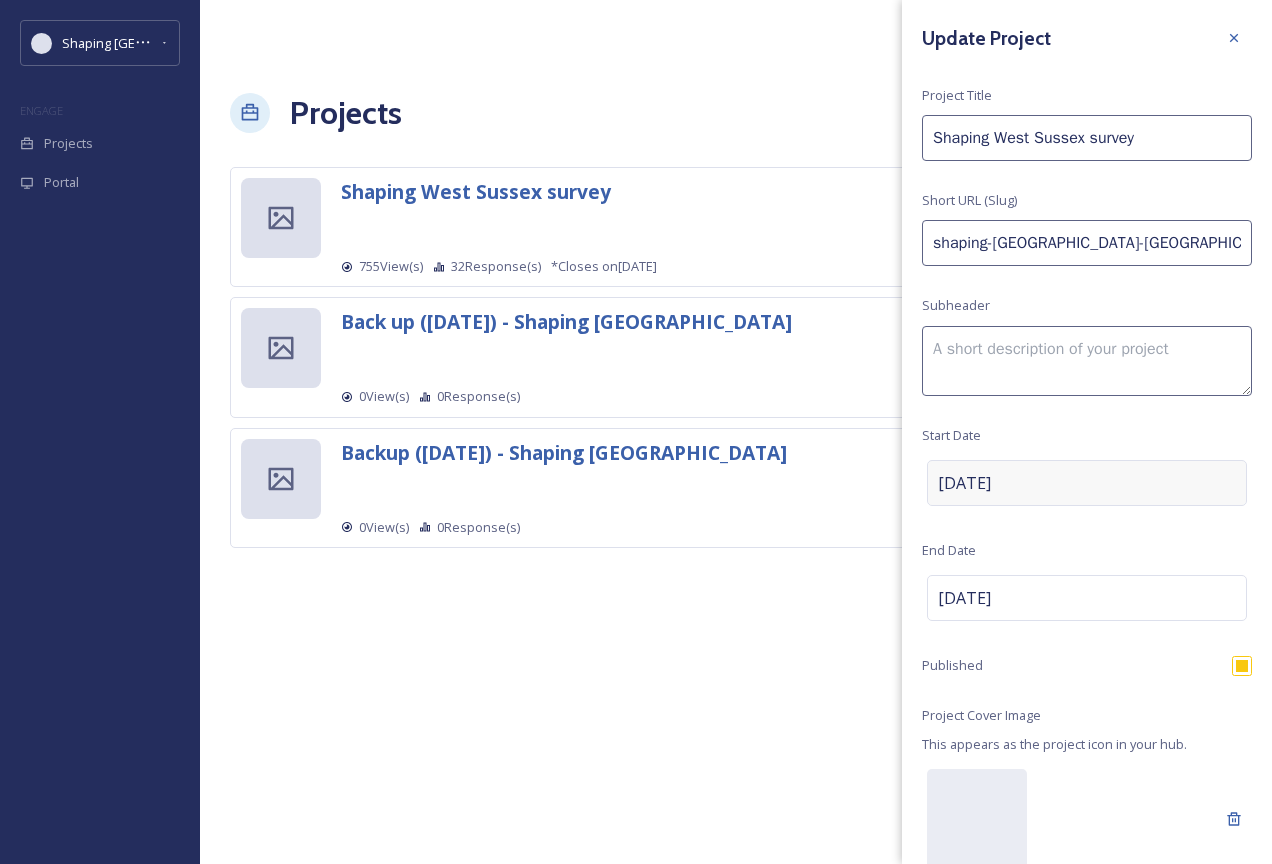 click on "Jul 17 2025" at bounding box center (1087, 483) 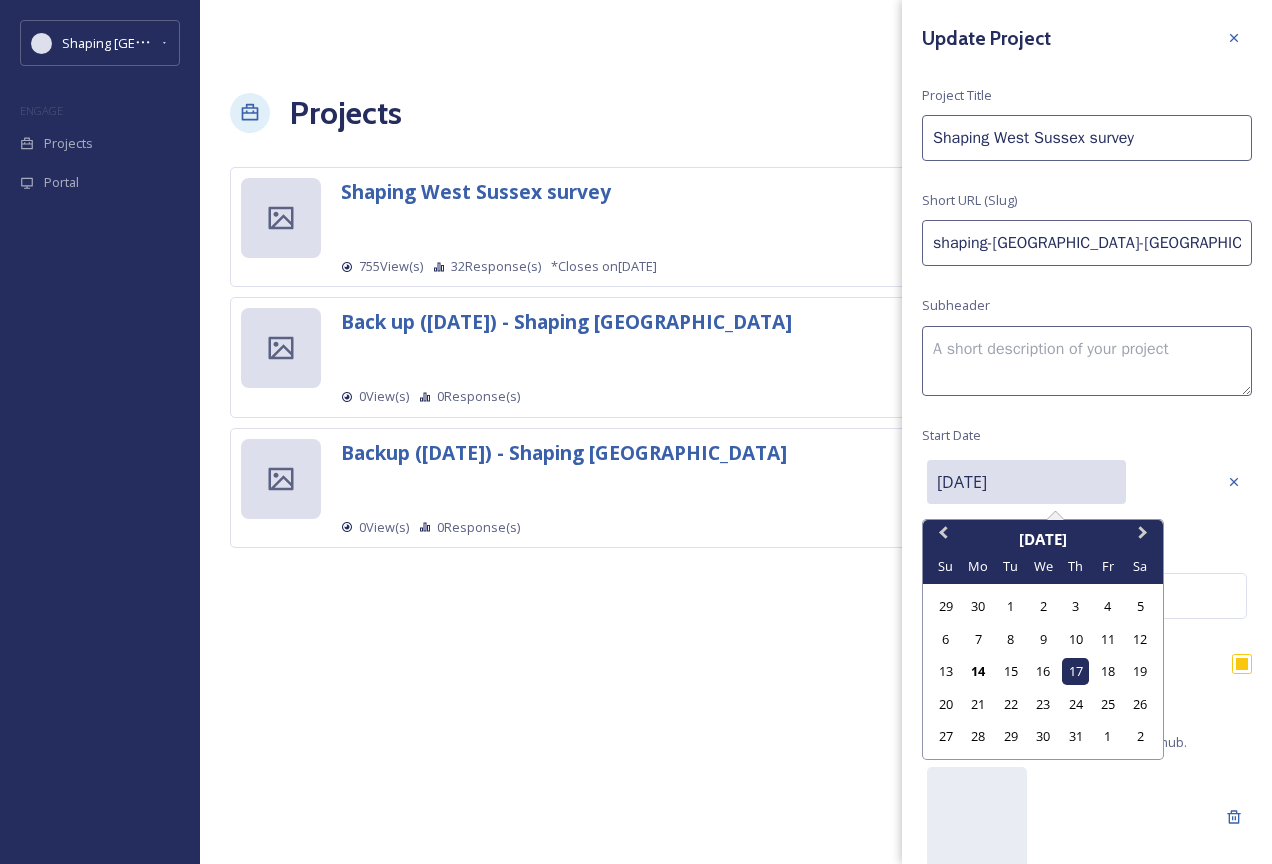 click on "07/17/2025" at bounding box center [1026, 482] 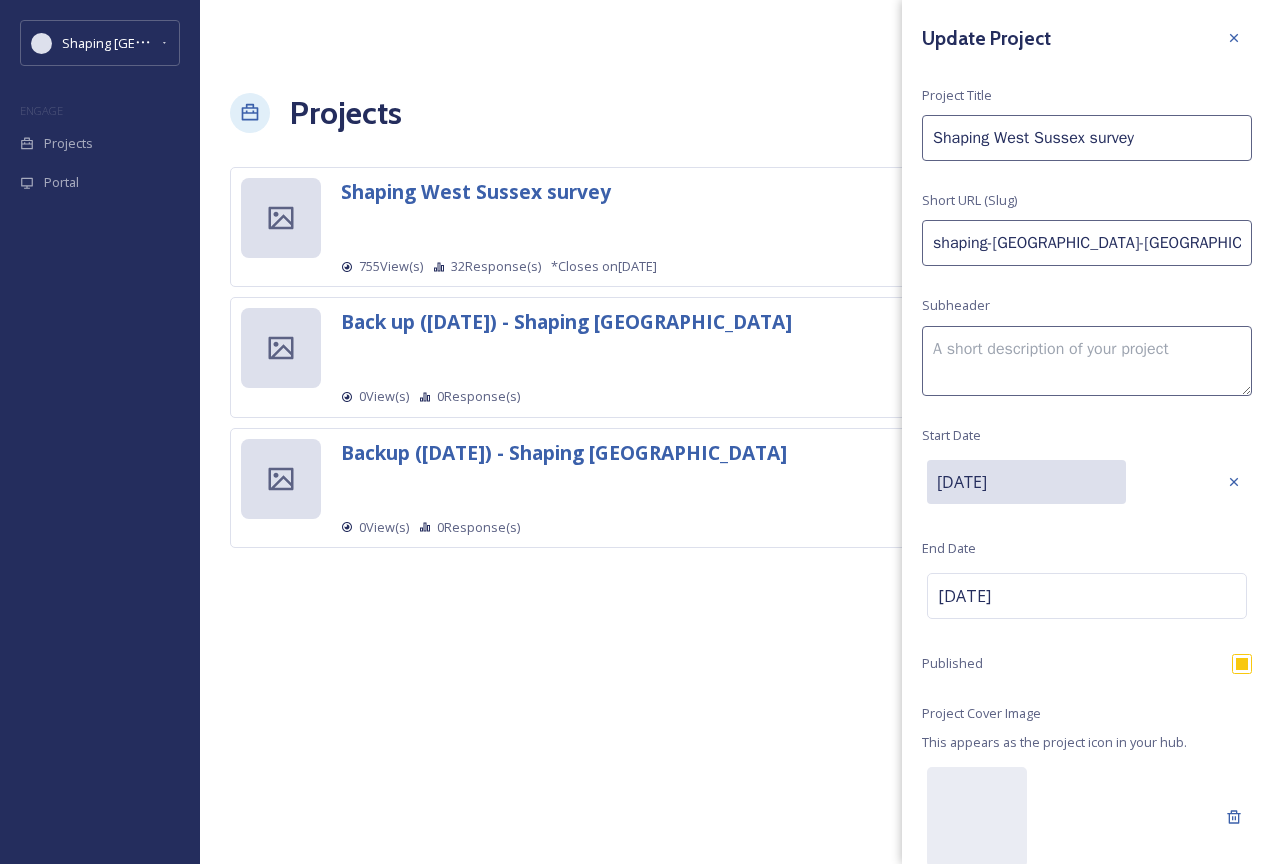 click on "Terri Foster Projects New Shaping West Sussex survey Published 755  View(s) 32  Response(s) *Closes on  Aug 13 2025 Update Project Project Title Shaping West Sussex survey Short URL (Slug) shaping-west-sussex Subheader Start Date Selected date: Thursday, July 17th, 2025 07/17/2025 End Date Aug 13 2025 Published Project Cover Image This appears as the project icon in your hub. Edit Project Delete Project Back up (14 July) - Shaping West Sussex Published 0  View(s) 0  Response(s) Backup (30 June) - Shaping West Sussex Published 0  View(s) 0  Response(s)" at bounding box center [736, 432] 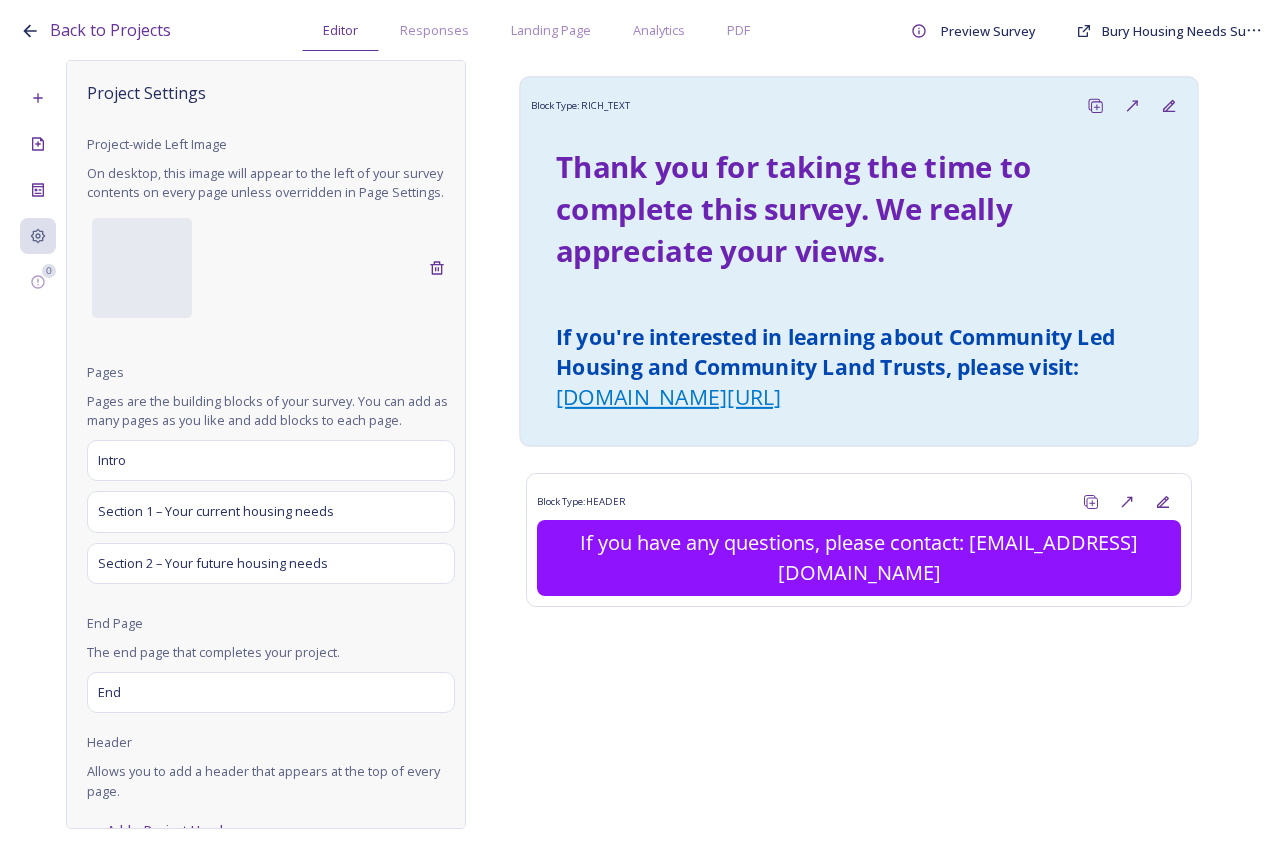 scroll, scrollTop: 0, scrollLeft: 0, axis: both 